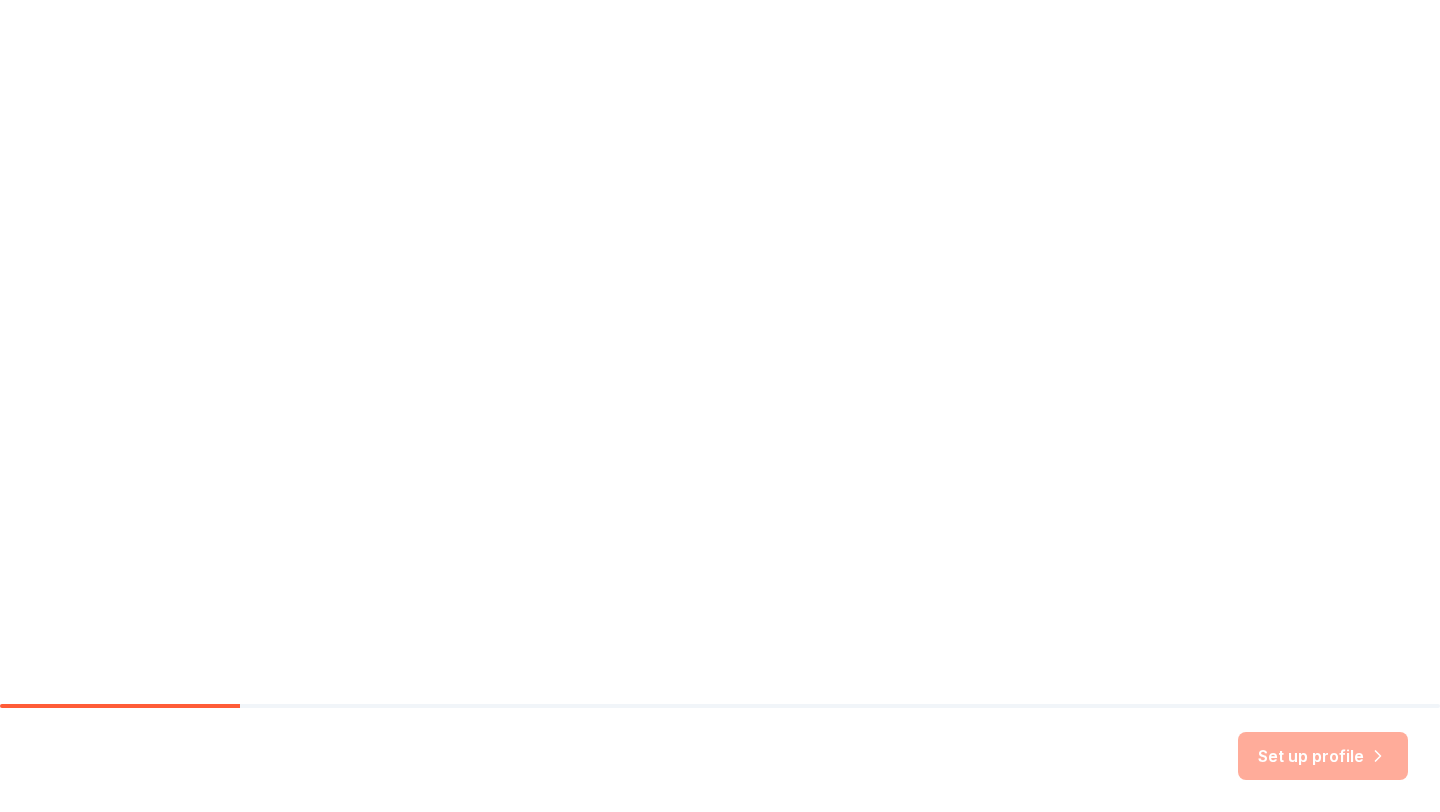 scroll, scrollTop: 0, scrollLeft: 0, axis: both 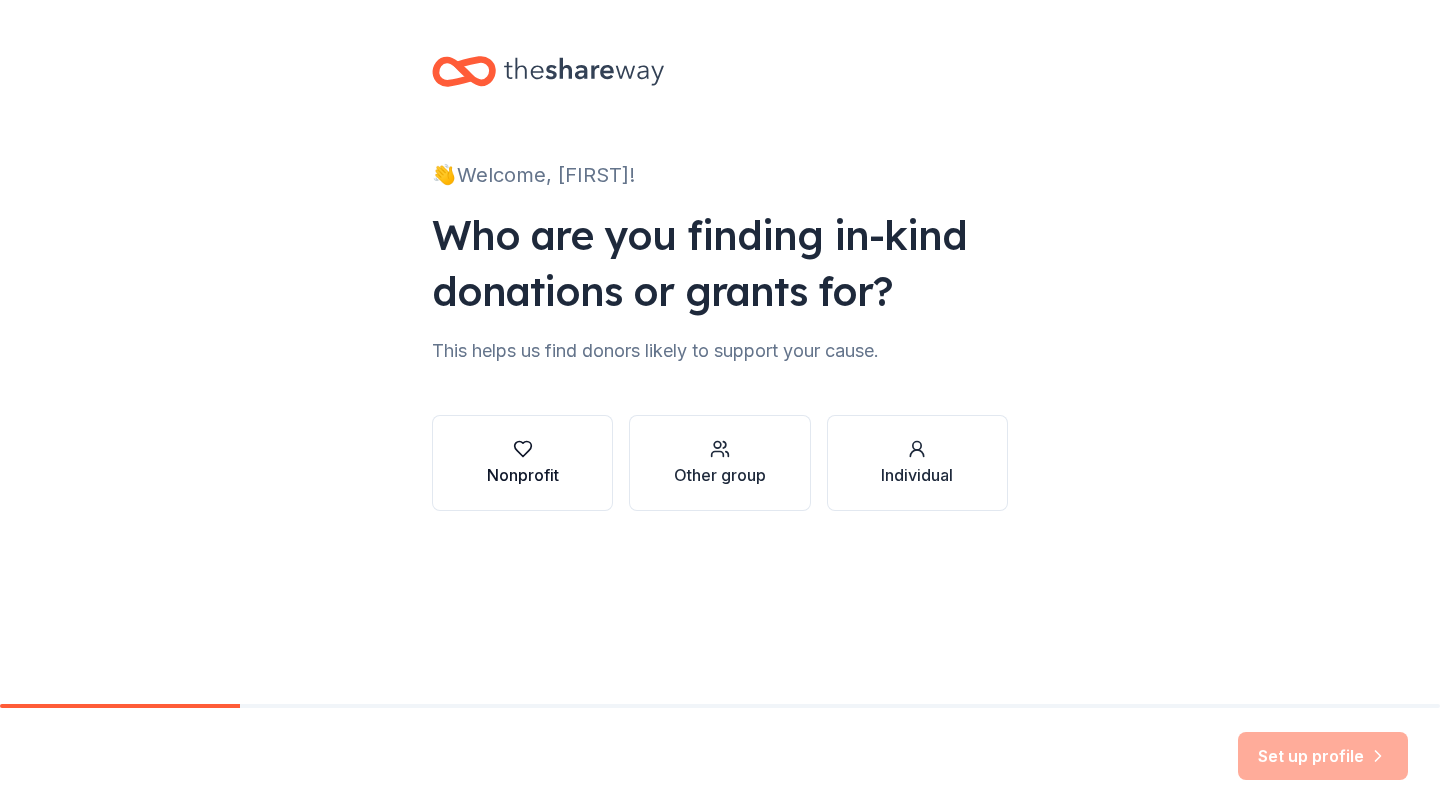 click on "Nonprofit" at bounding box center [522, 463] 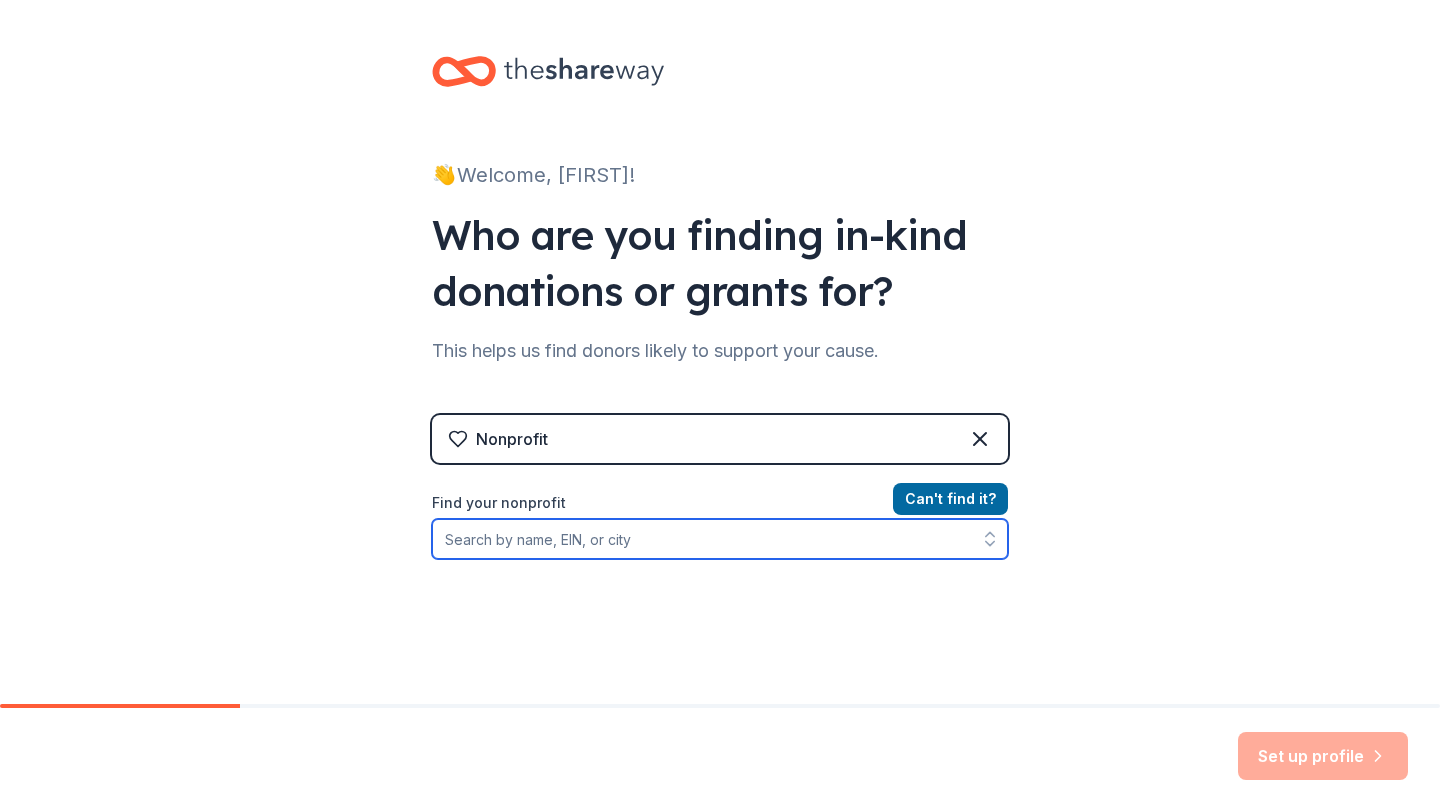 click on "Find your nonprofit" at bounding box center (720, 539) 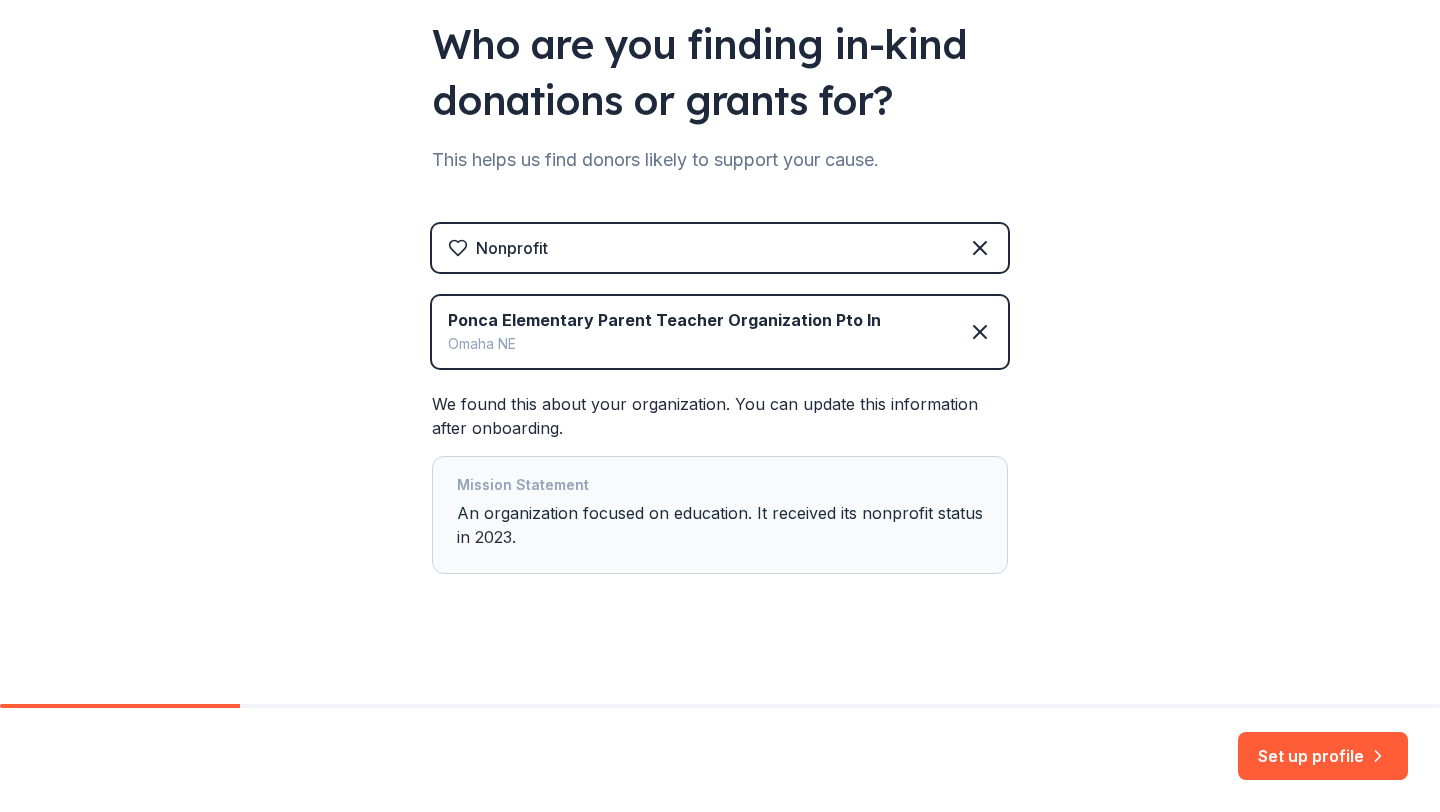 scroll, scrollTop: 197, scrollLeft: 0, axis: vertical 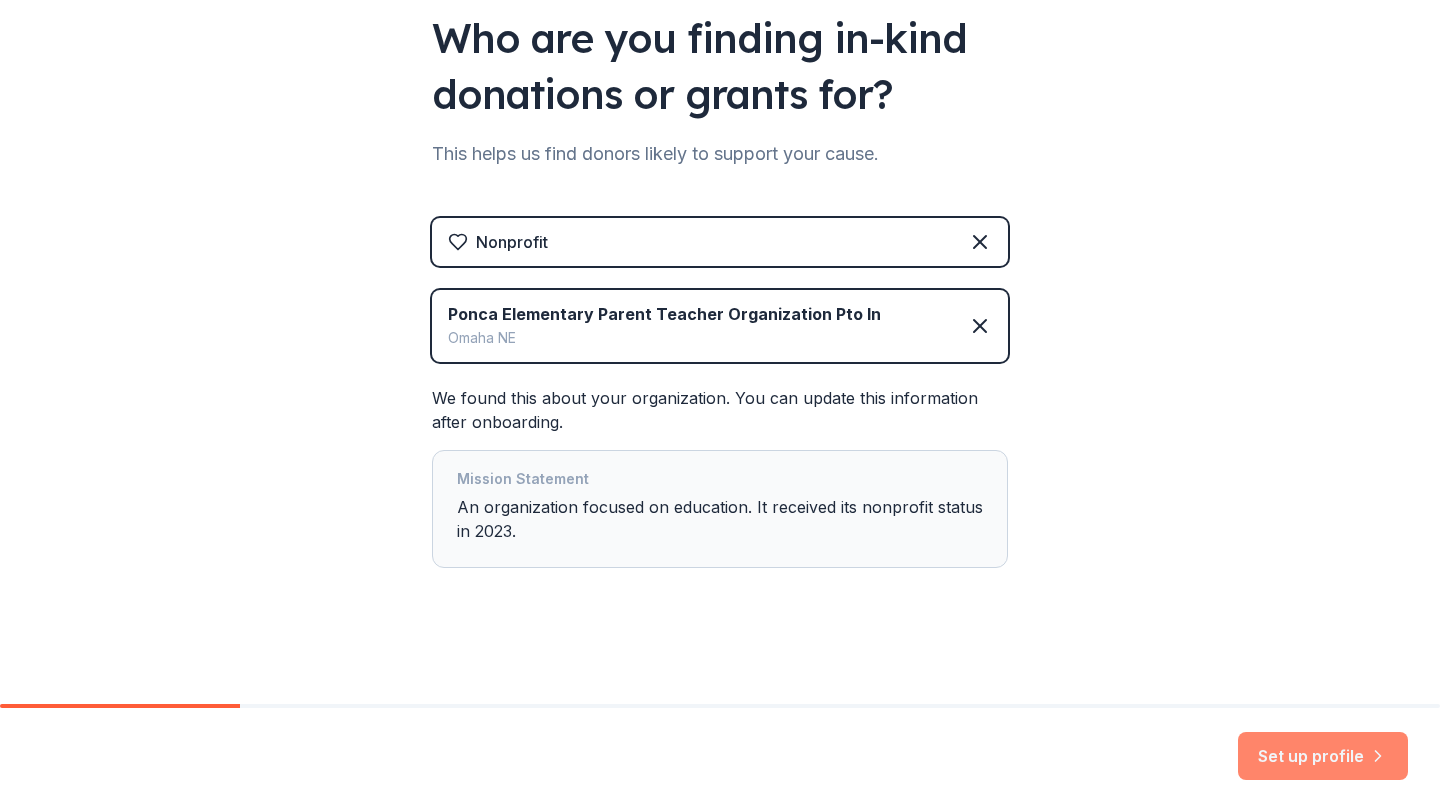 click on "Set up profile" at bounding box center [1323, 756] 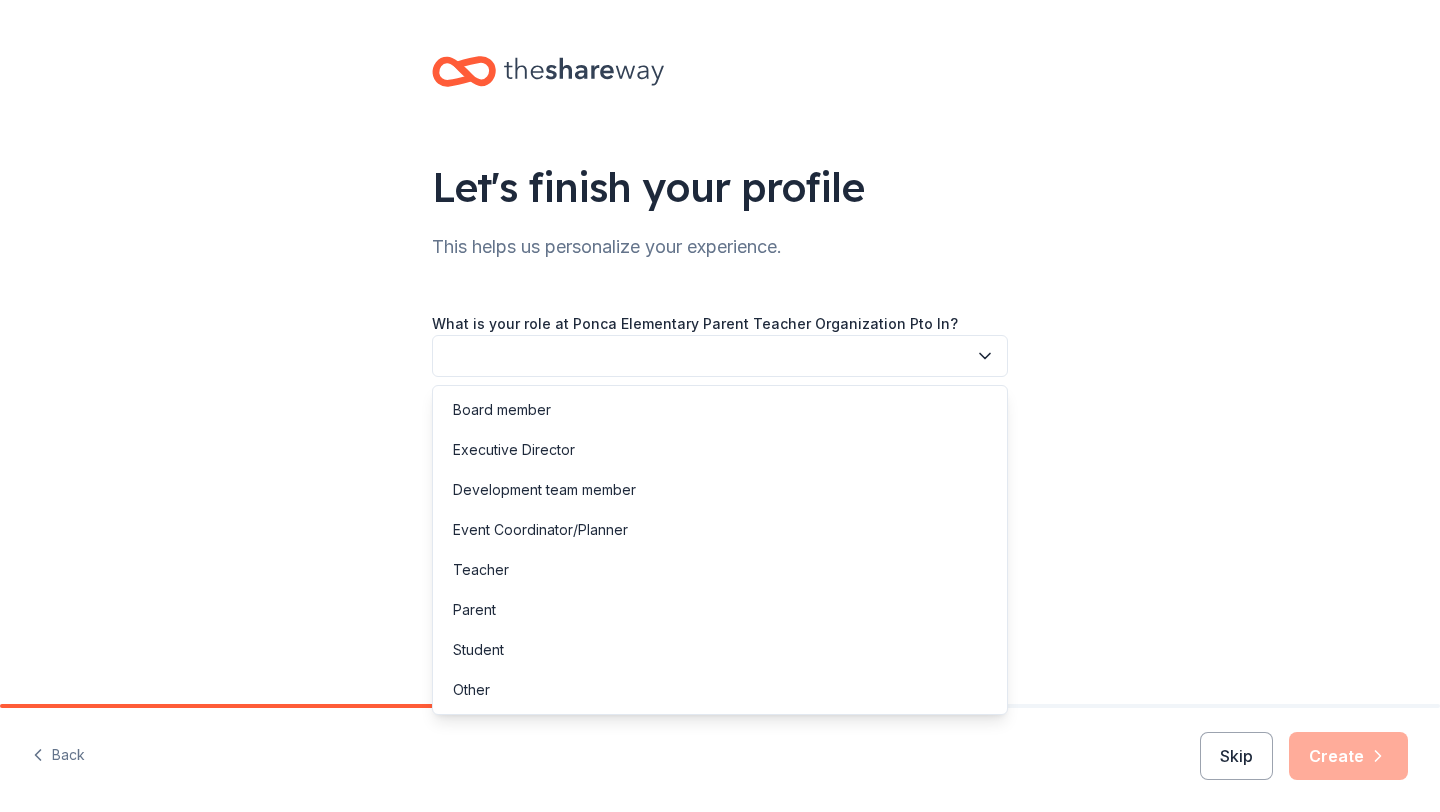 click at bounding box center [720, 356] 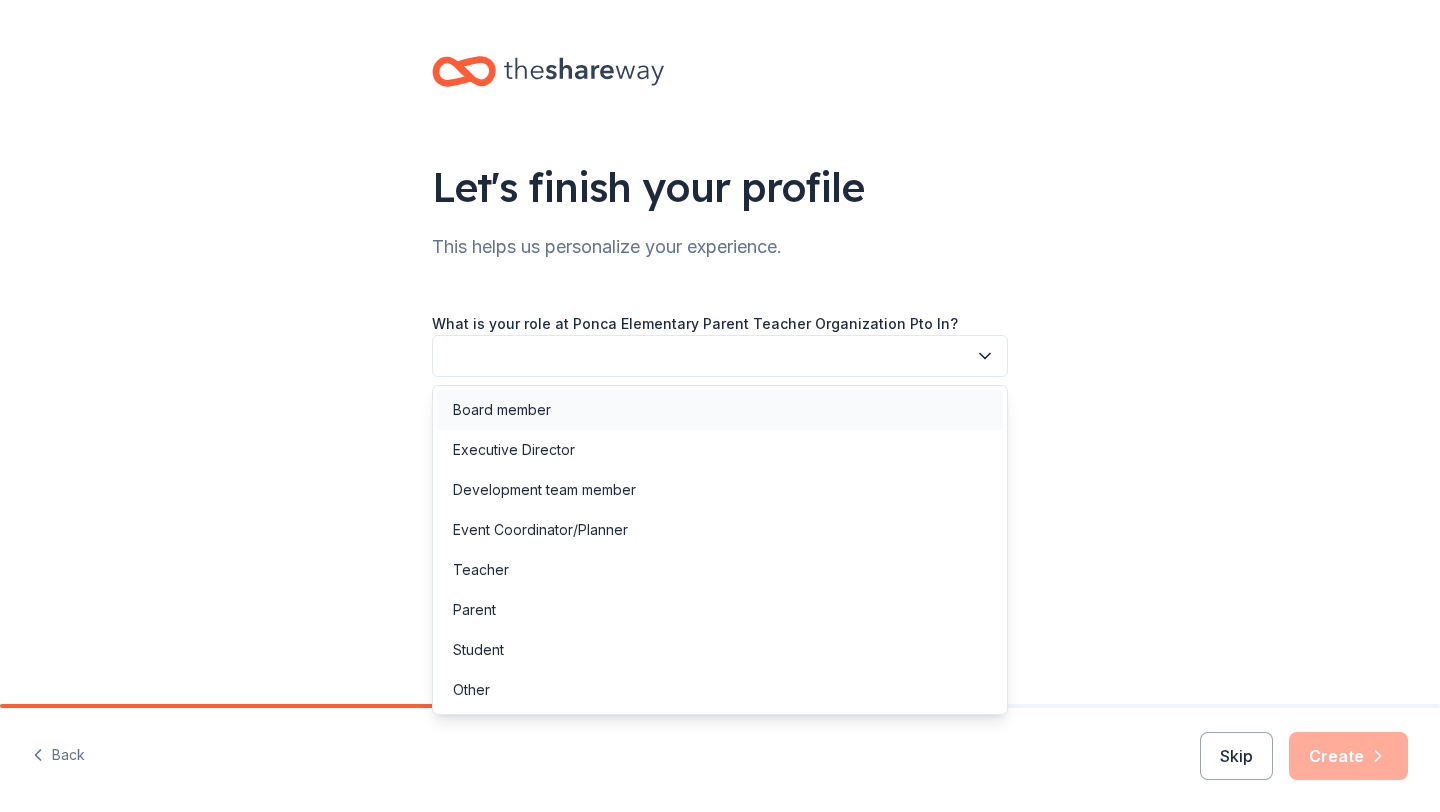 click on "Board member" at bounding box center [720, 410] 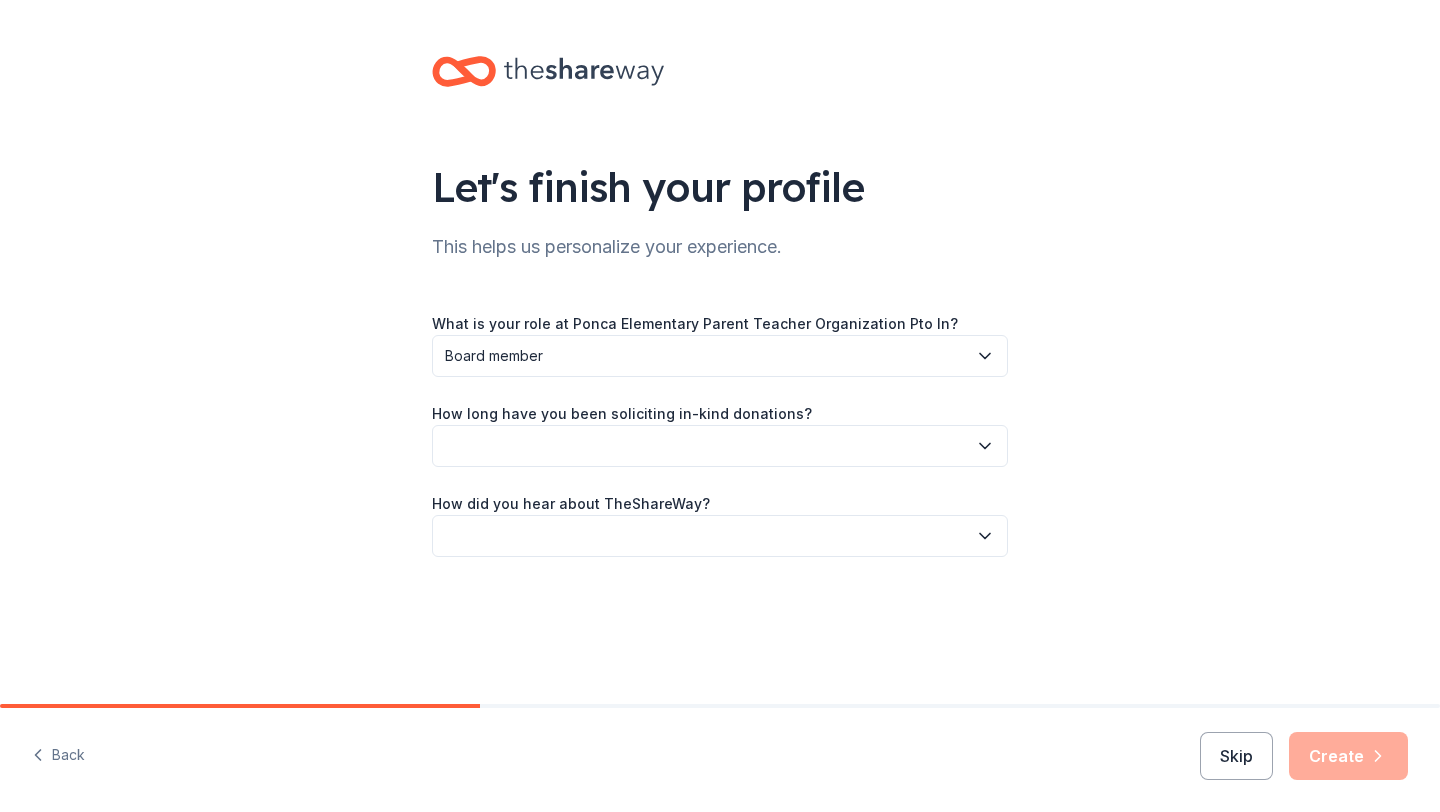 click at bounding box center [720, 446] 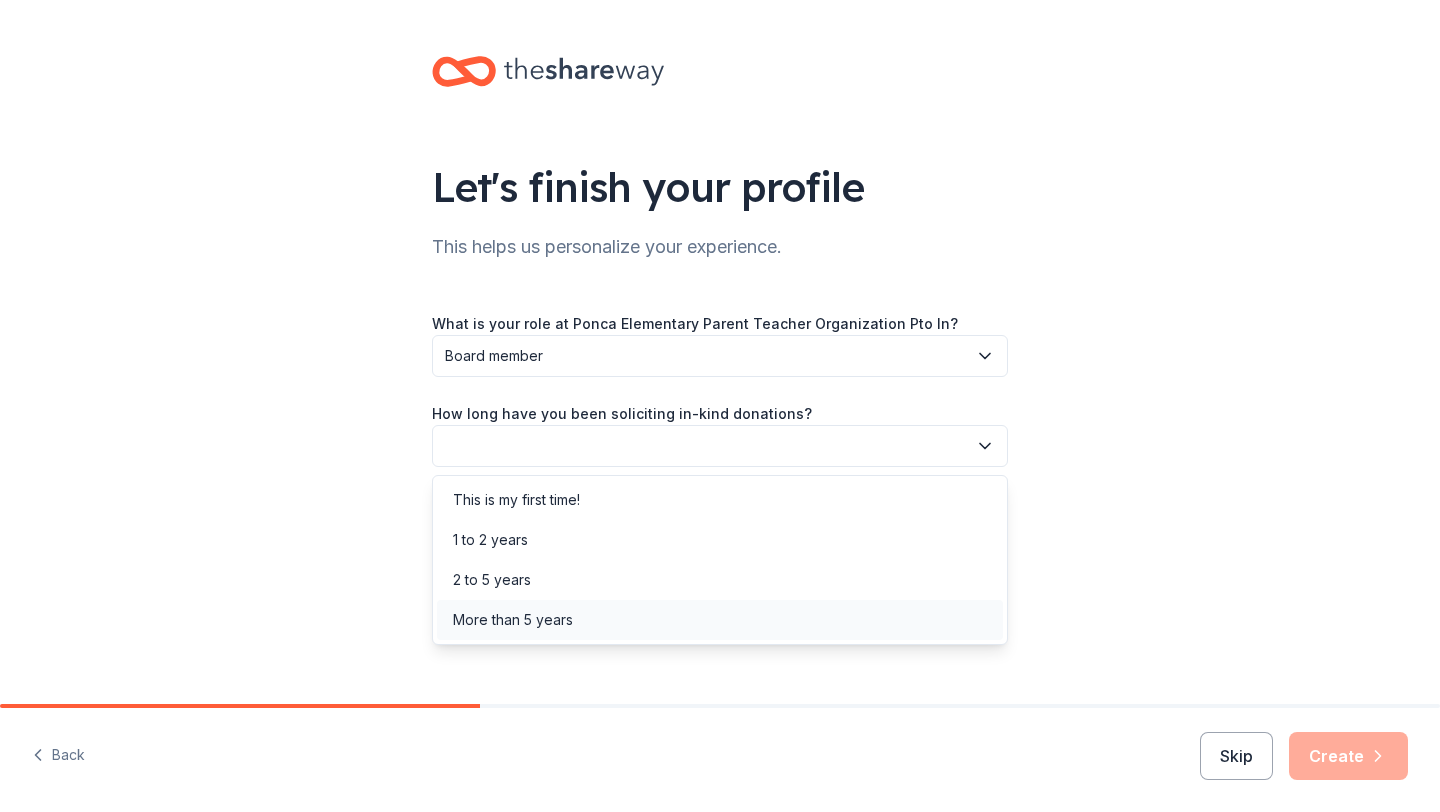 click on "More than 5 years" at bounding box center [513, 620] 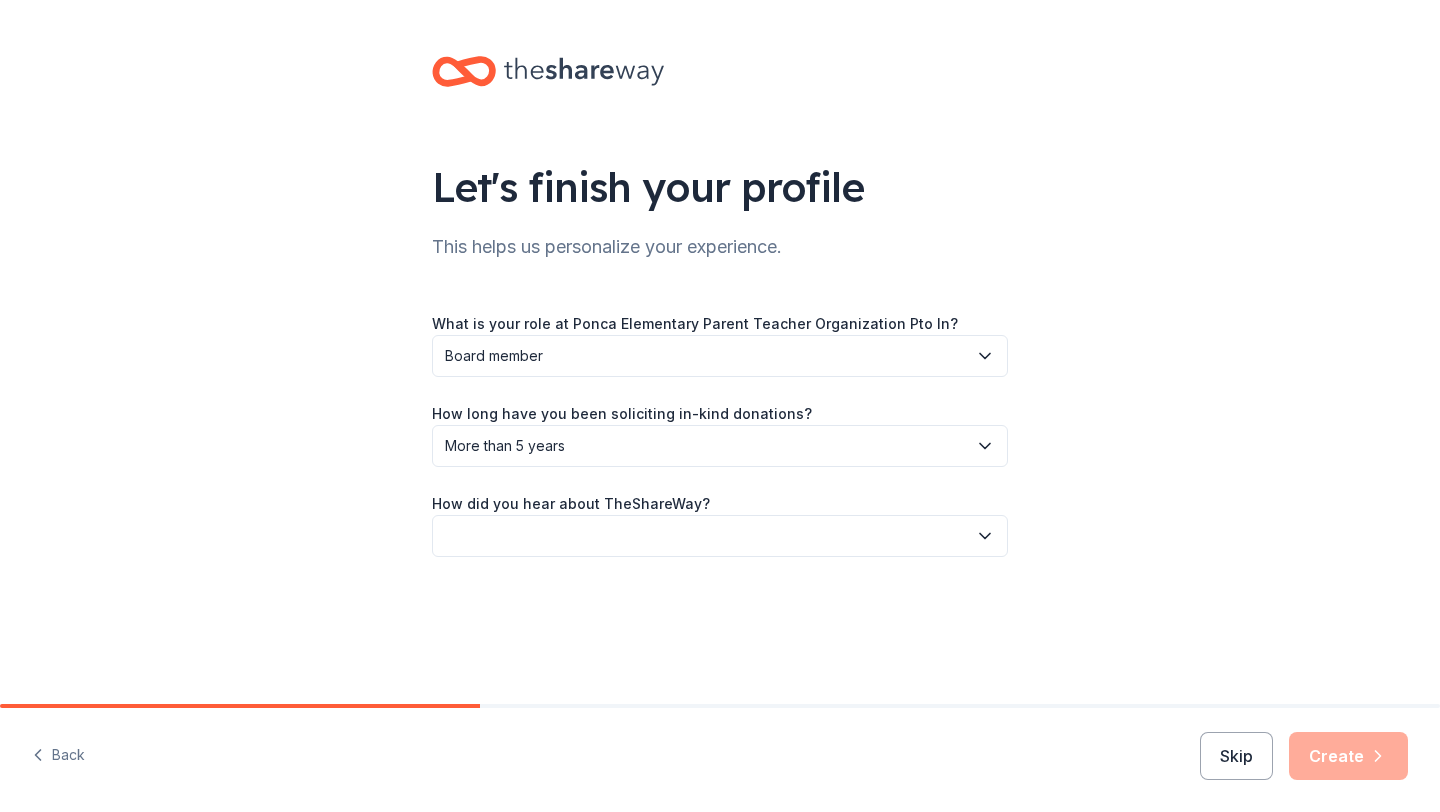 click at bounding box center (720, 536) 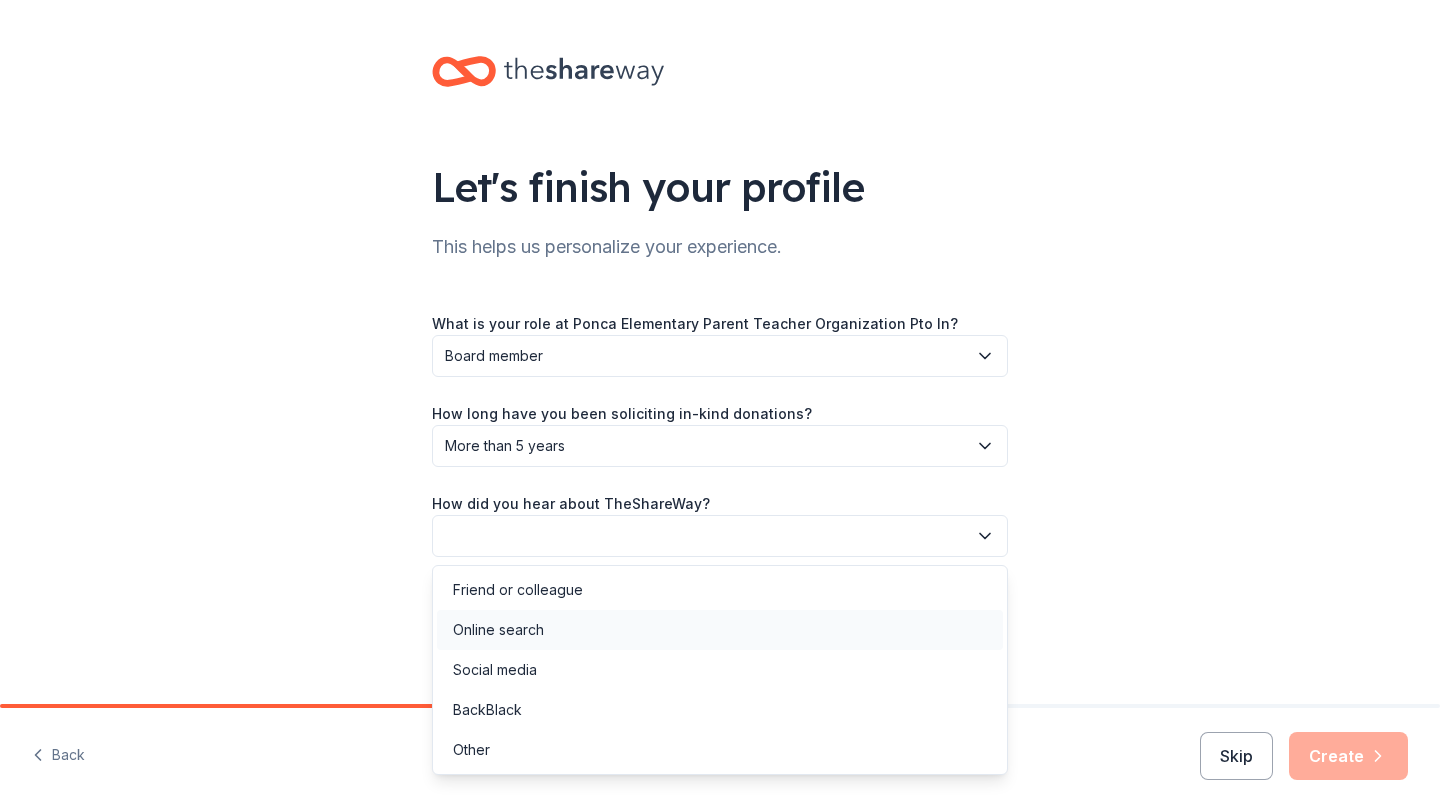 click on "Online search" at bounding box center [720, 630] 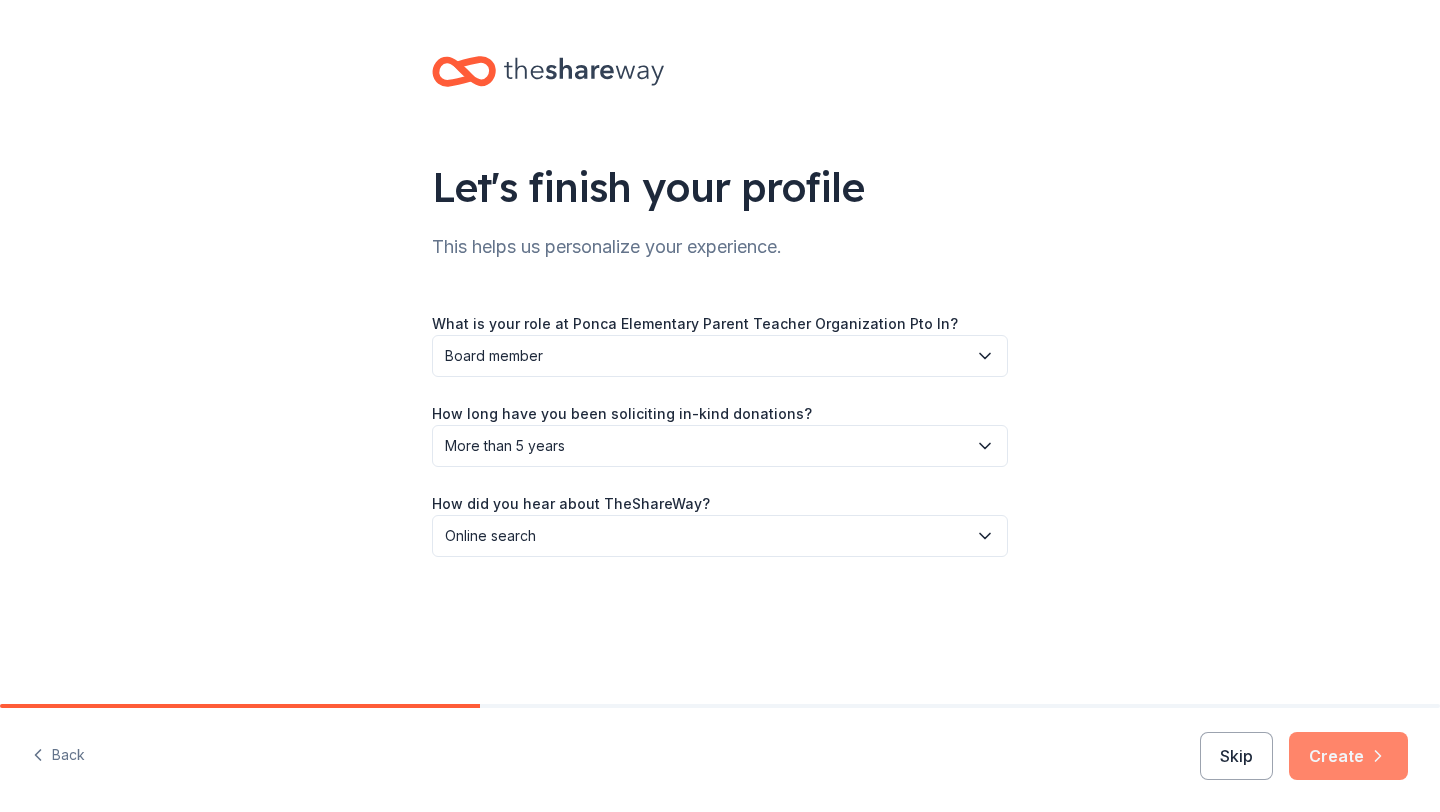 click on "Create" at bounding box center (1348, 756) 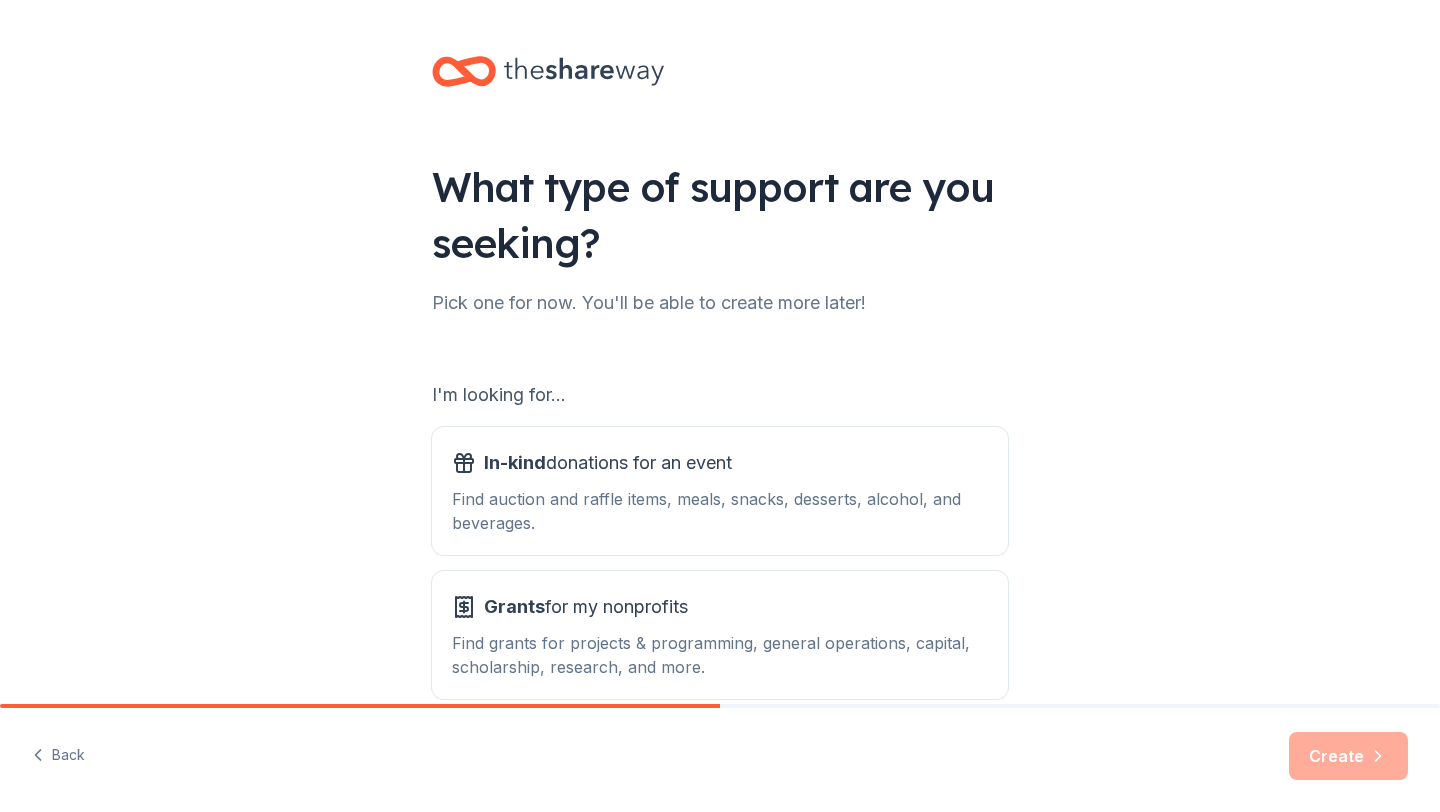 scroll, scrollTop: 103, scrollLeft: 0, axis: vertical 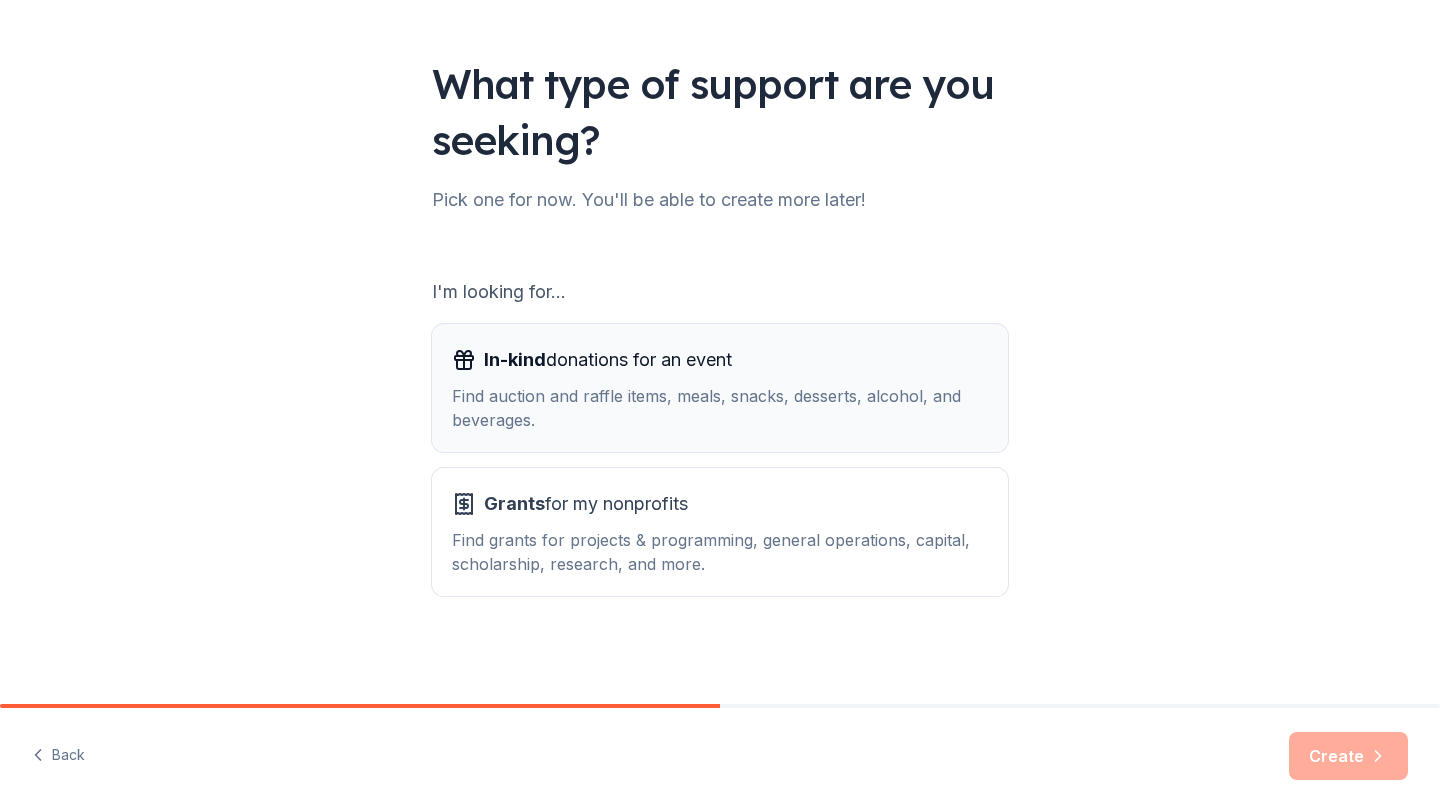 click on "In-kind  donations for an event" at bounding box center (608, 360) 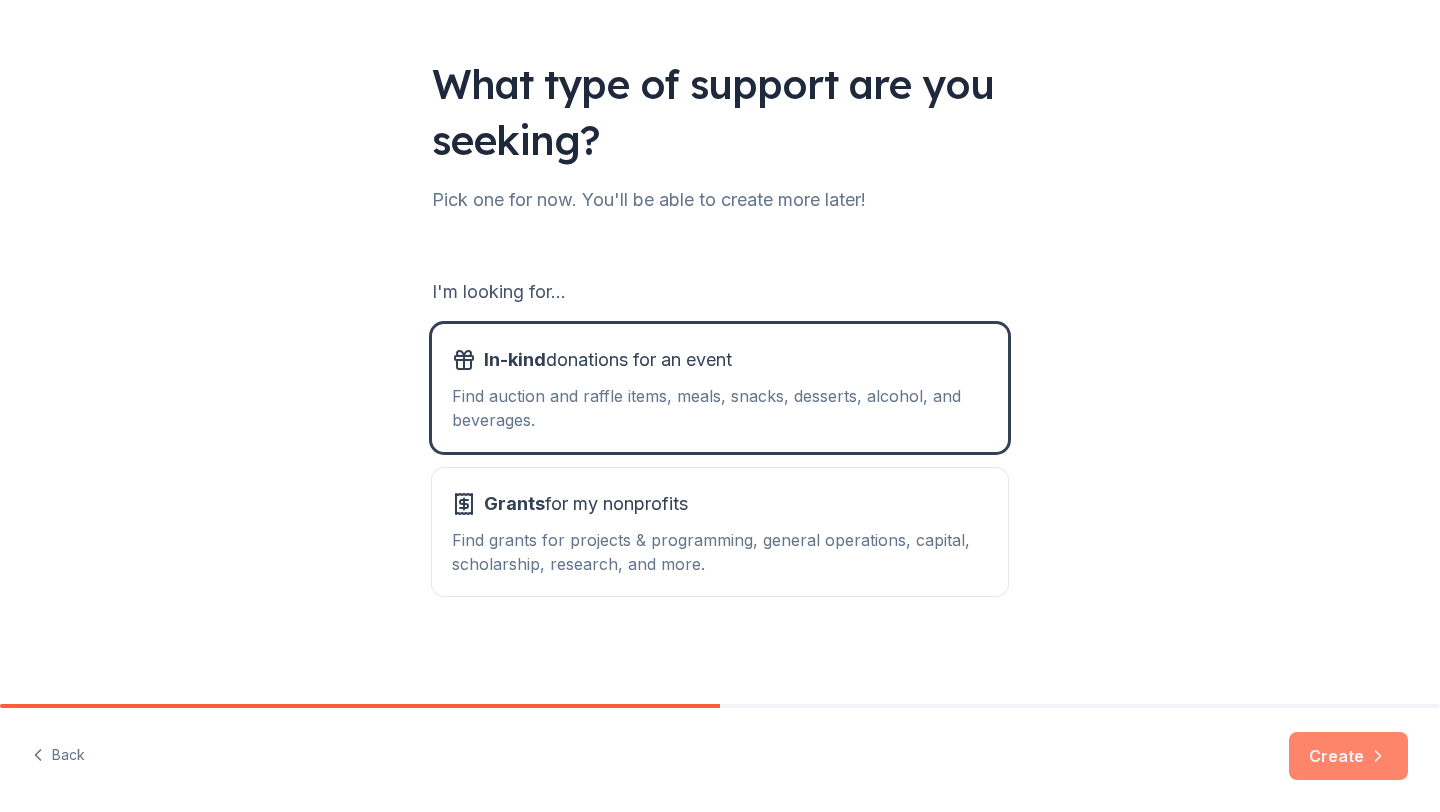 click on "Create" at bounding box center (1348, 756) 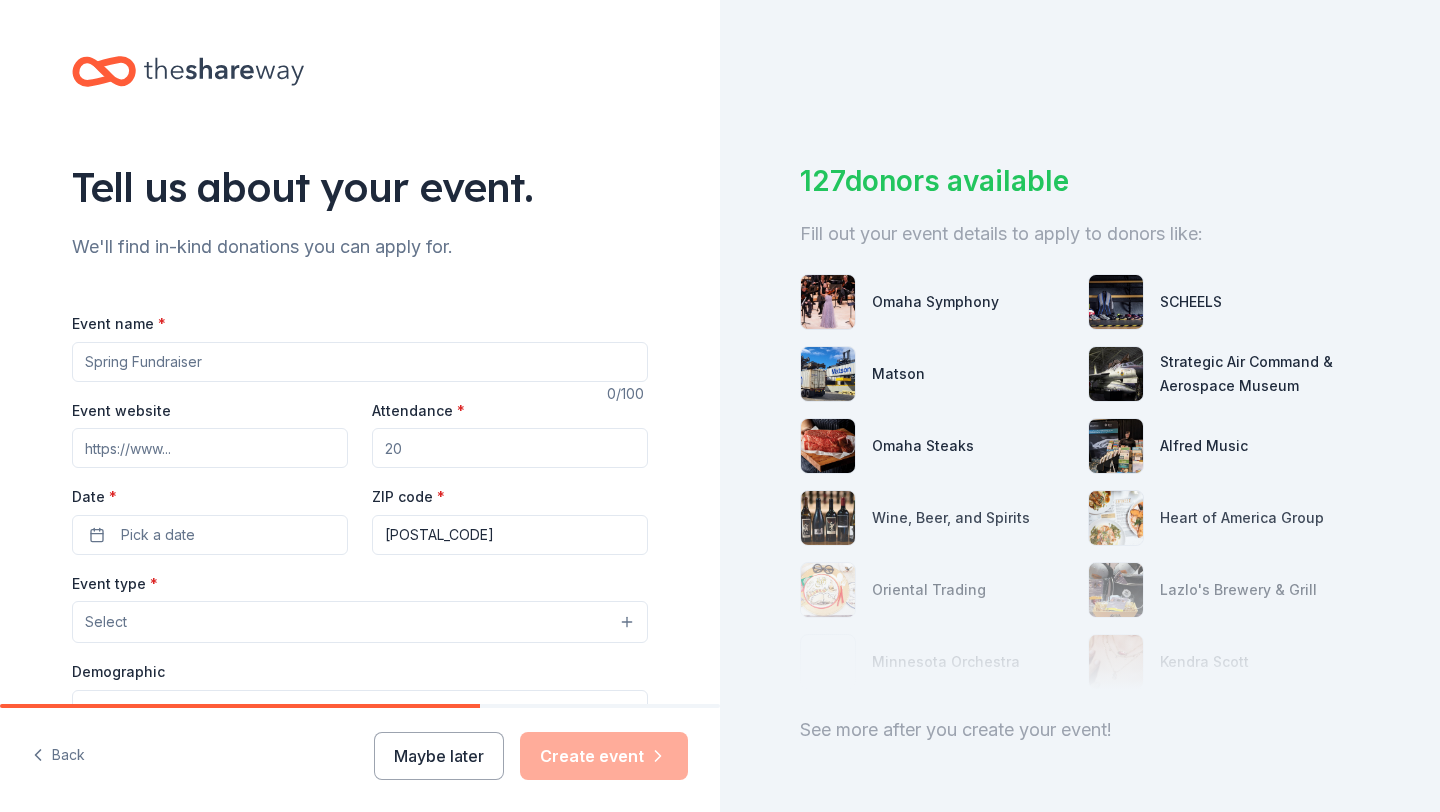 click on "Event name *" at bounding box center (360, 362) 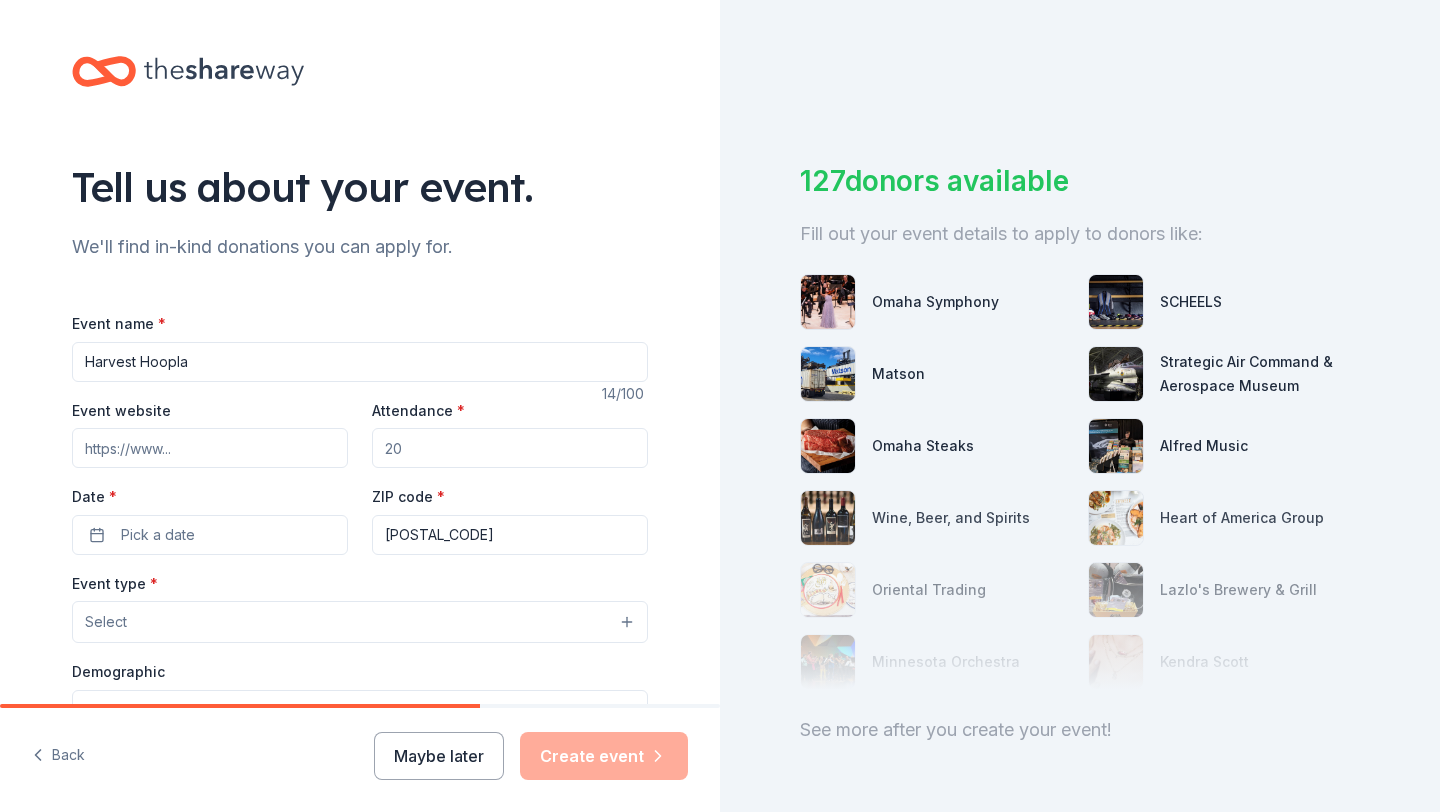 type on "Harvest Hoopla" 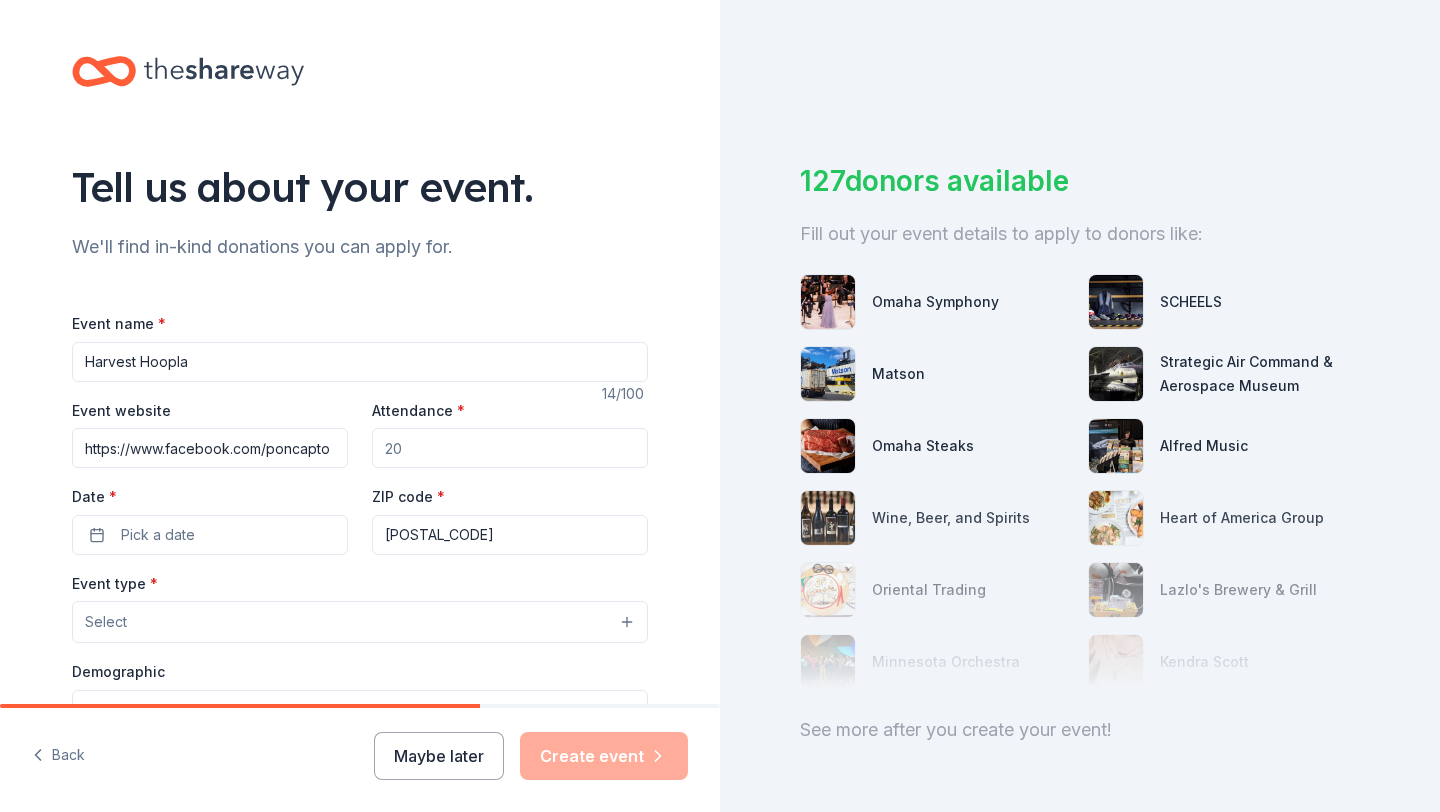 type on "https://www.facebook.com/poncapto" 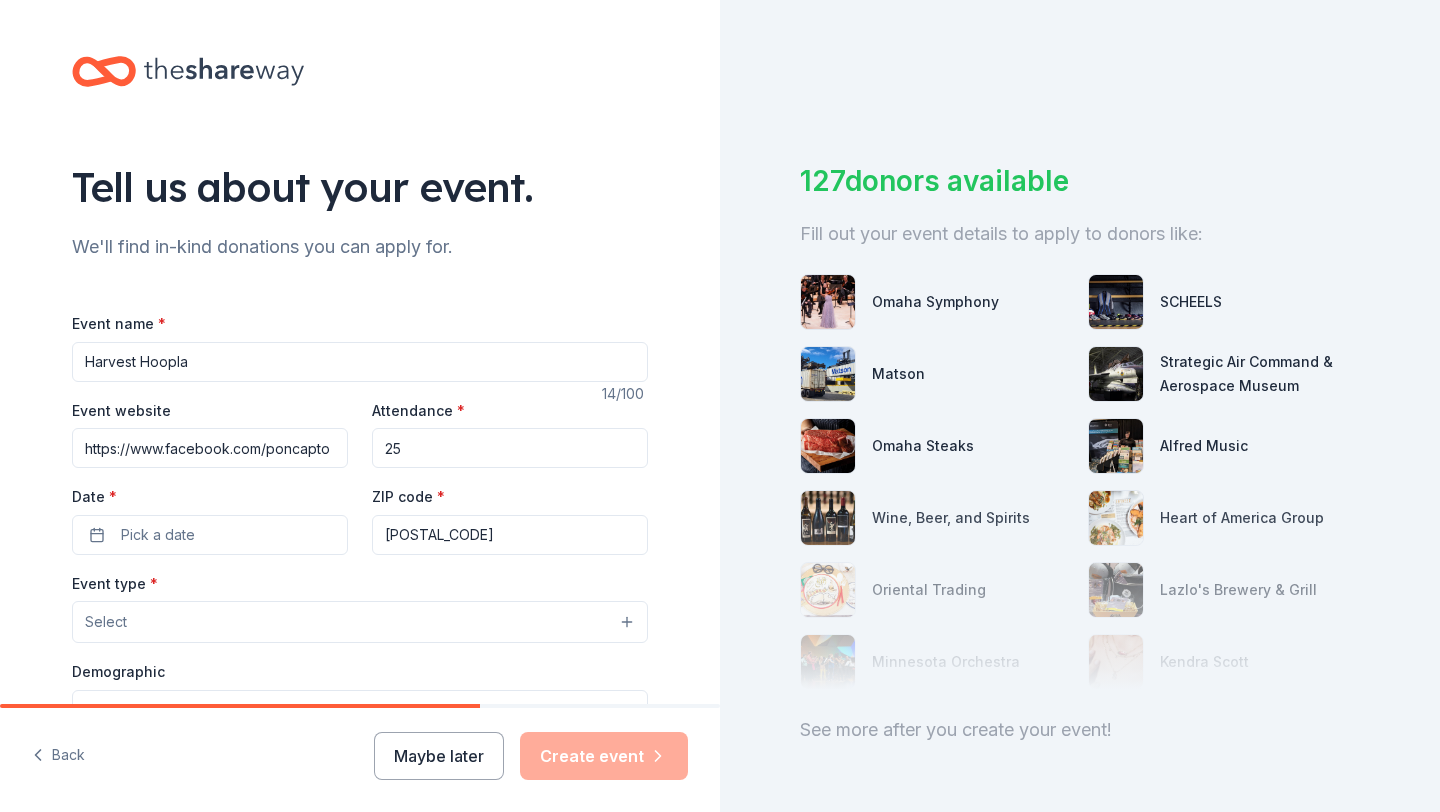 type on "2" 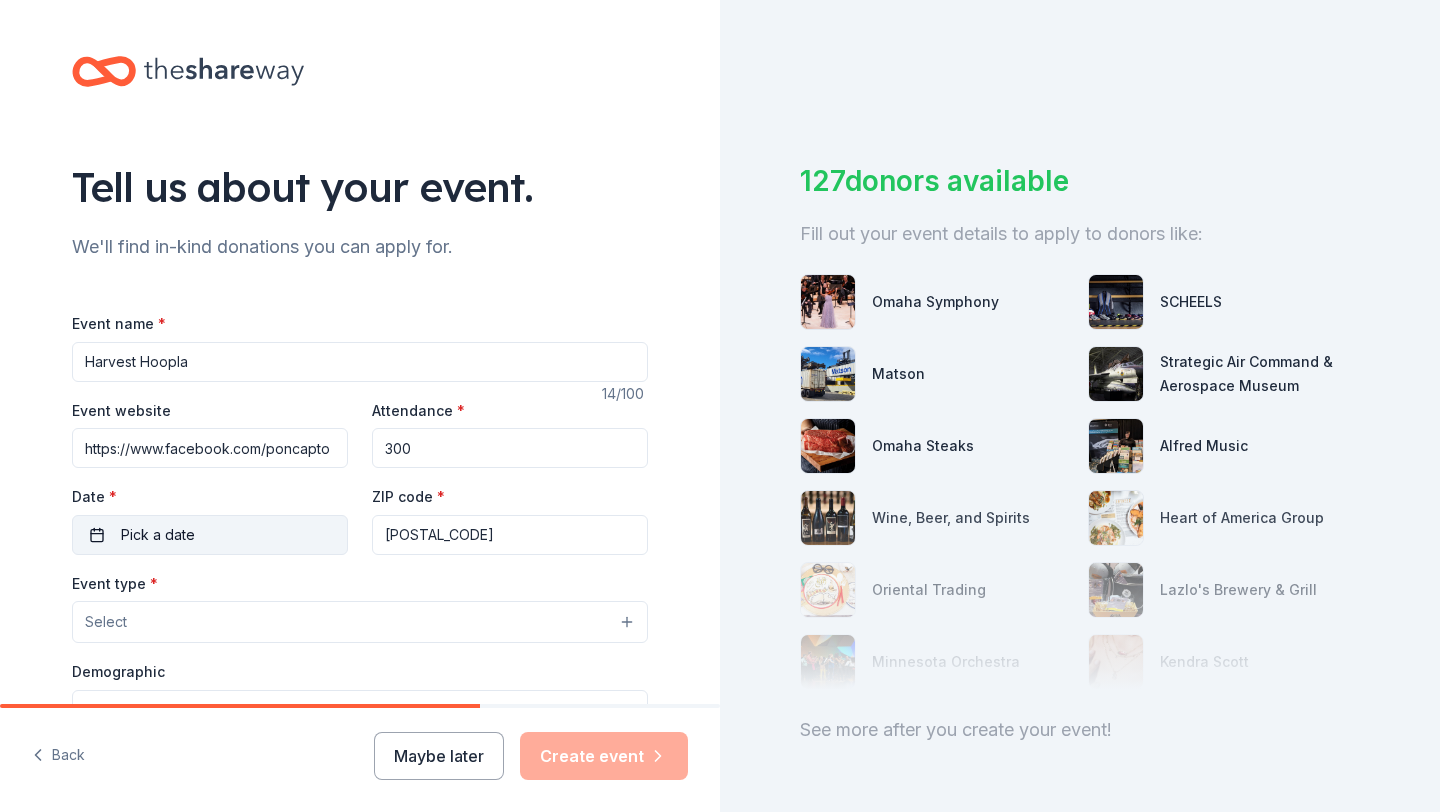 type on "300" 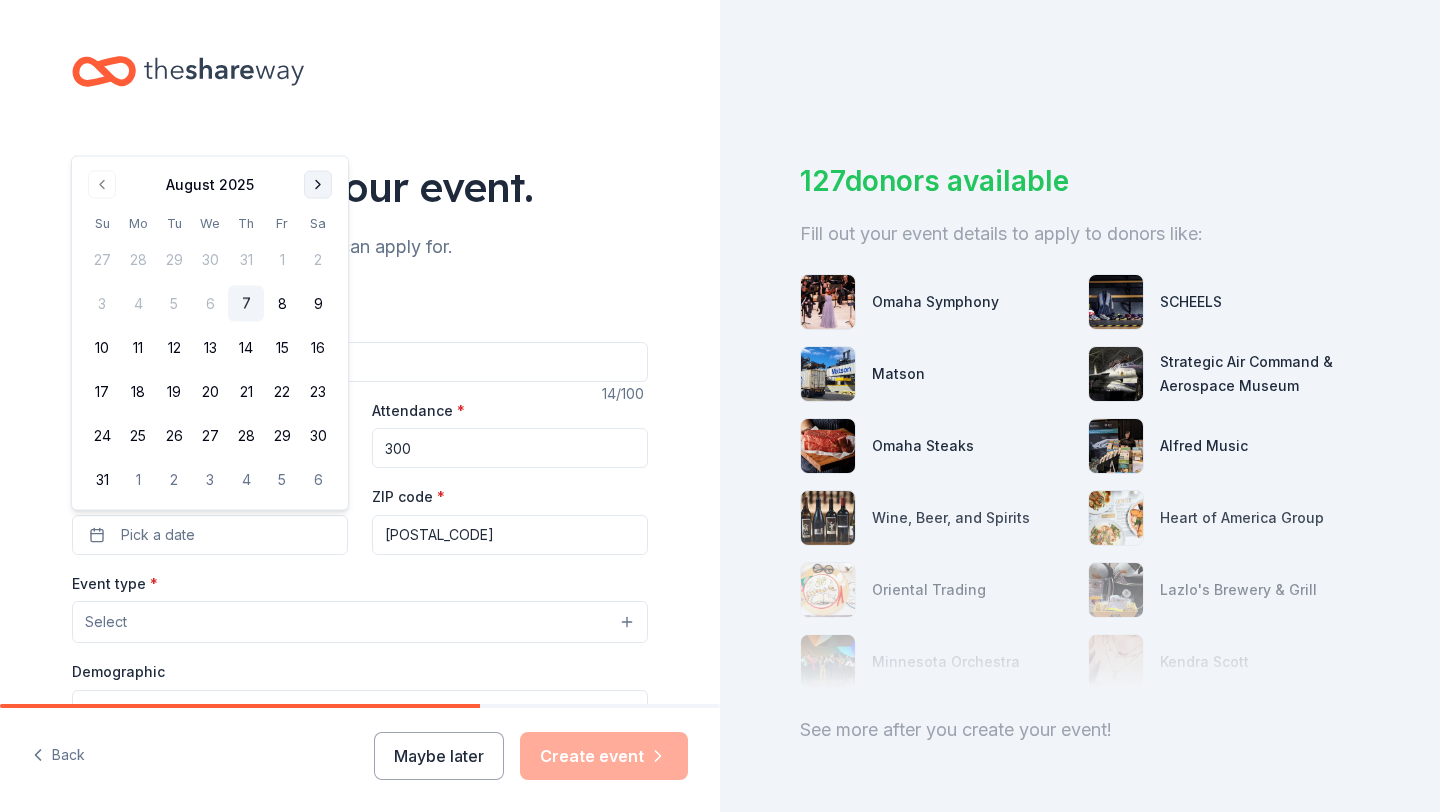 click at bounding box center (318, 185) 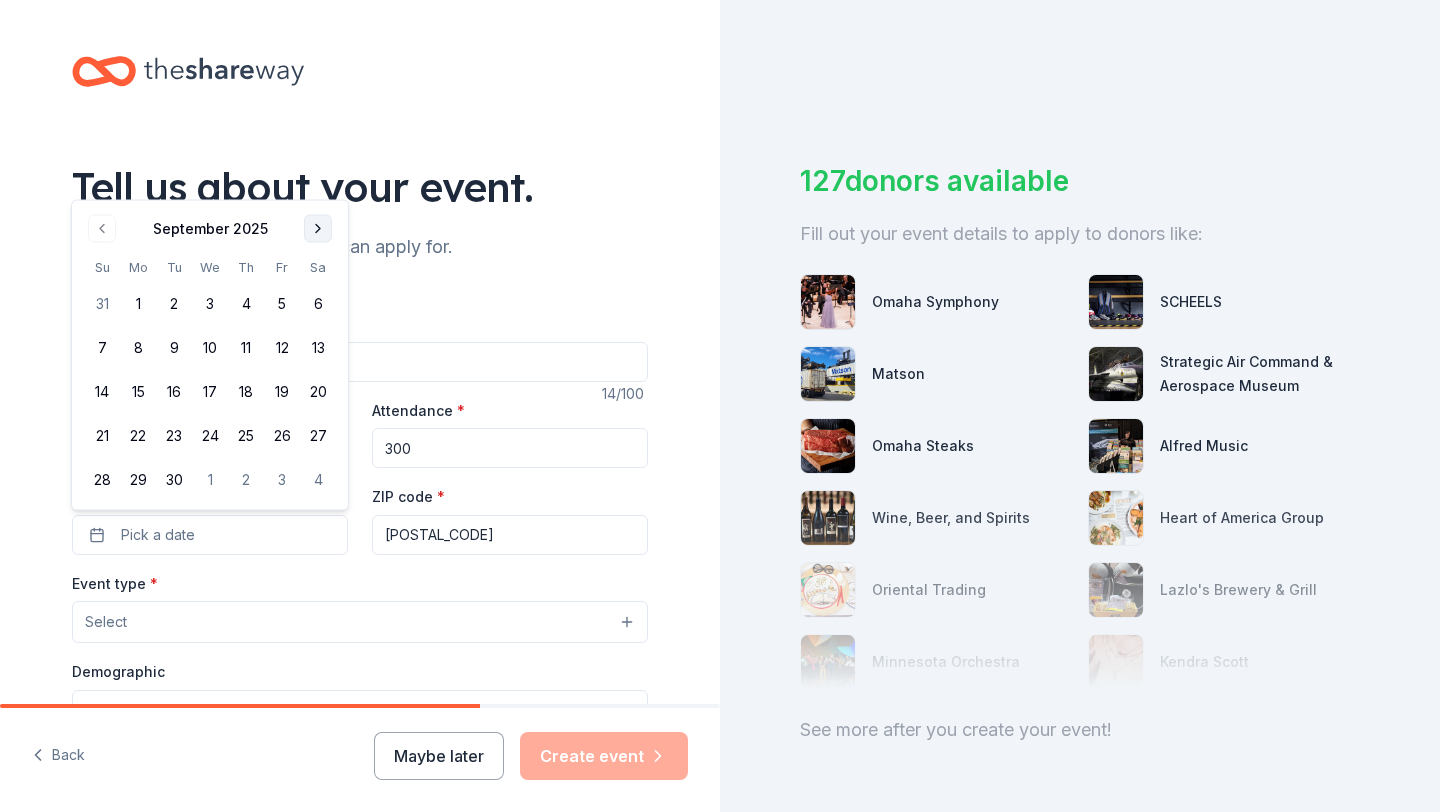 click on "Tell us about your event." at bounding box center (360, 187) 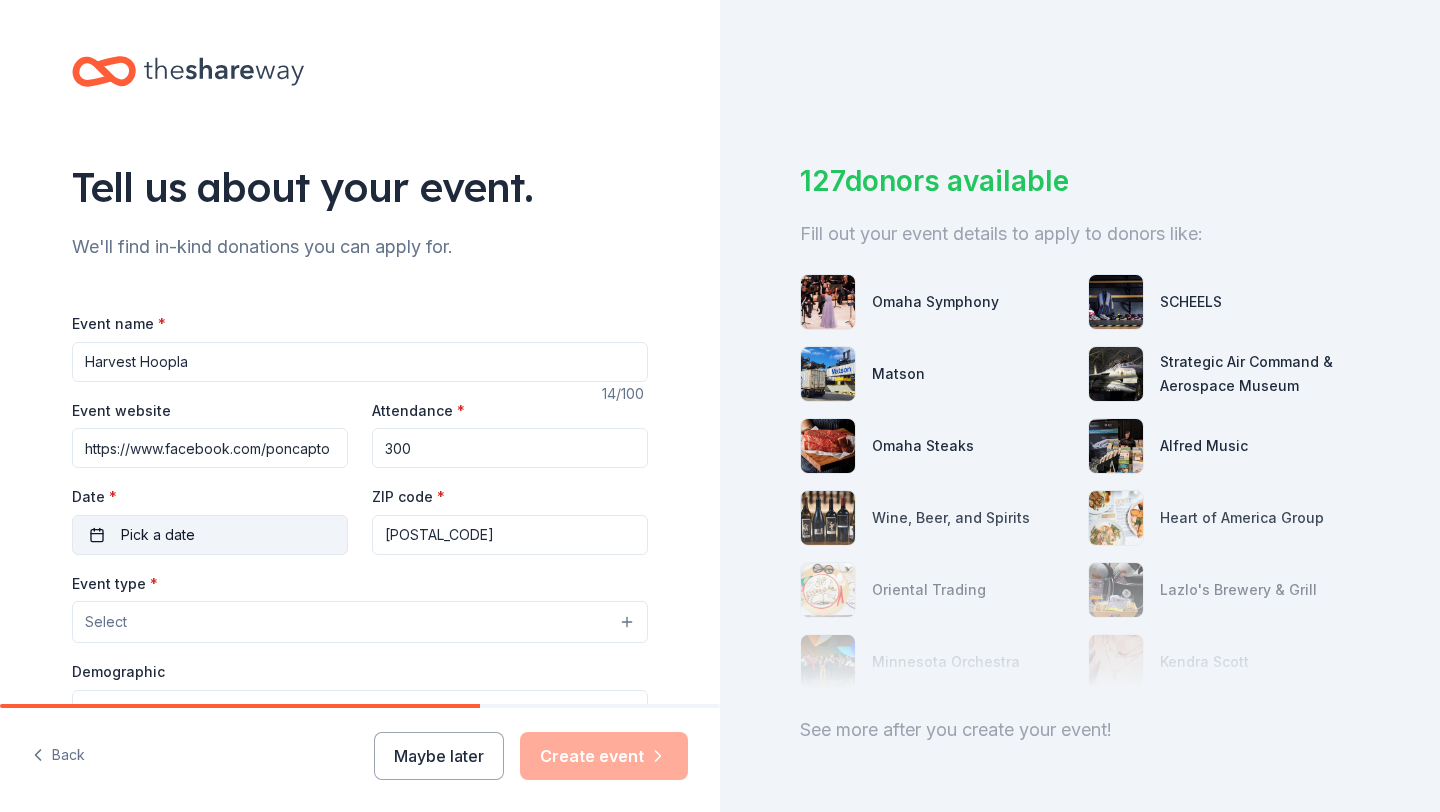 click on "Pick a date" at bounding box center [210, 535] 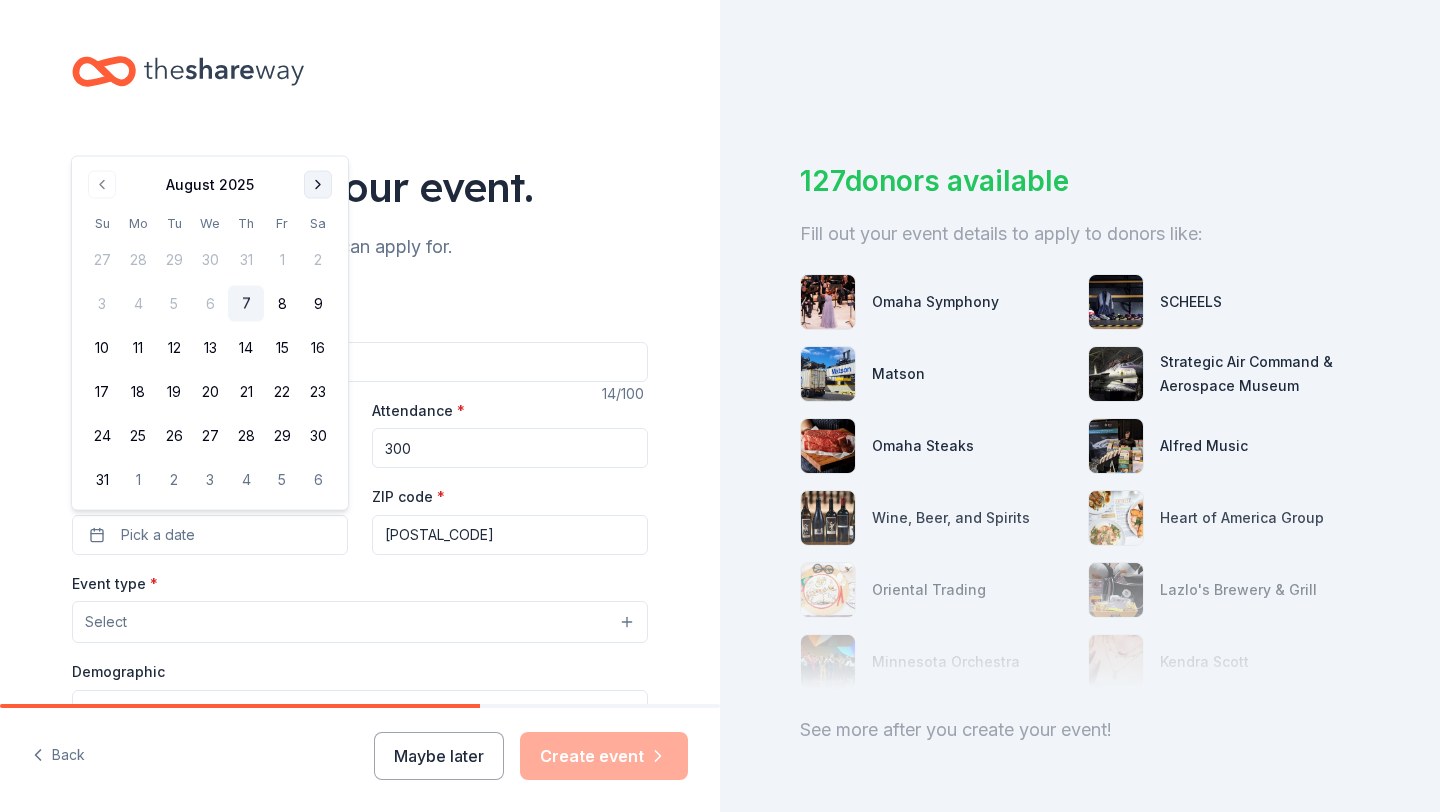 click at bounding box center (318, 185) 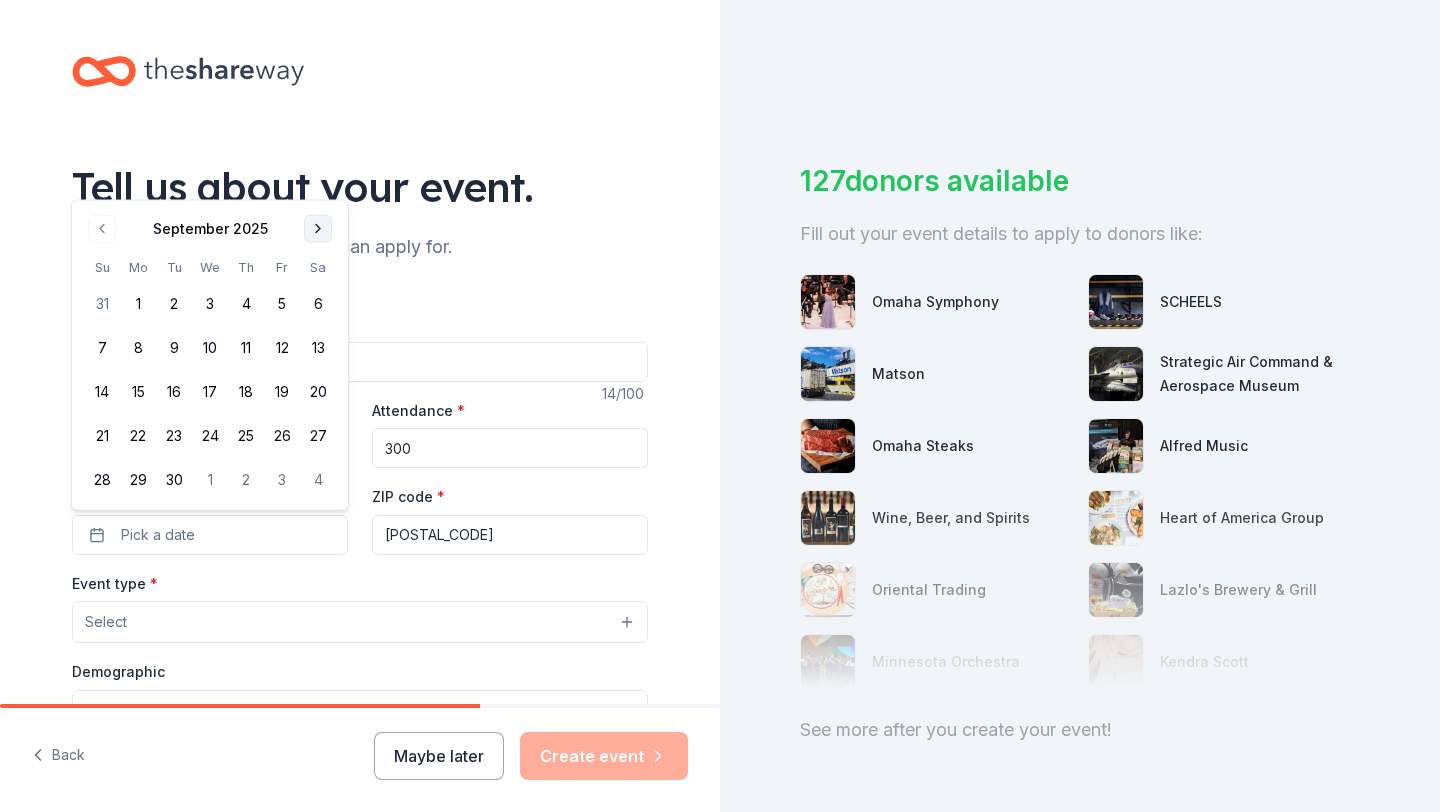 click at bounding box center (318, 229) 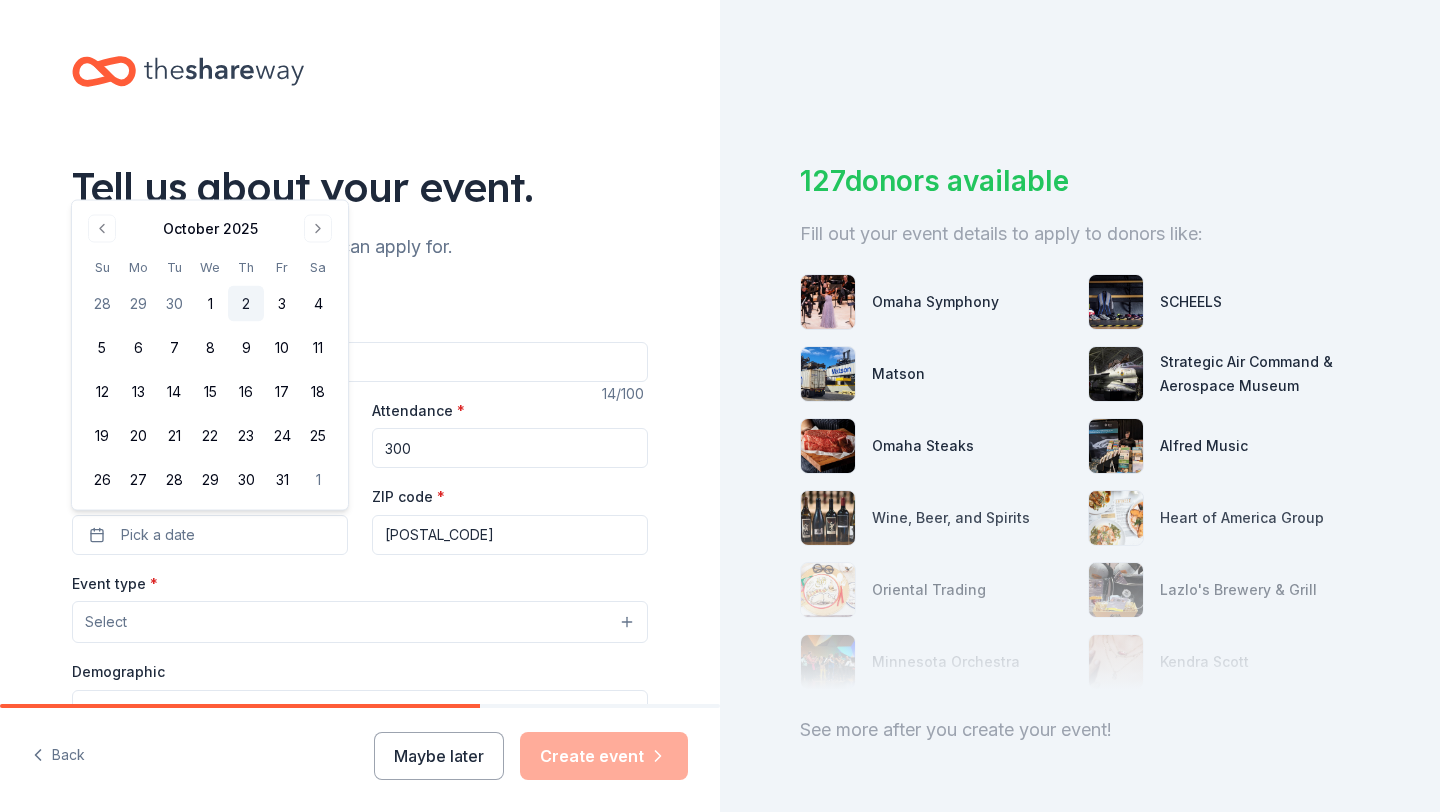 click on "2" at bounding box center [246, 304] 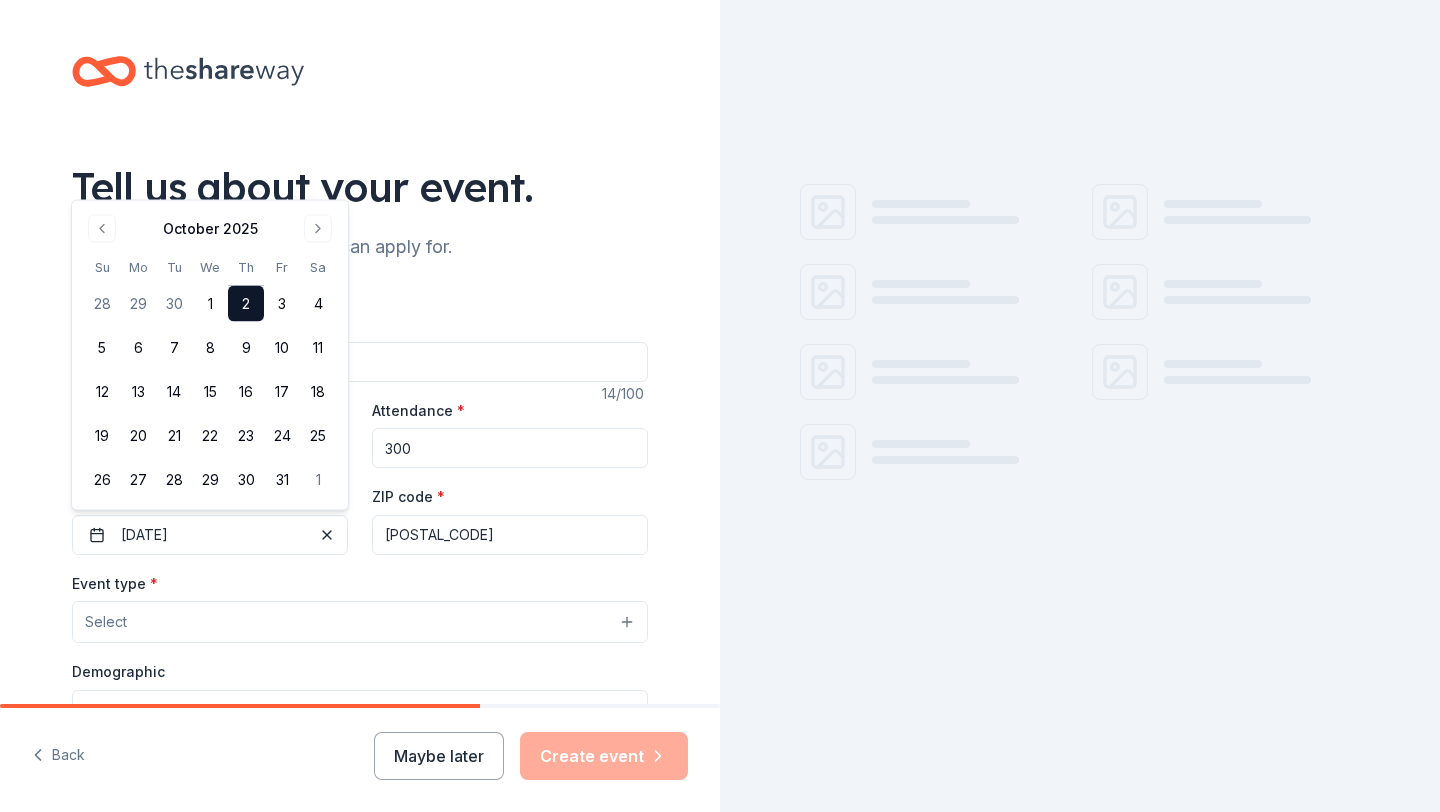 click on "Event type * Select" at bounding box center [360, 607] 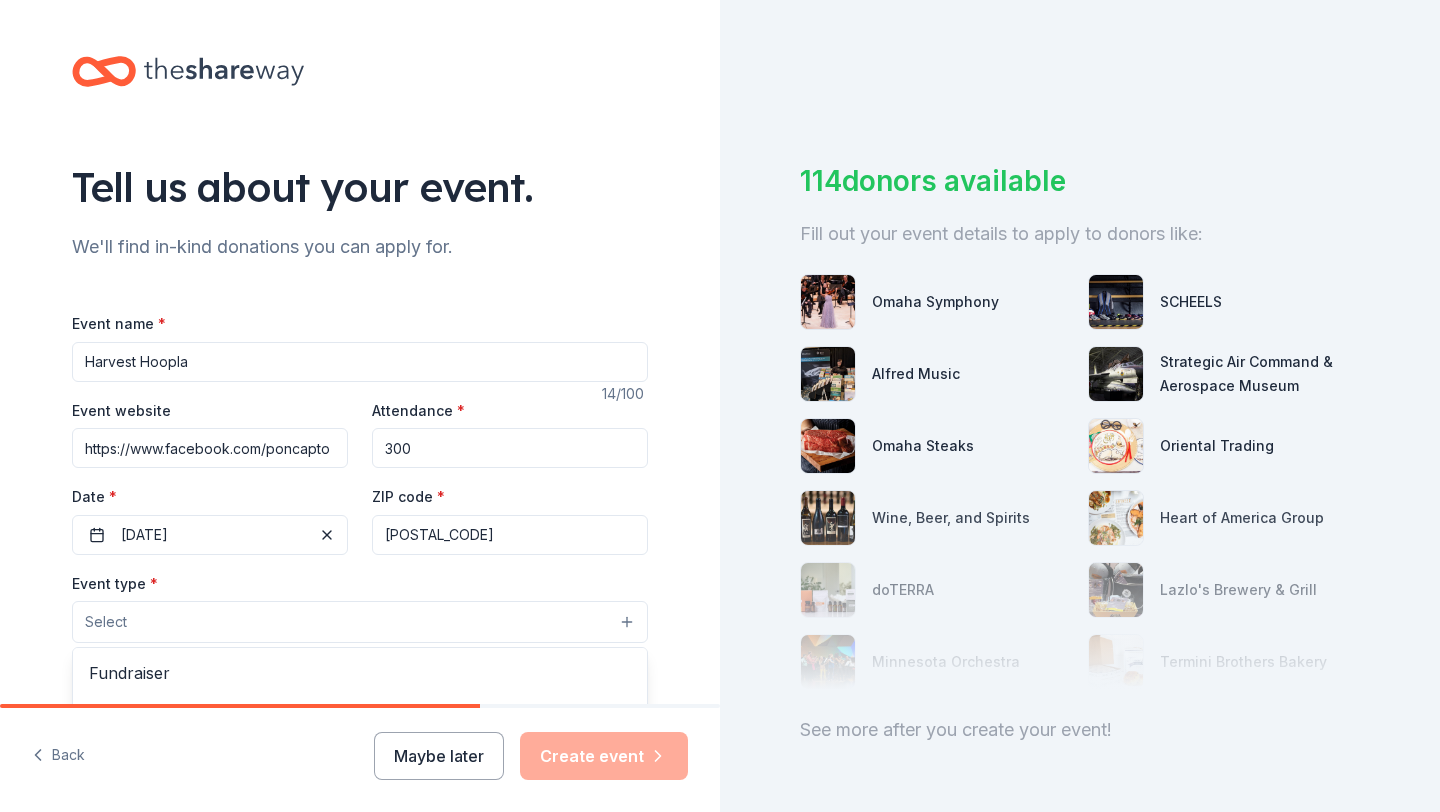 click on "Select" at bounding box center [360, 622] 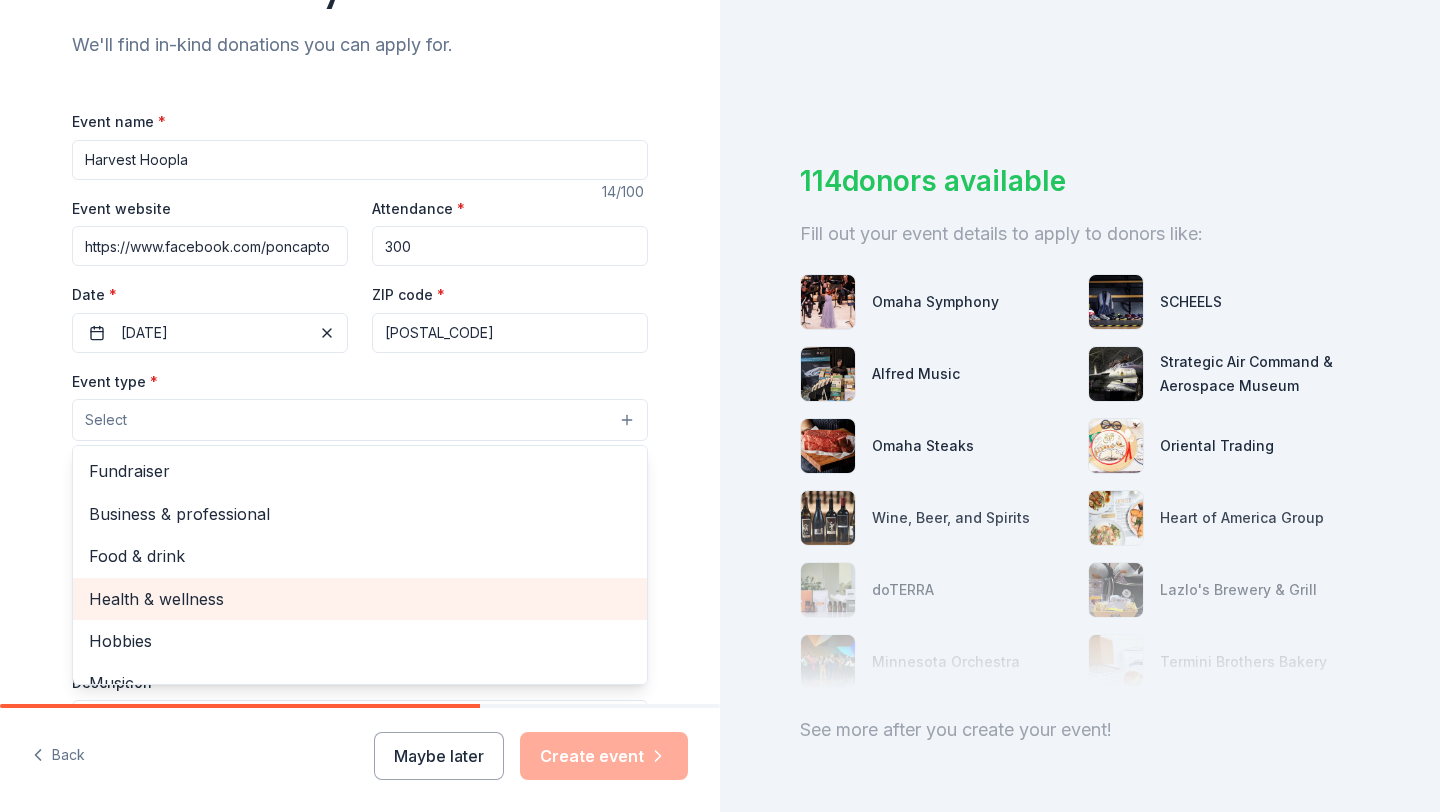 scroll, scrollTop: 228, scrollLeft: 0, axis: vertical 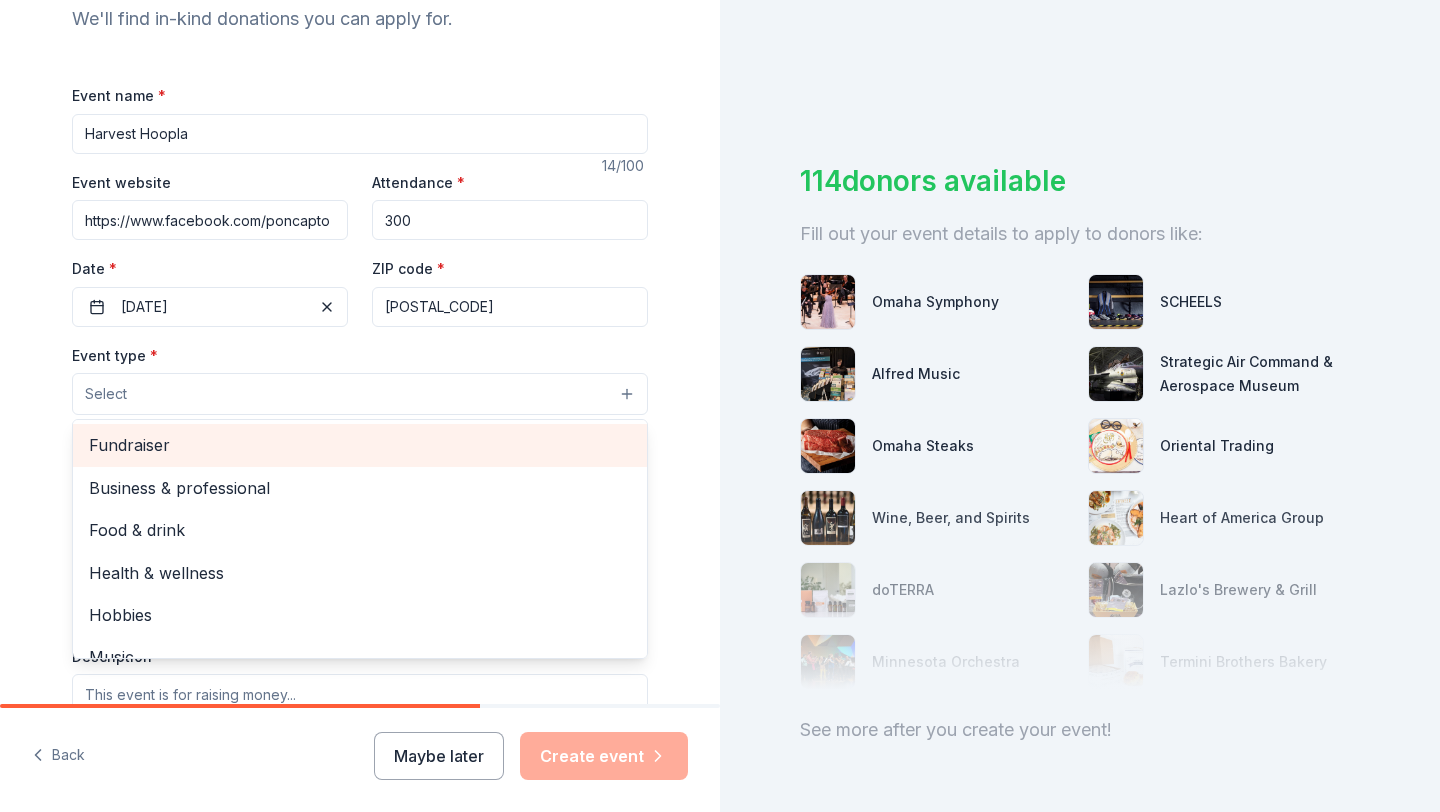 click on "Fundraiser" at bounding box center [360, 445] 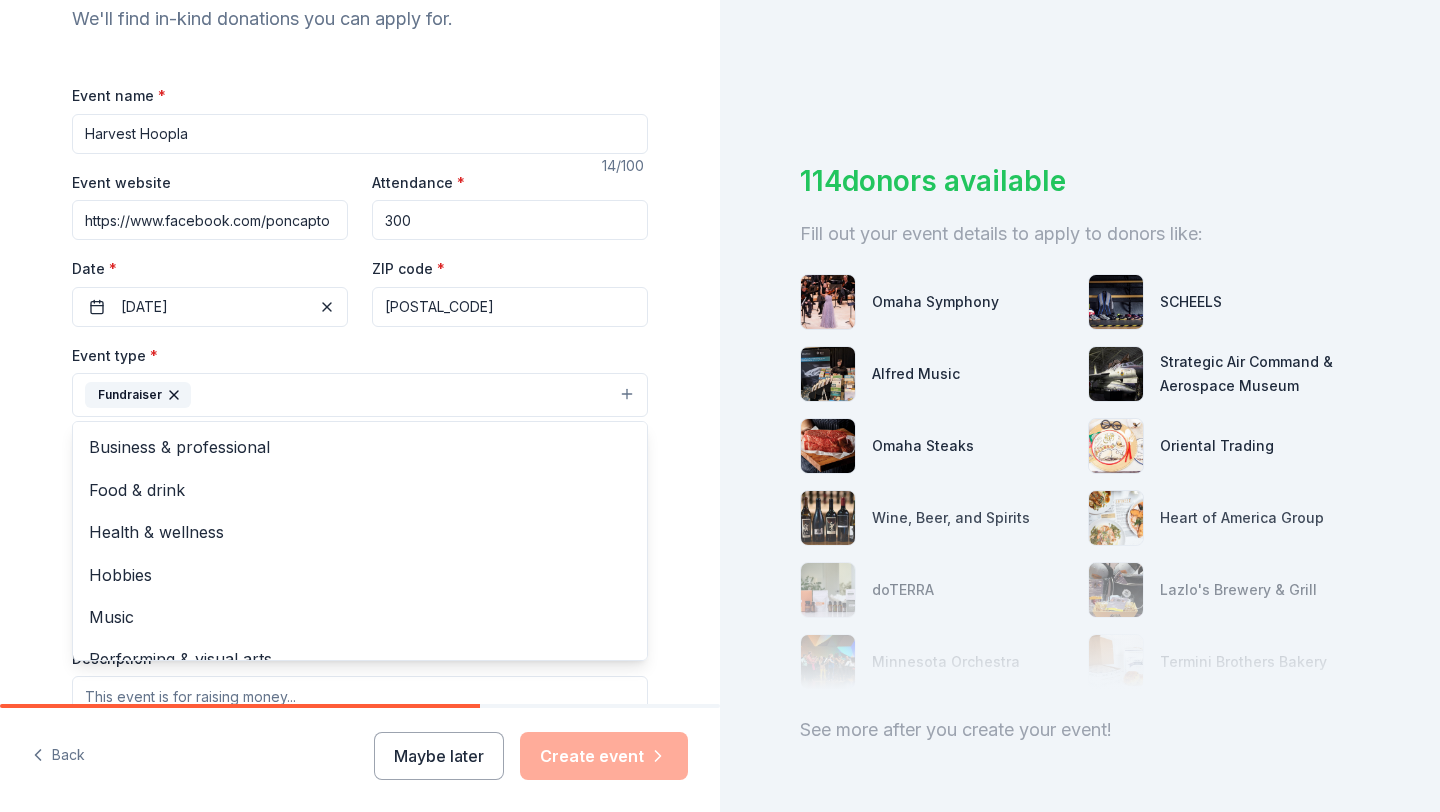 click on "Tell us about your event. We'll find in-kind donations you can apply for. Event name * Harvest Hoopla 14 /100 Event website https://www.facebook.com/poncapto Attendance * 300 Date * 10/02/2025 ZIP code * 68112 Event type * Fundraiser Business & professional Food & drink Health & wellness Hobbies Music Performing & visual arts Demographic Select We use this information to help brands find events with their target demographic to sponsor their products. Mailing address Apt/unit Description What are you looking for? * Auction & raffle Meals Snacks Desserts Alcohol Beverages Send me reminders Email me reminders of donor application deadlines Recurring event" at bounding box center (360, 438) 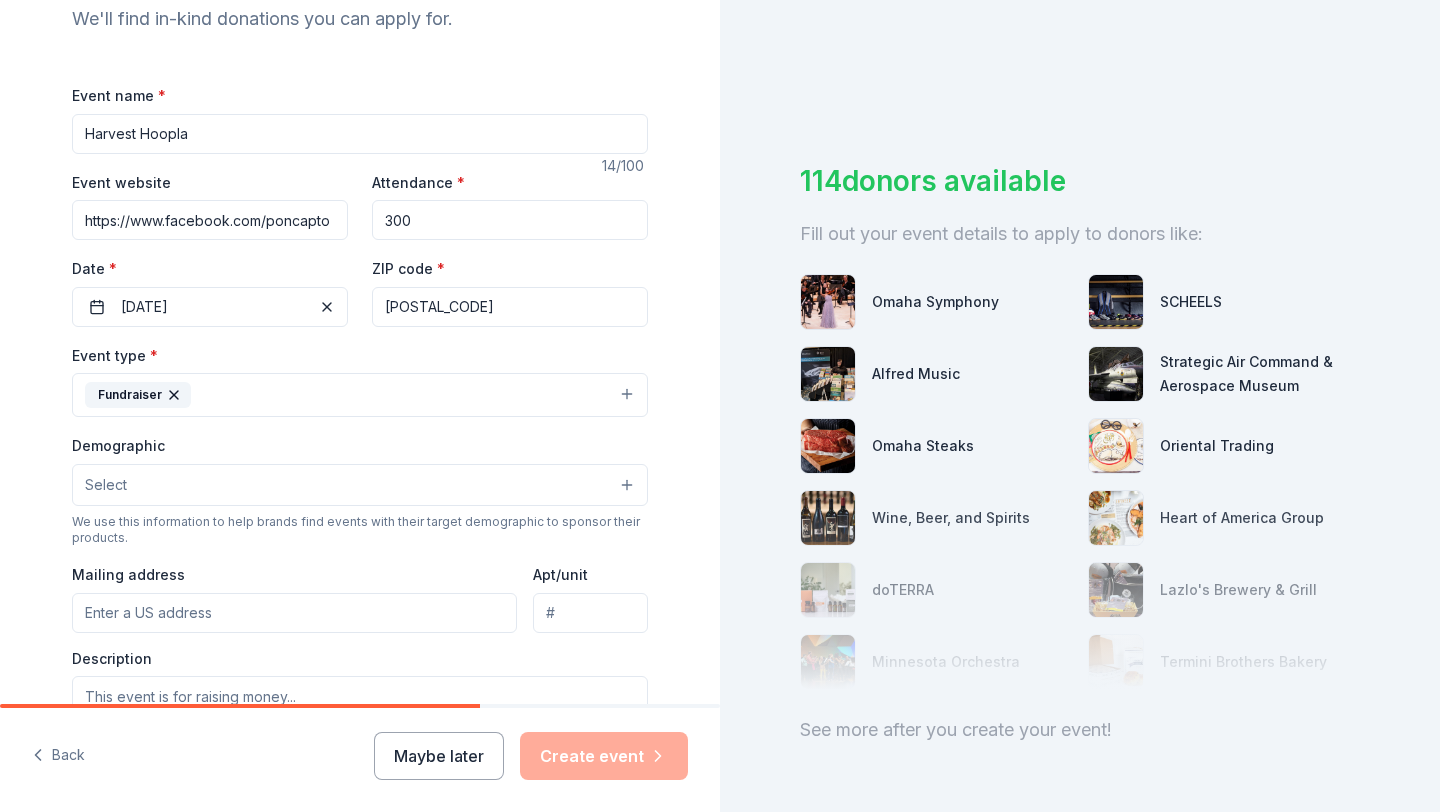 click on "Fundraiser" at bounding box center (360, 395) 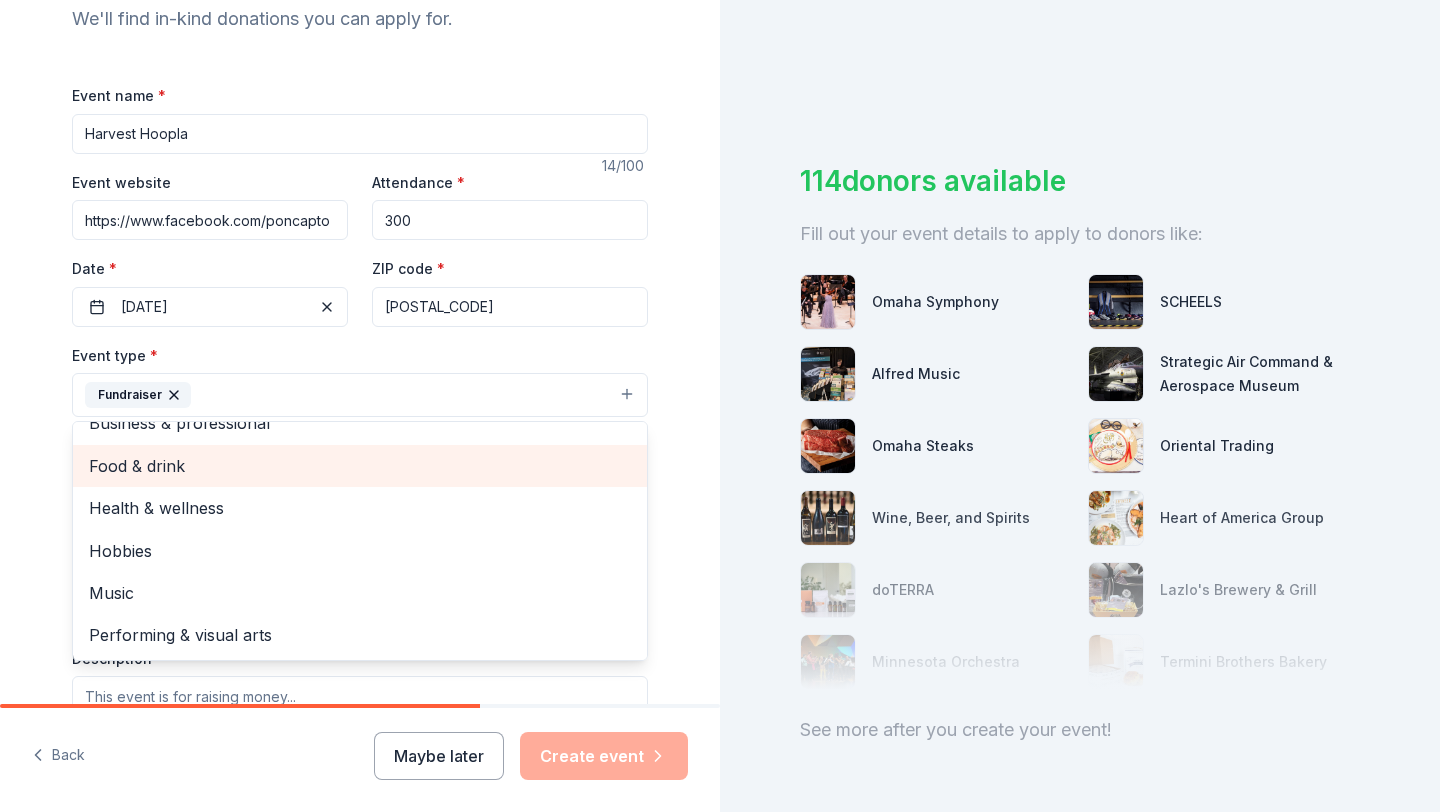 scroll, scrollTop: 0, scrollLeft: 0, axis: both 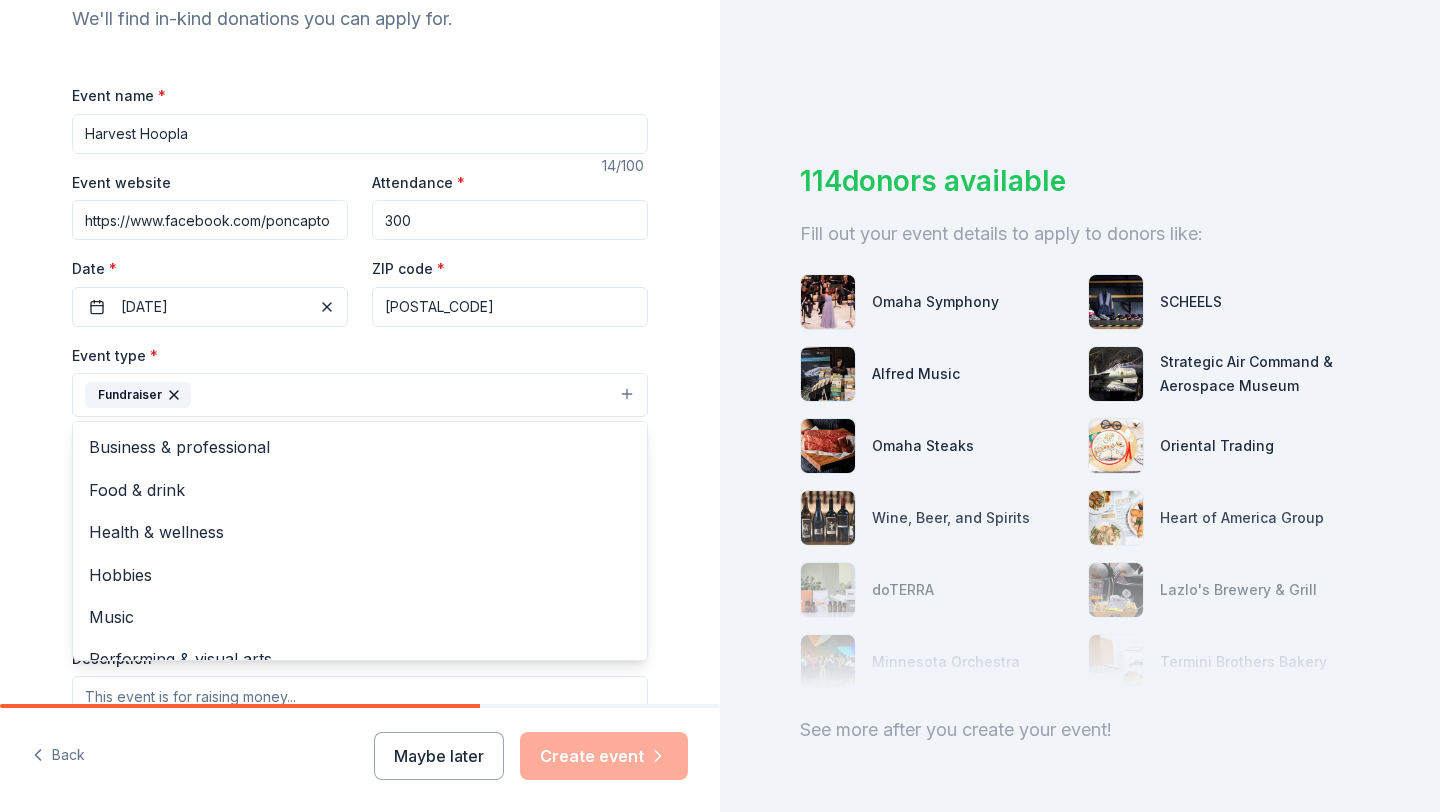 click on "Tell us about your event. We'll find in-kind donations you can apply for. Event name * Harvest Hoopla 14 /100 Event website https://www.facebook.com/poncapto Attendance * 300 Date * 10/02/2025 ZIP code * 68112 Event type * Fundraiser Business & professional Food & drink Health & wellness Hobbies Music Performing & visual arts Demographic Select We use this information to help brands find events with their target demographic to sponsor their products. Mailing address Apt/unit Description What are you looking for? * Auction & raffle Meals Snacks Desserts Alcohol Beverages Send me reminders Email me reminders of donor application deadlines Recurring event" at bounding box center [360, 438] 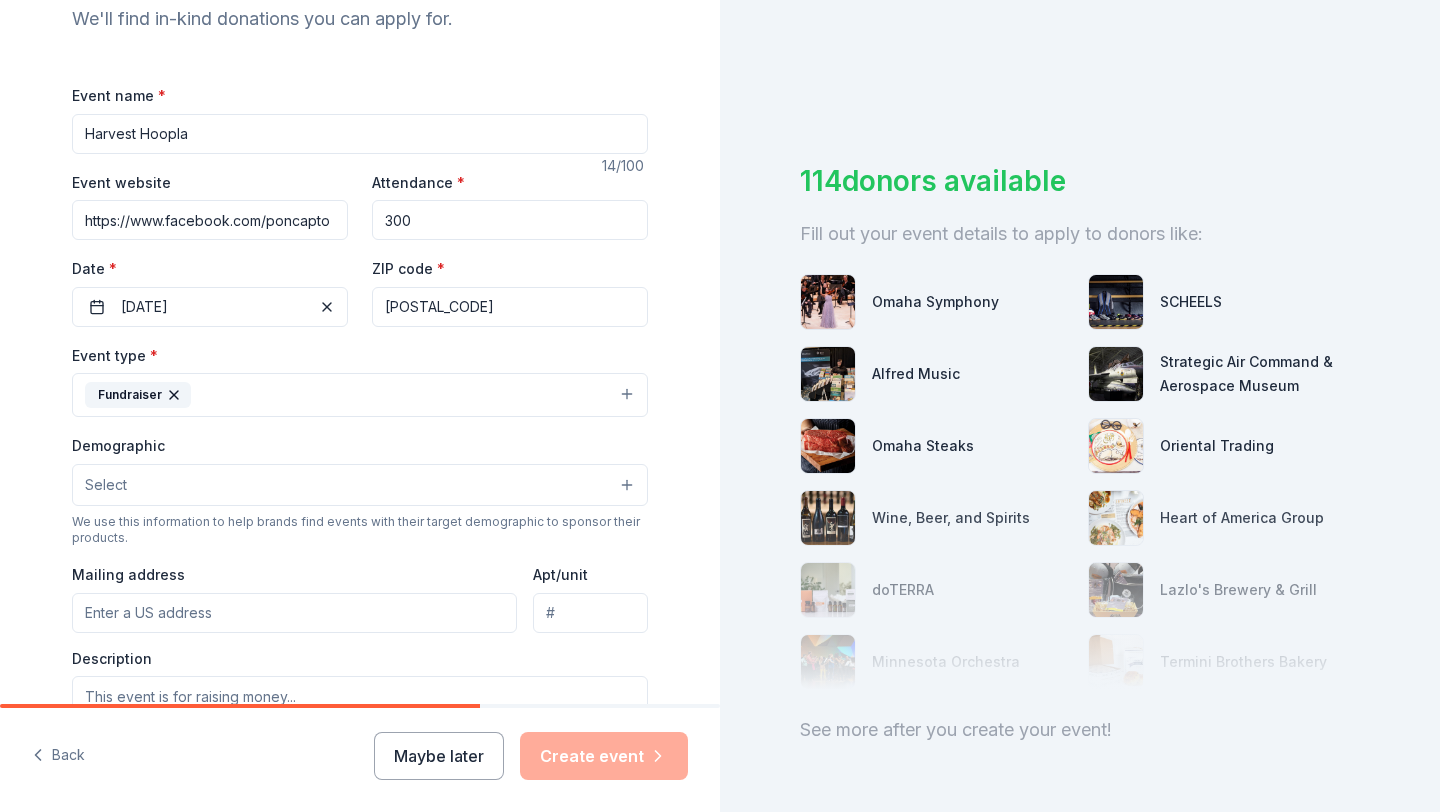 click on "Select" at bounding box center [360, 485] 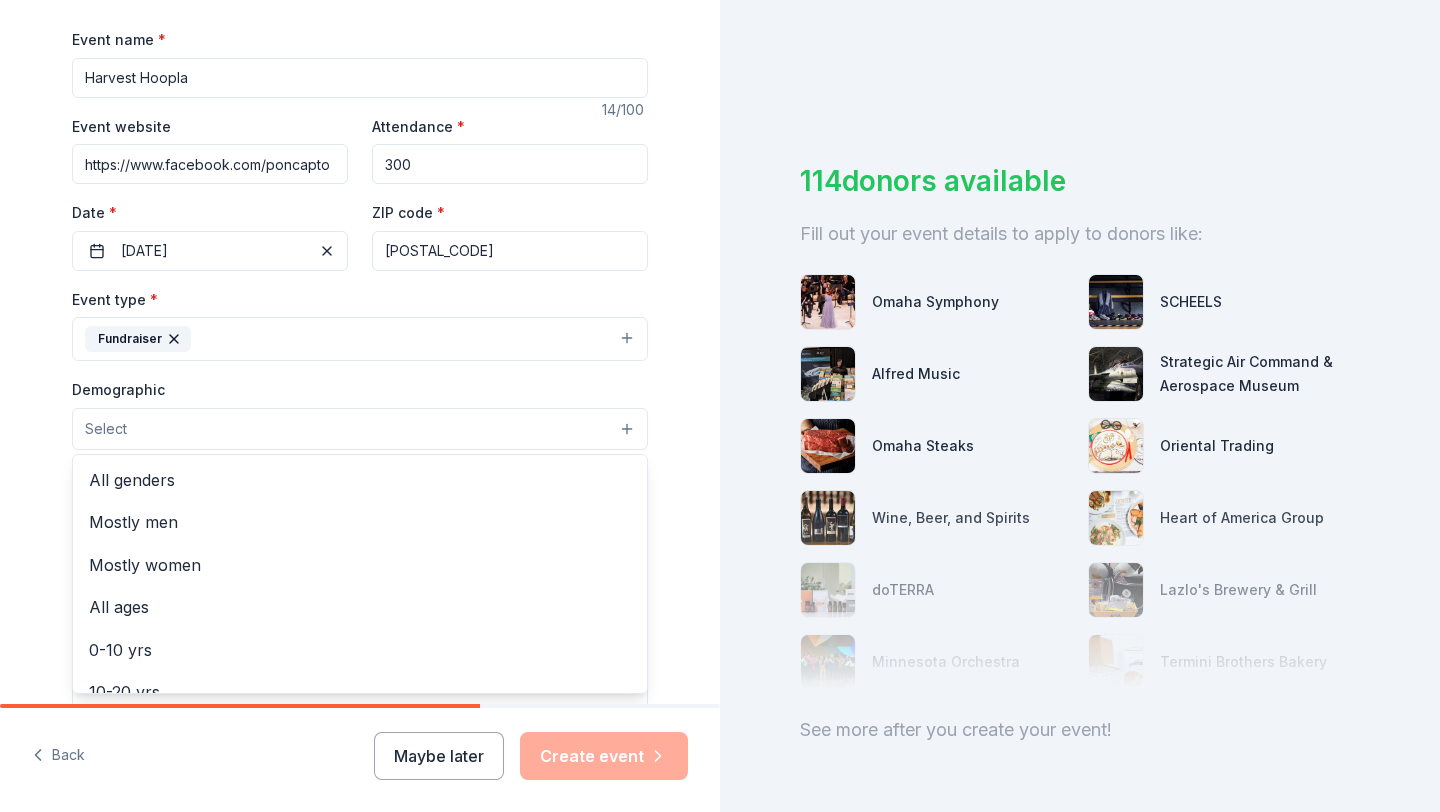 scroll, scrollTop: 290, scrollLeft: 0, axis: vertical 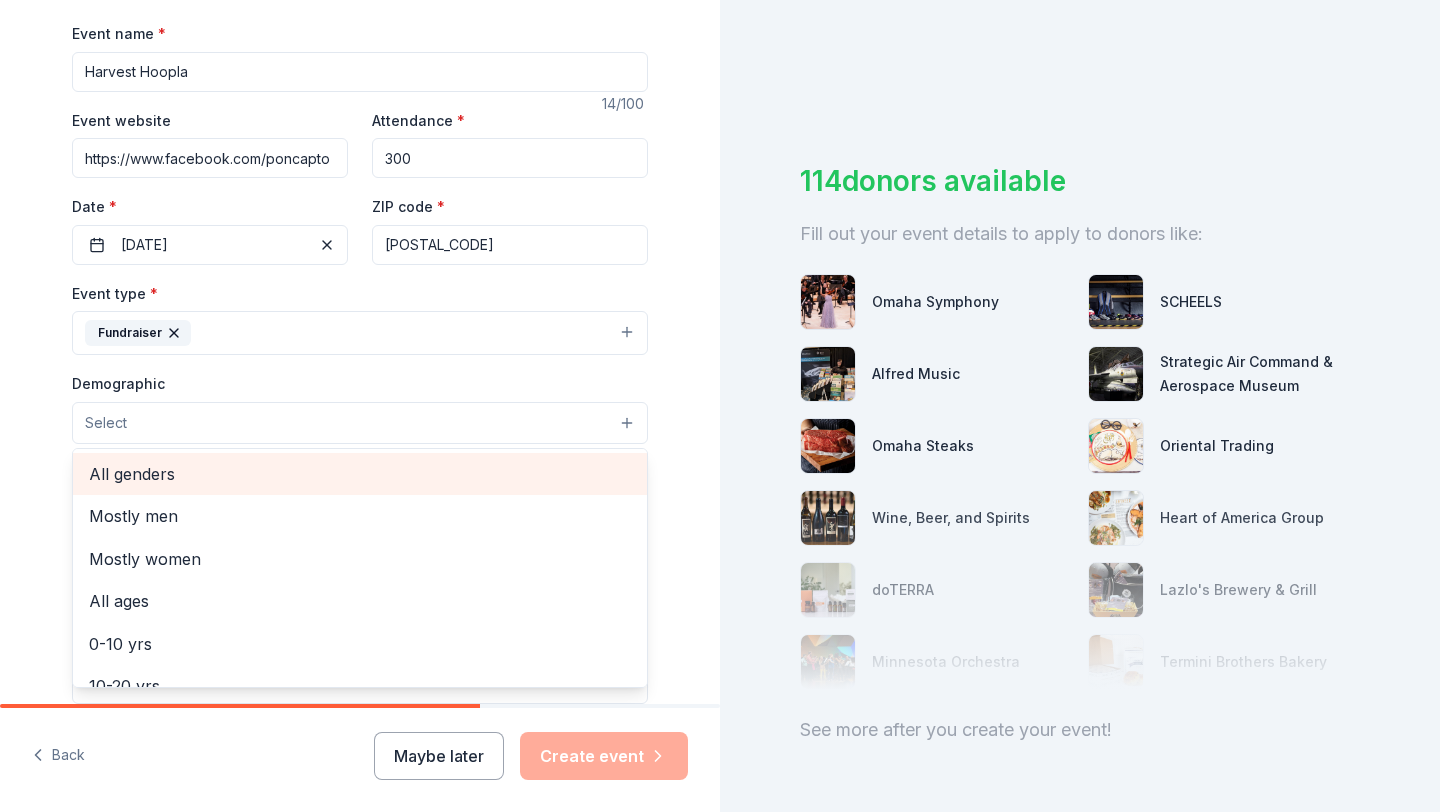 click on "All genders" at bounding box center (360, 474) 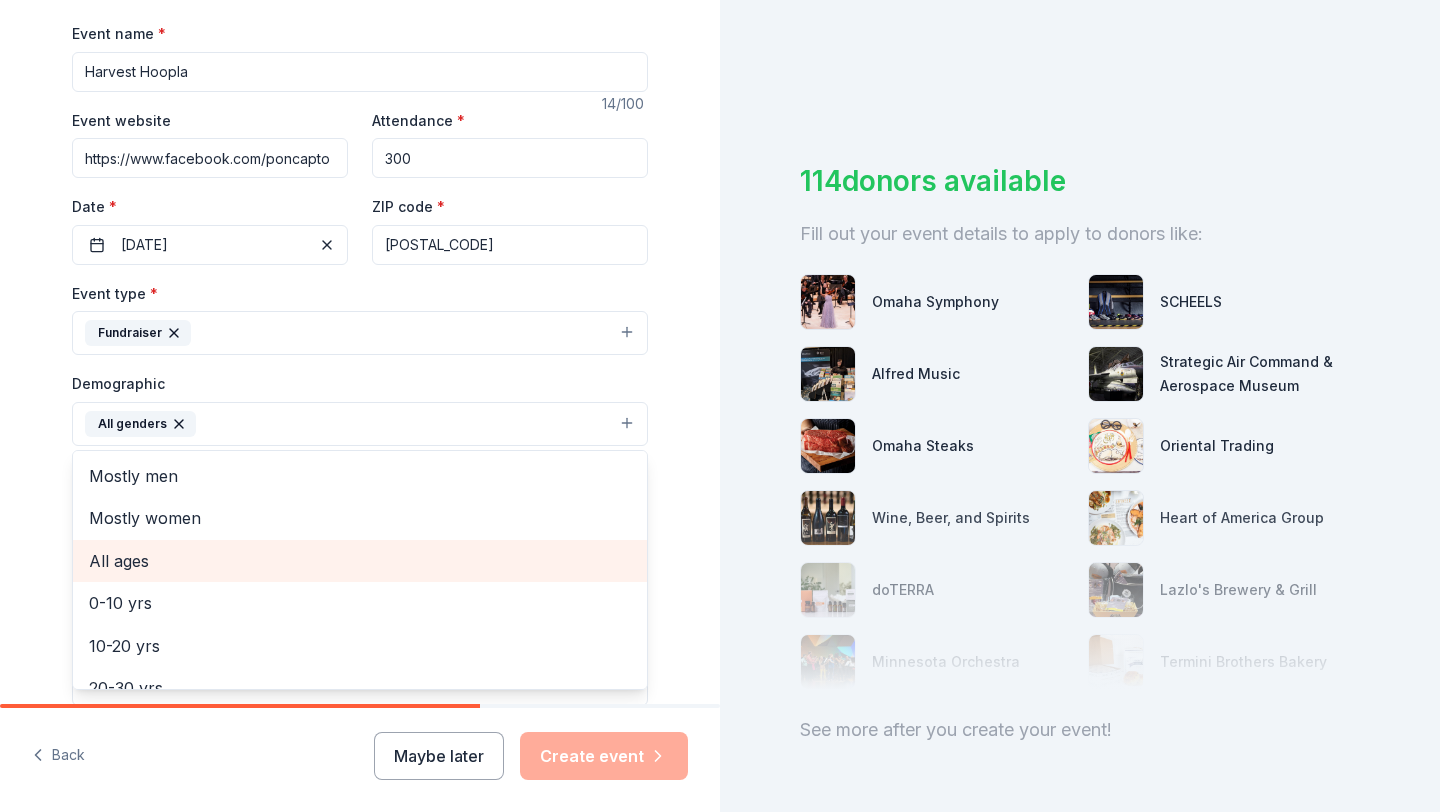 click on "All ages" at bounding box center (360, 561) 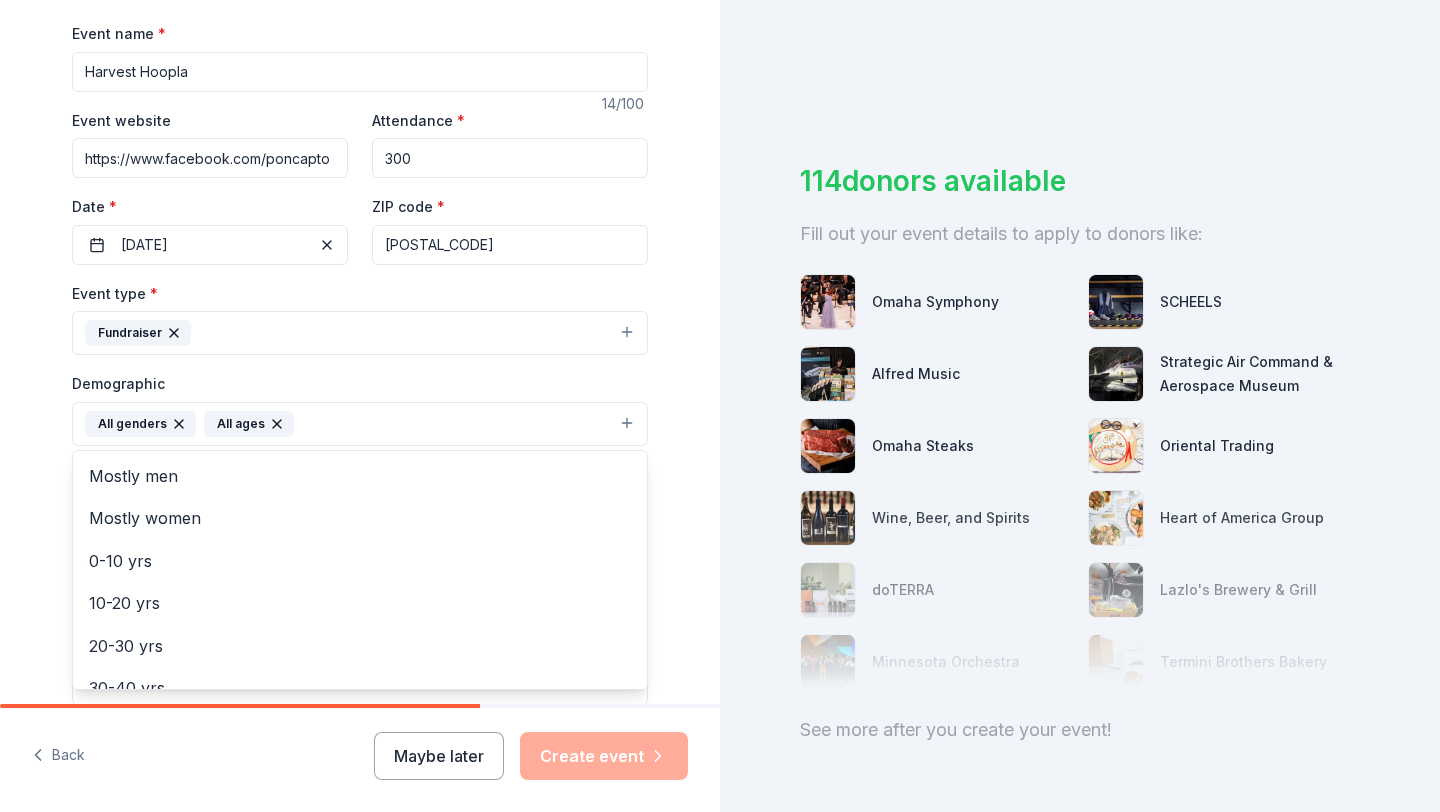 click on "Tell us about your event. We'll find in-kind donations you can apply for. Event name * Harvest Hoopla 14 /100 Event website https://www.facebook.com/poncapto Attendance * 300 Date * 10/02/2025 ZIP code * 68112 Event type * Fundraiser Demographic All genders All ages Mostly men Mostly women 0-10 yrs 10-20 yrs 20-30 yrs 30-40 yrs 40-50 yrs 50-60 yrs 60-70 yrs 70-80 yrs 80+ yrs We use this information to help brands find events with their target demographic to sponsor their products. Mailing address Apt/unit Description What are you looking for? * Auction & raffle Meals Snacks Desserts Alcohol Beverages Send me reminders Email me reminders of donor application deadlines Recurring event" at bounding box center [360, 377] 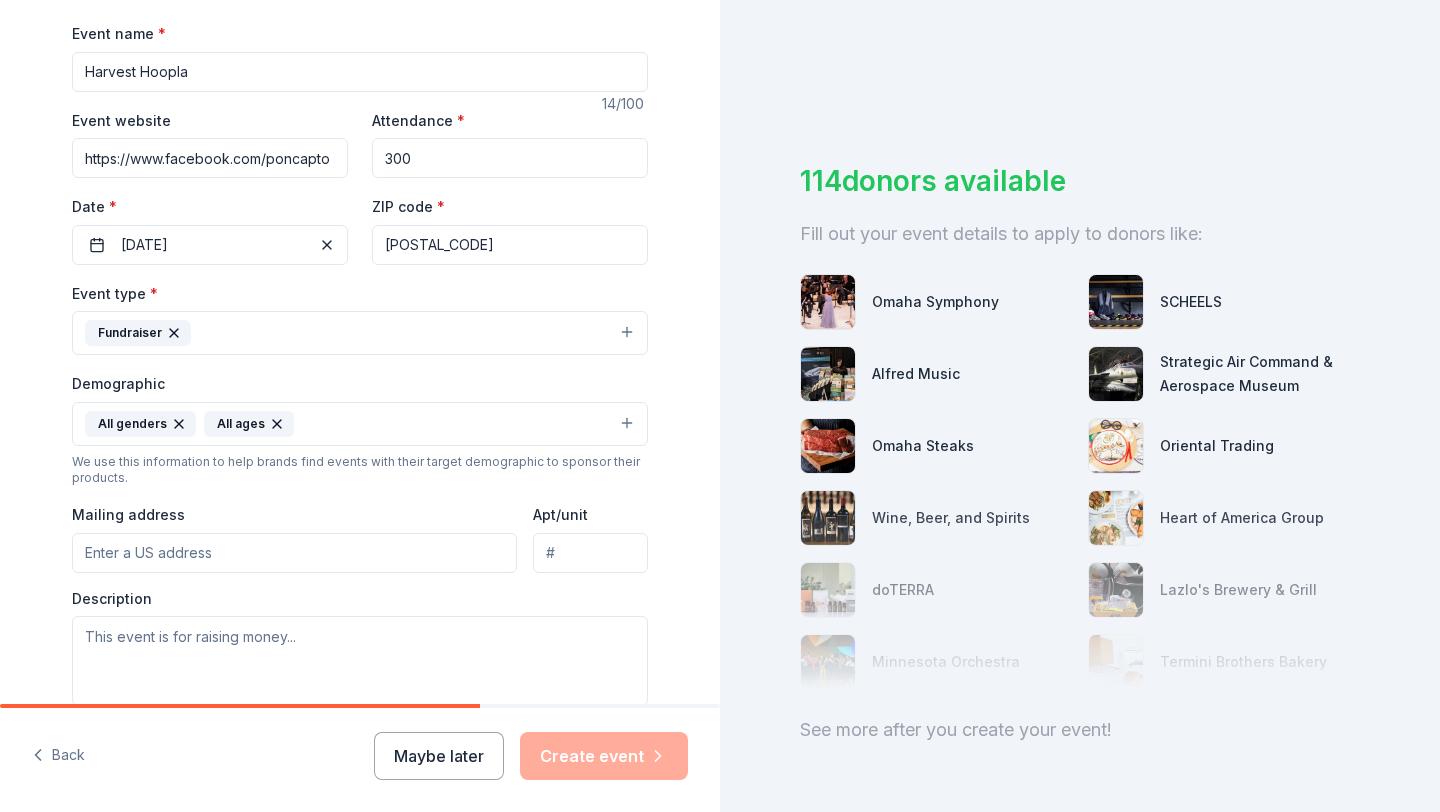 click on "Mailing address" at bounding box center [294, 553] 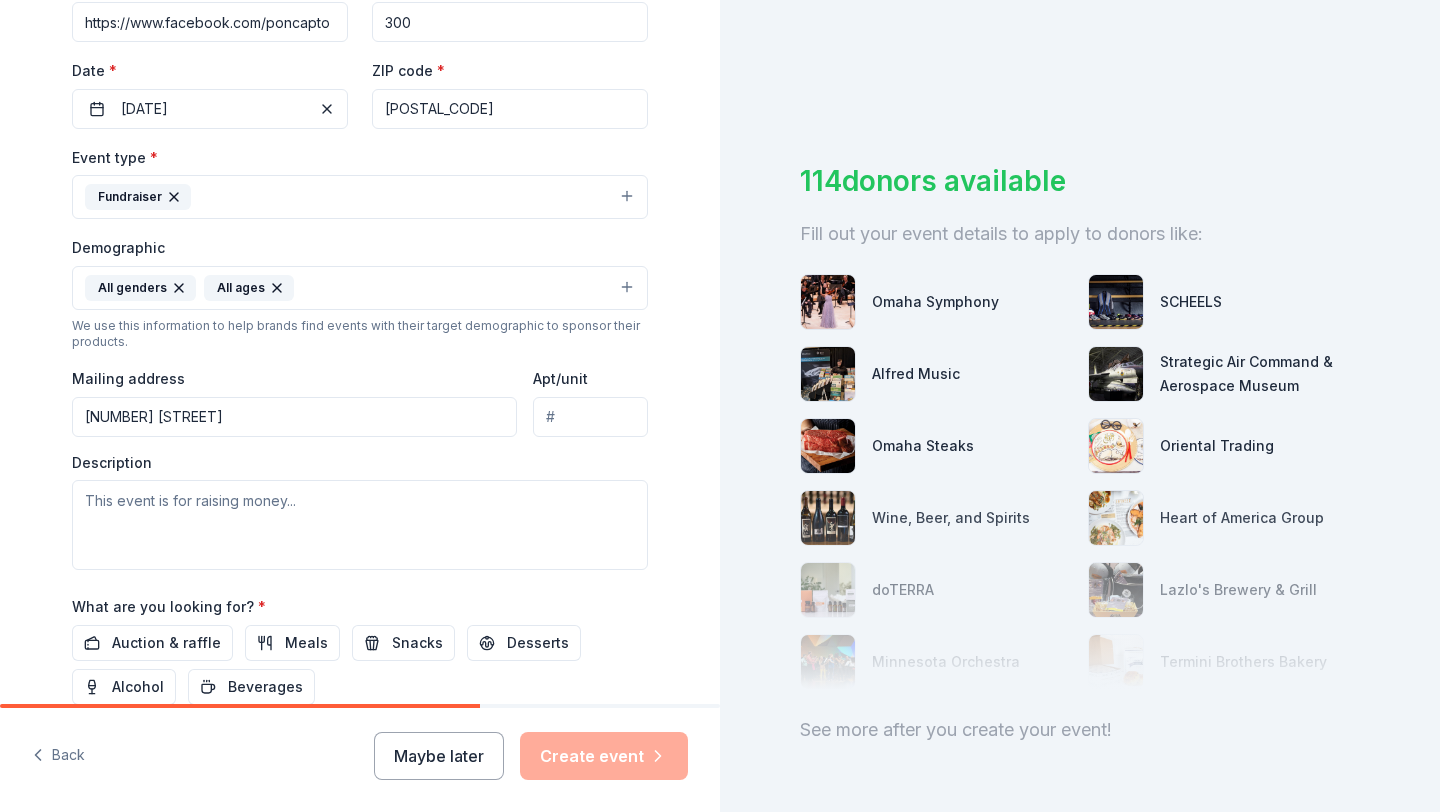 scroll, scrollTop: 431, scrollLeft: 0, axis: vertical 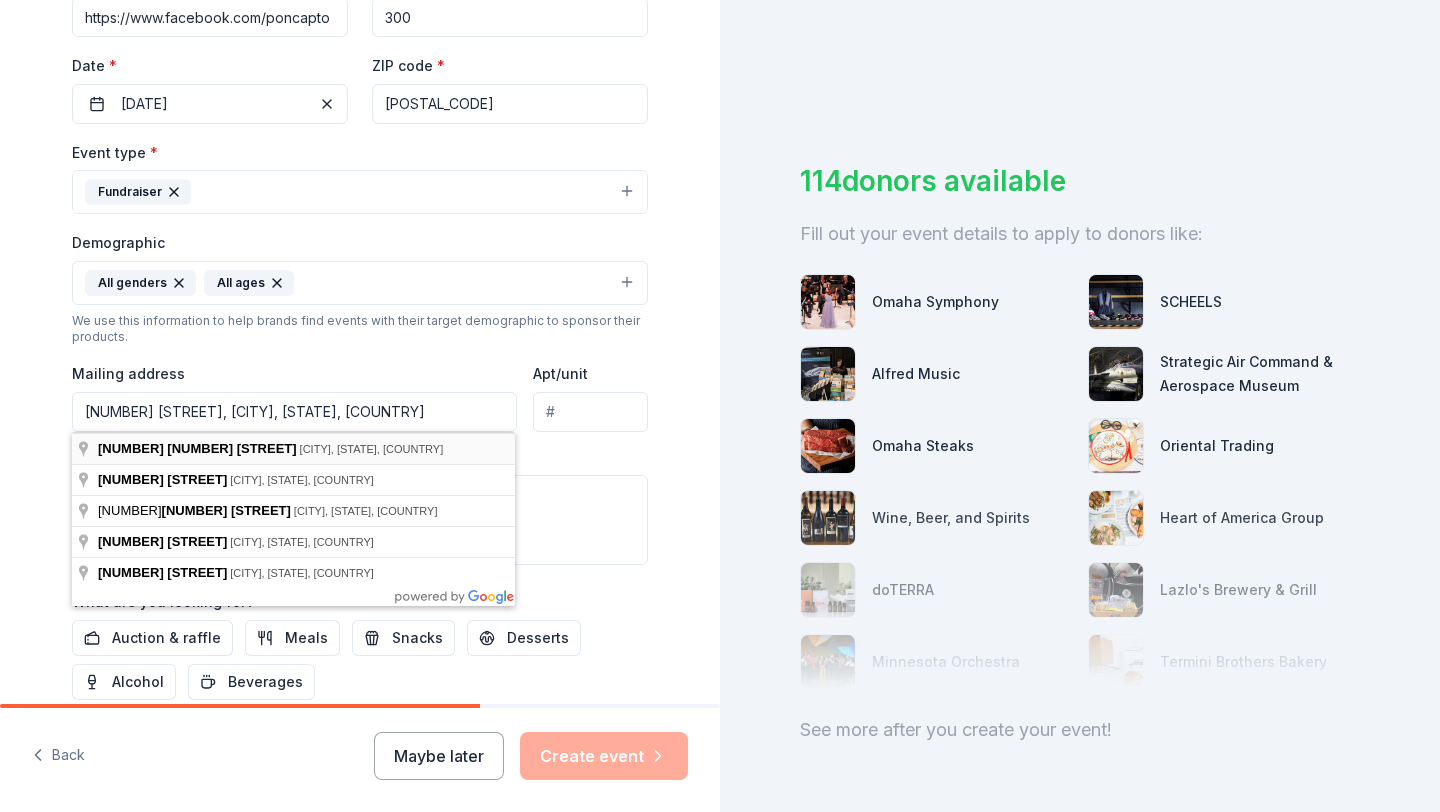 type on "11300 North Post Road, Omaha, NE, 68112" 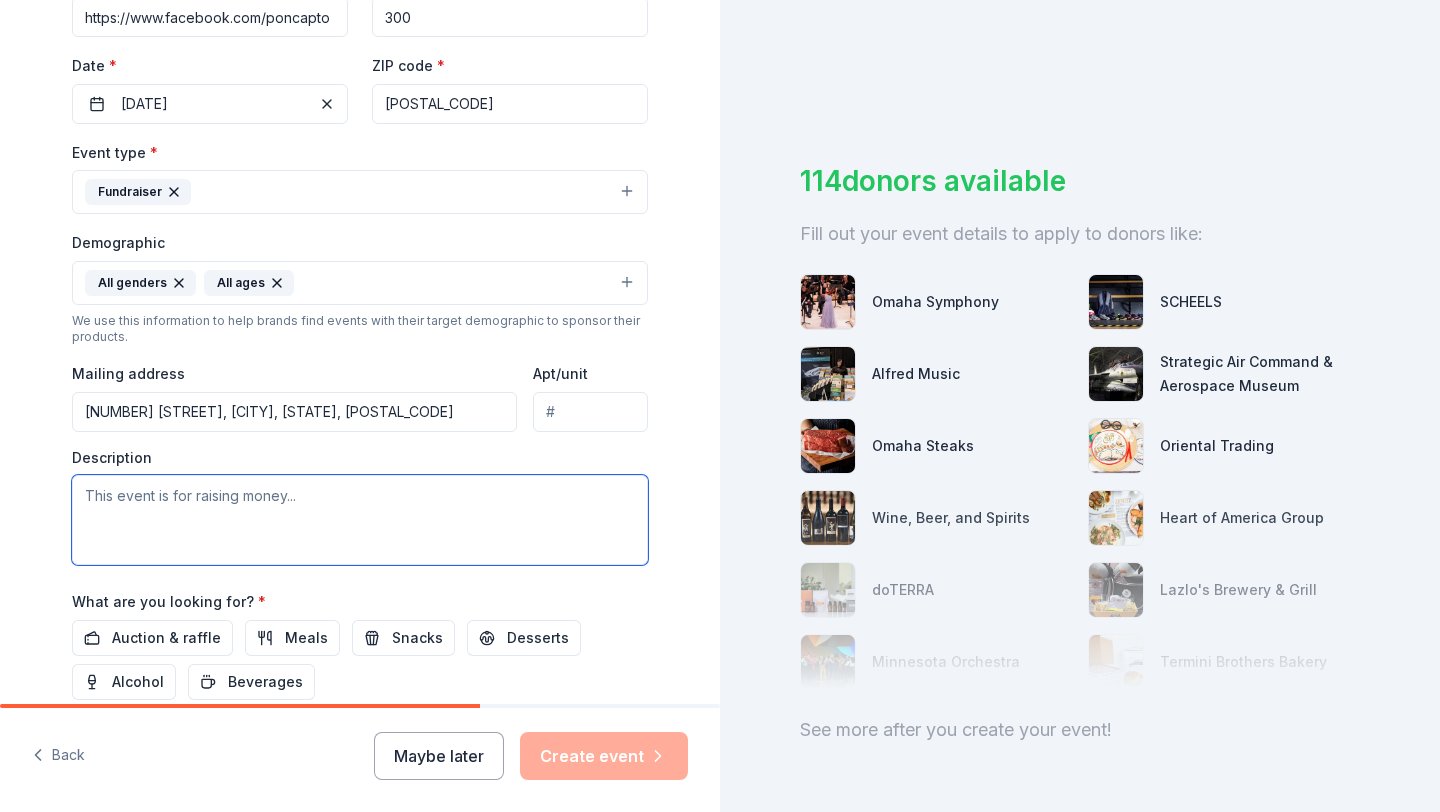 click at bounding box center [360, 520] 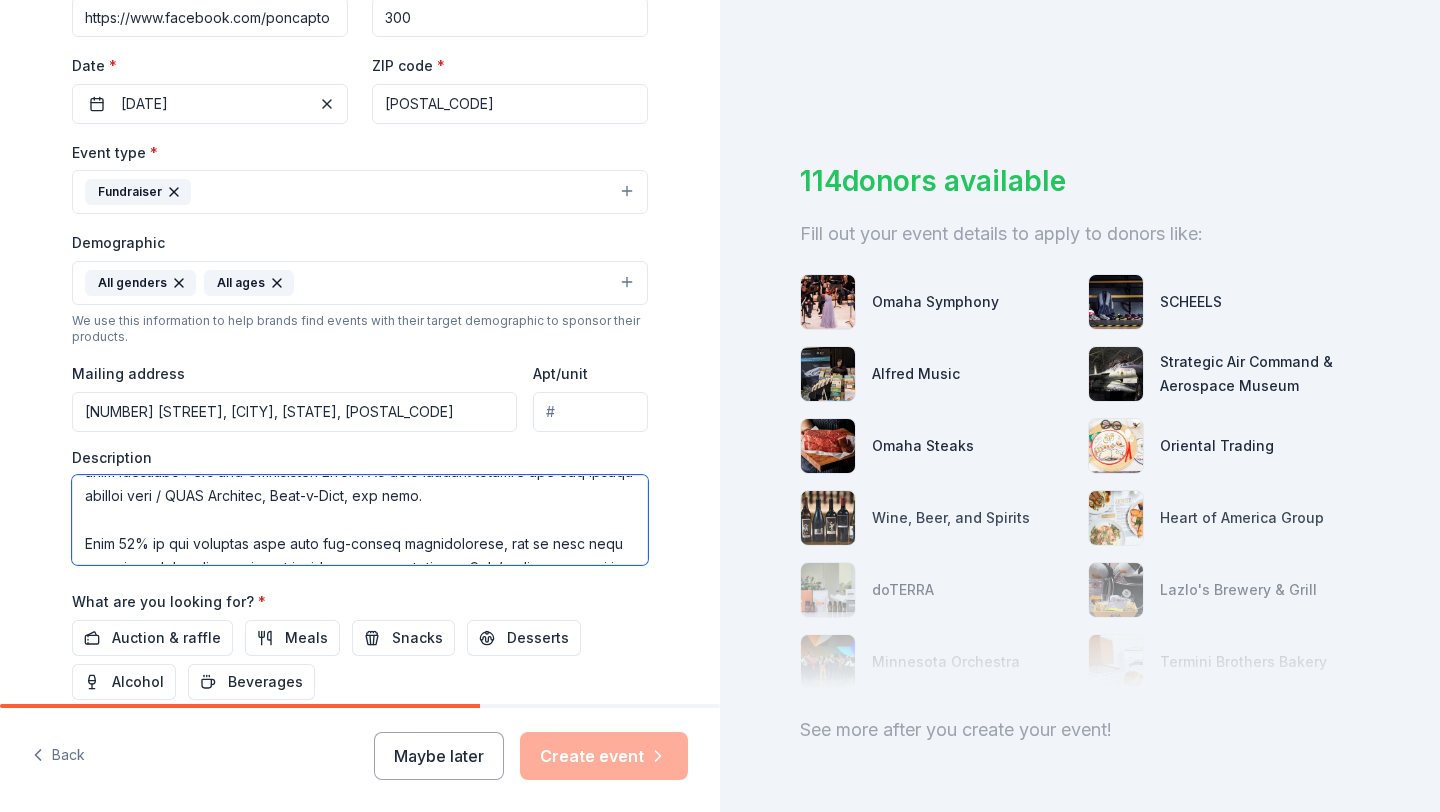 scroll, scrollTop: 0, scrollLeft: 0, axis: both 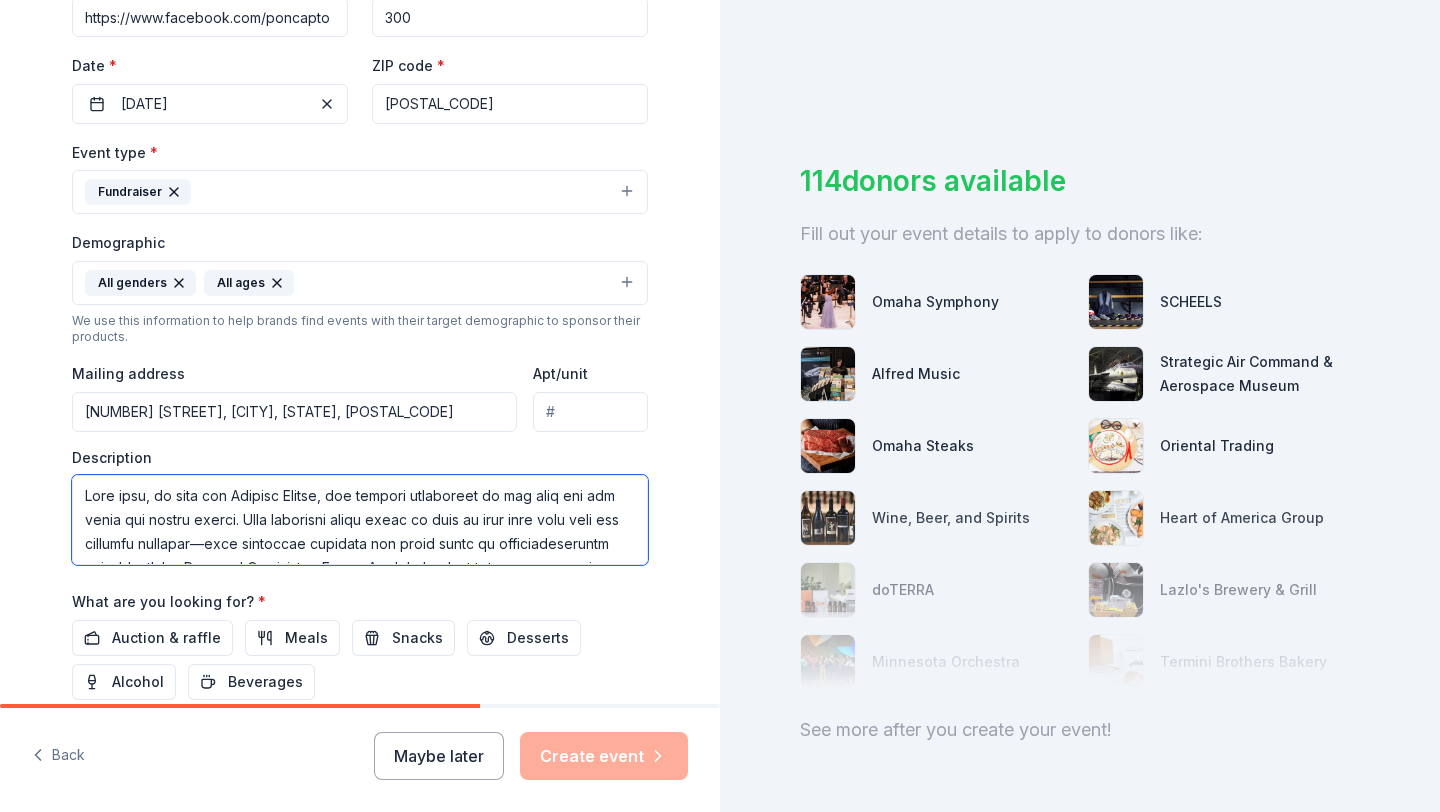 click at bounding box center [360, 520] 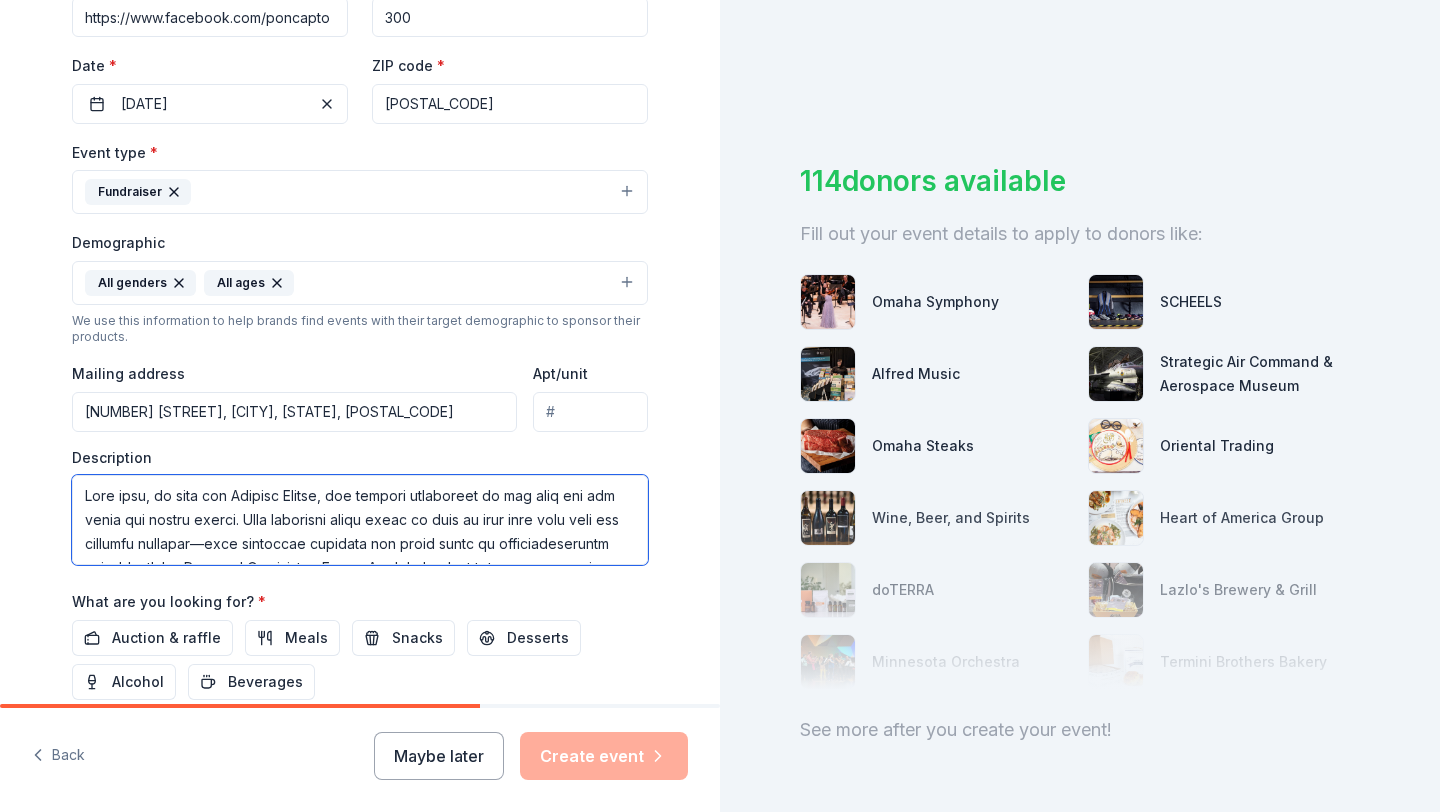 click at bounding box center (360, 520) 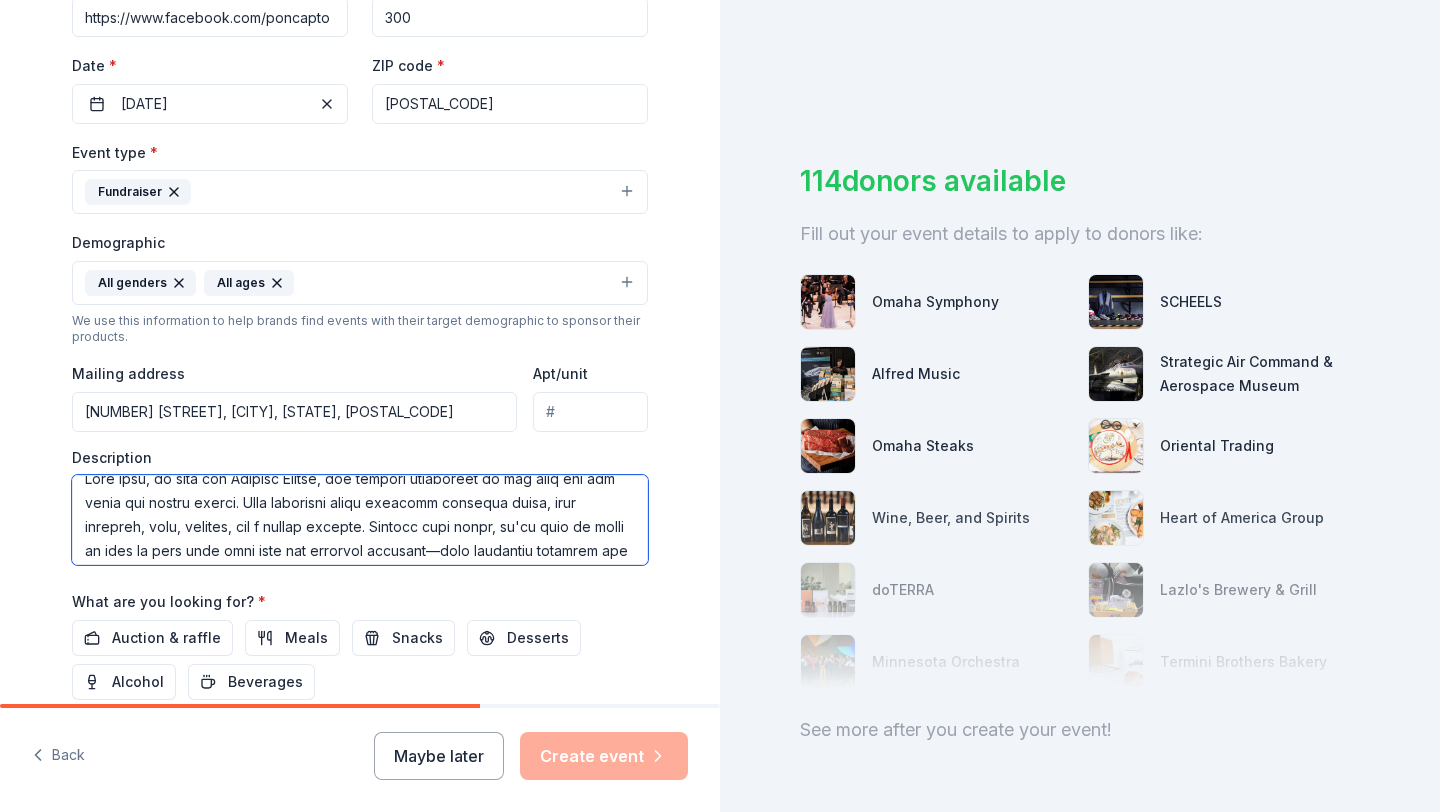 scroll, scrollTop: 16, scrollLeft: 0, axis: vertical 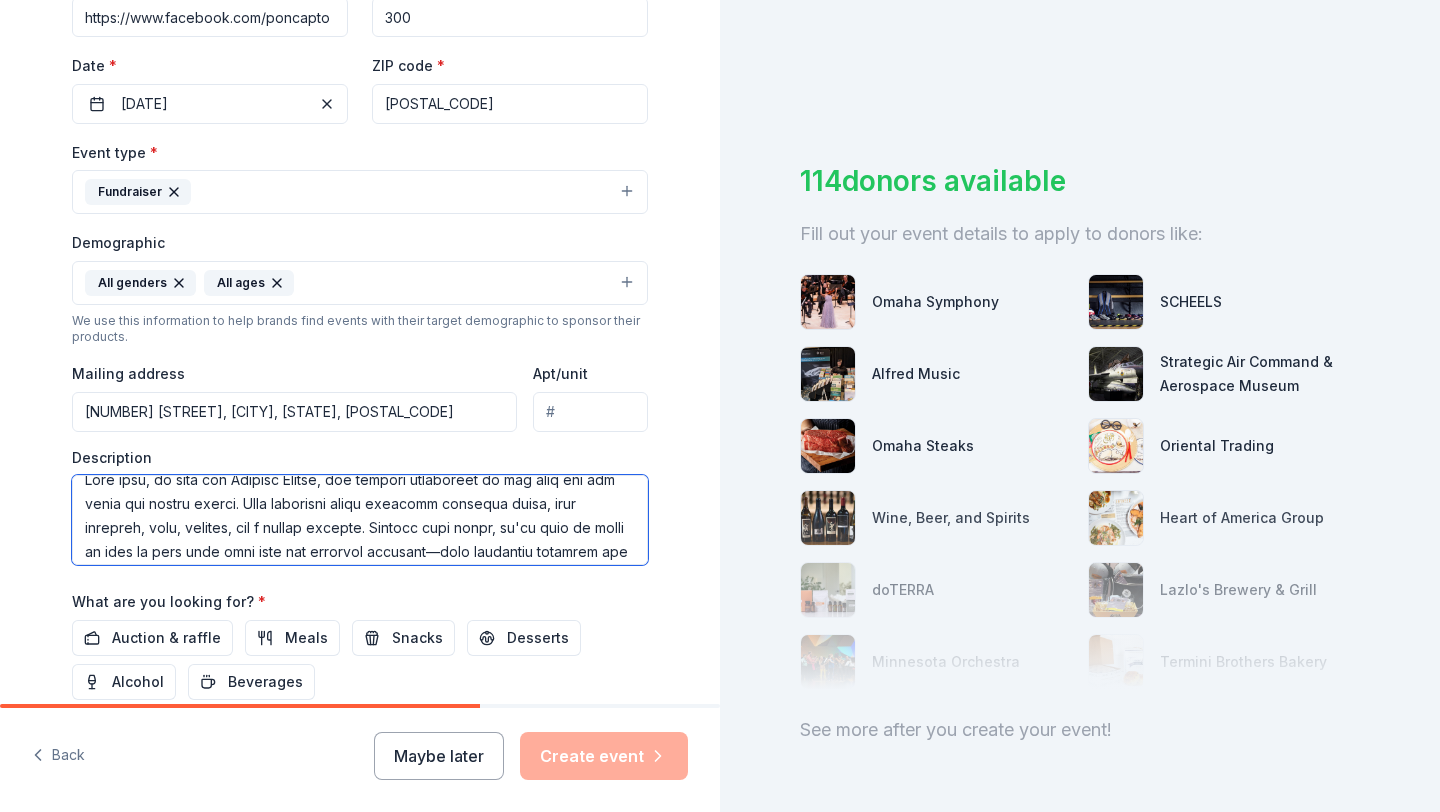 drag, startPoint x: 102, startPoint y: 552, endPoint x: 594, endPoint y: 524, distance: 492.7961 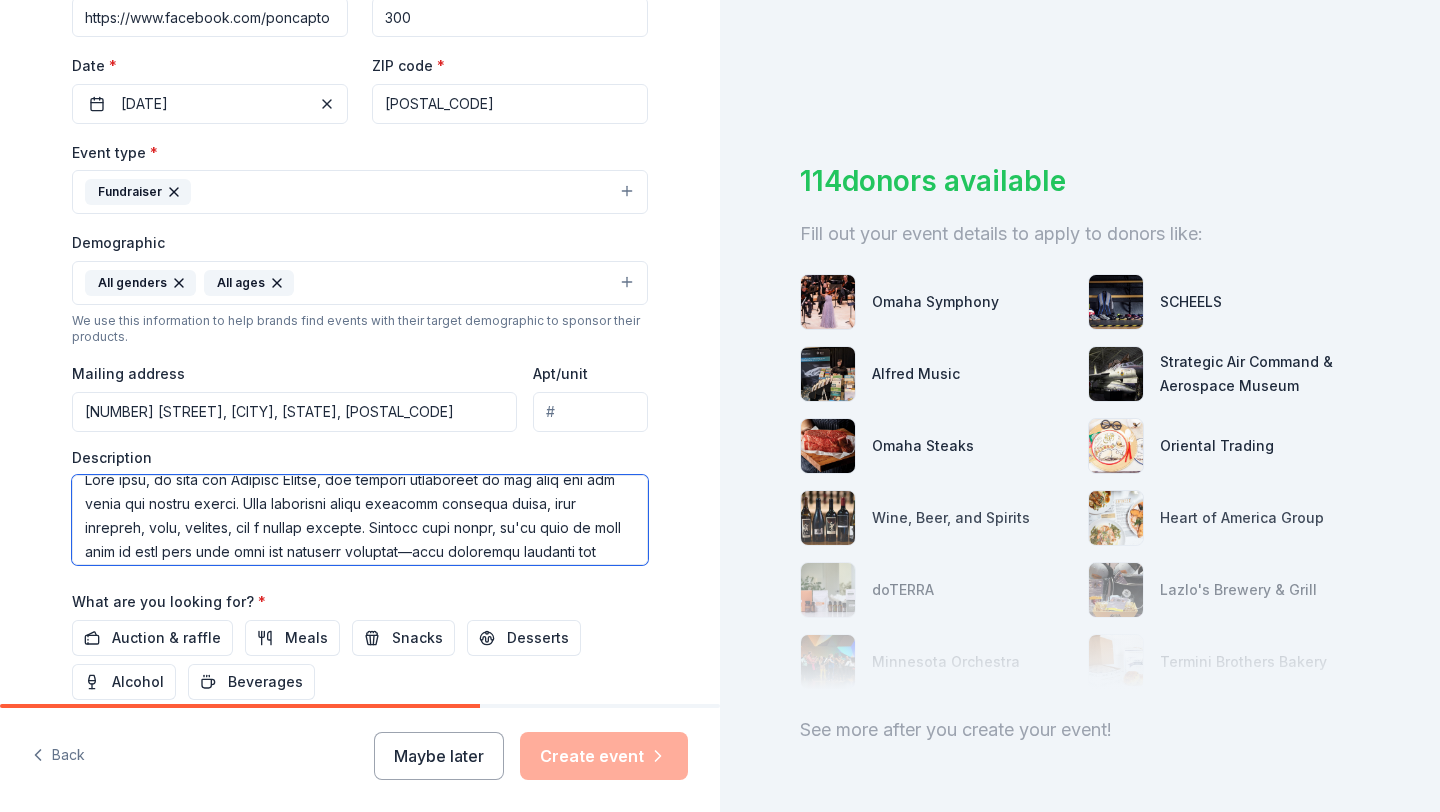 click at bounding box center (360, 520) 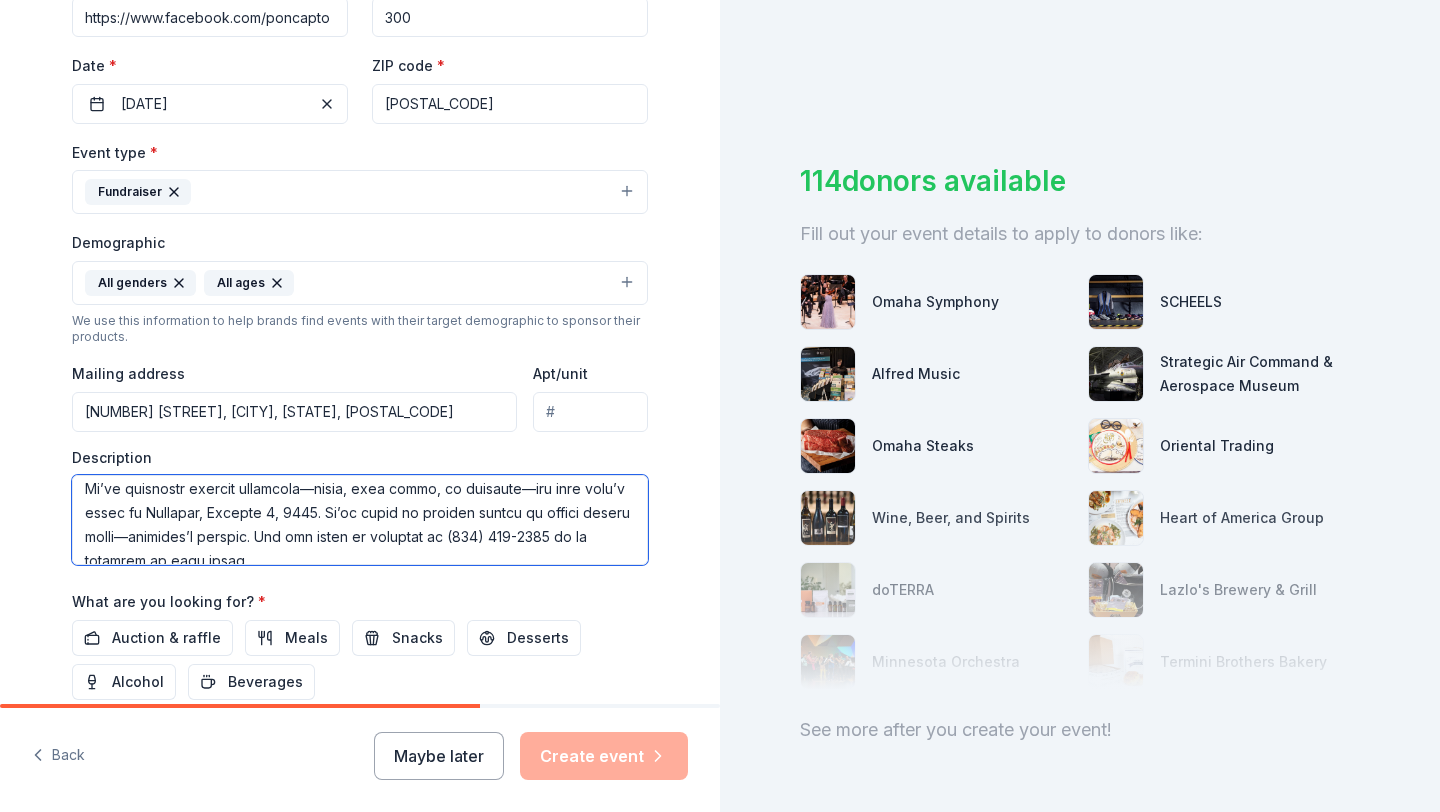 scroll, scrollTop: 409, scrollLeft: 0, axis: vertical 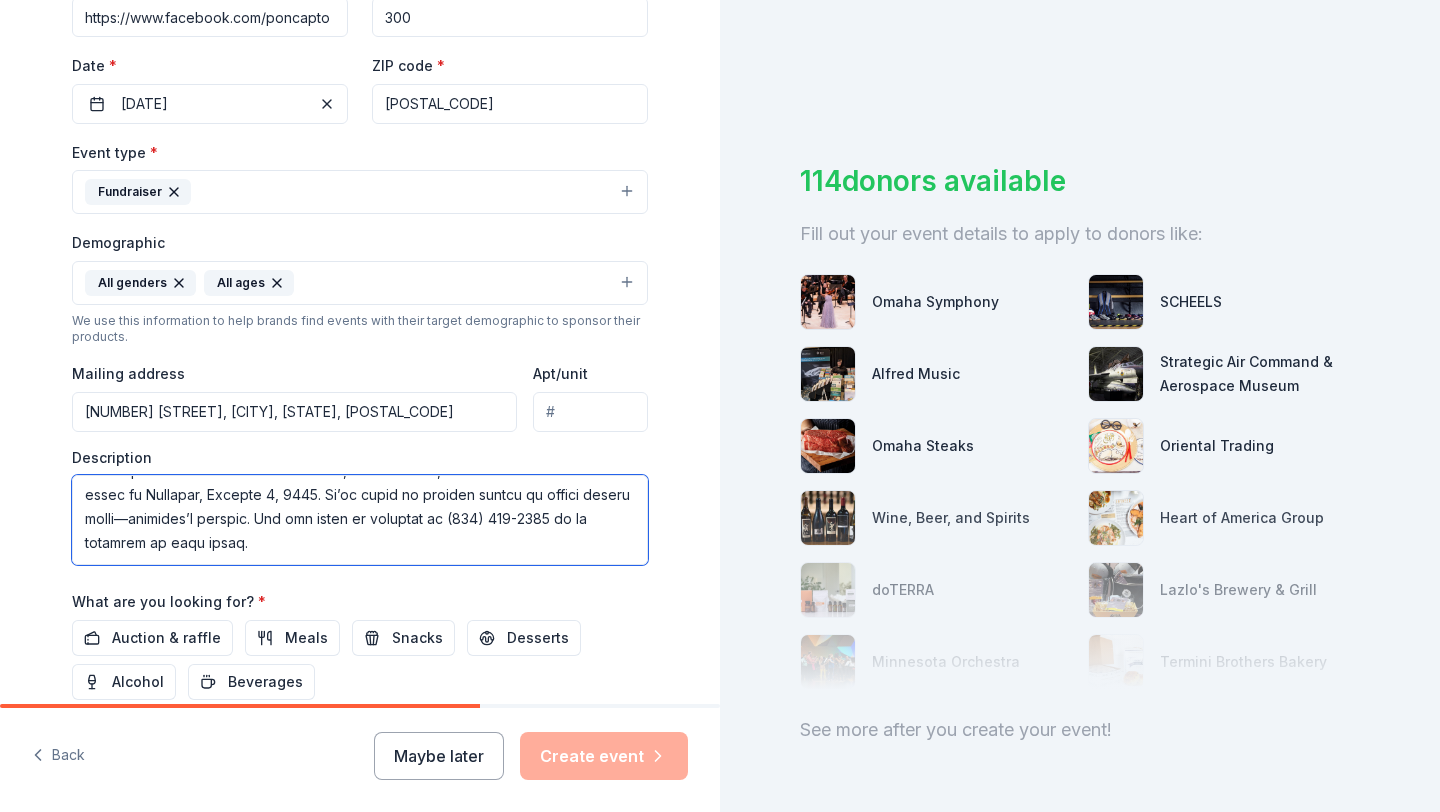 drag, startPoint x: 313, startPoint y: 519, endPoint x: 338, endPoint y: 545, distance: 36.069378 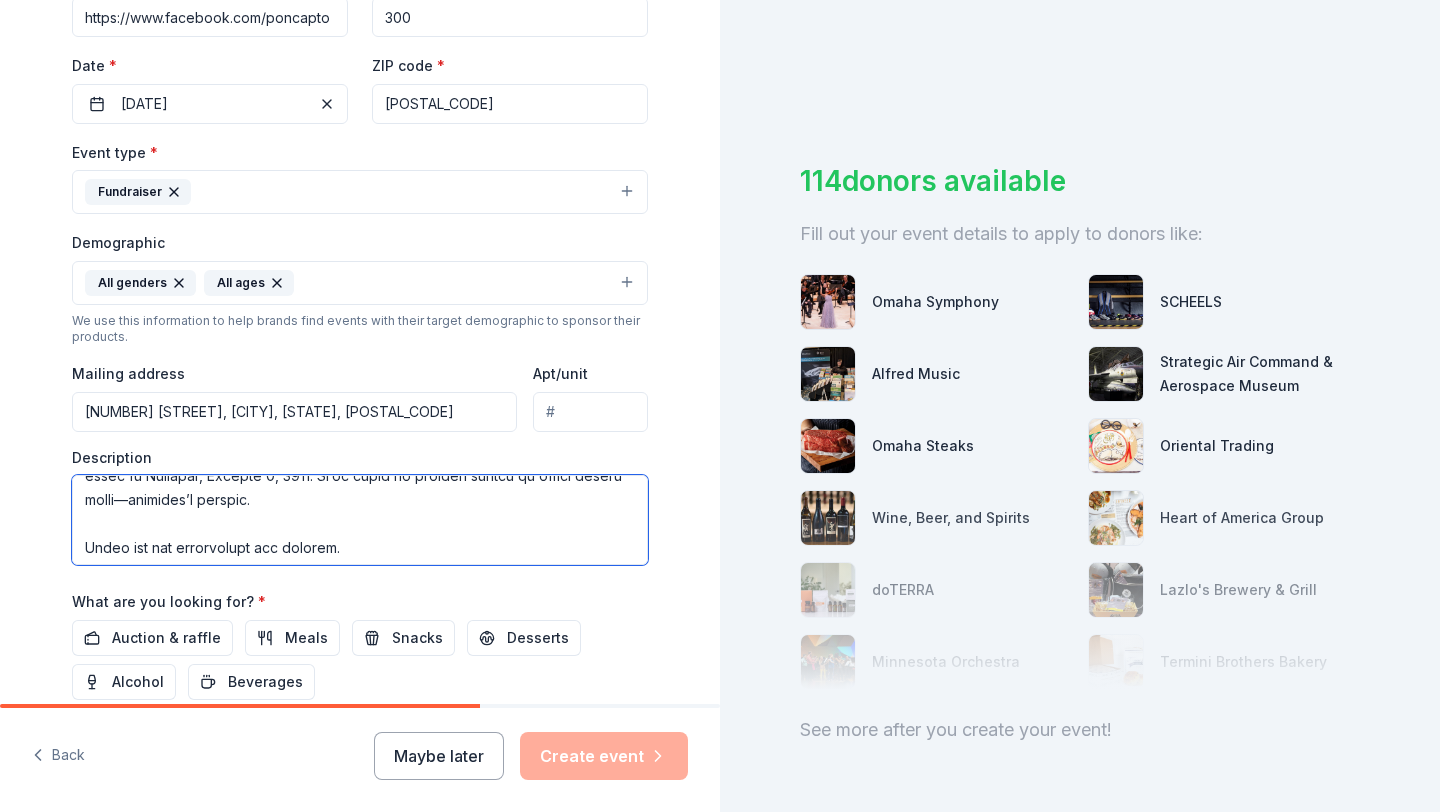 scroll, scrollTop: 432, scrollLeft: 0, axis: vertical 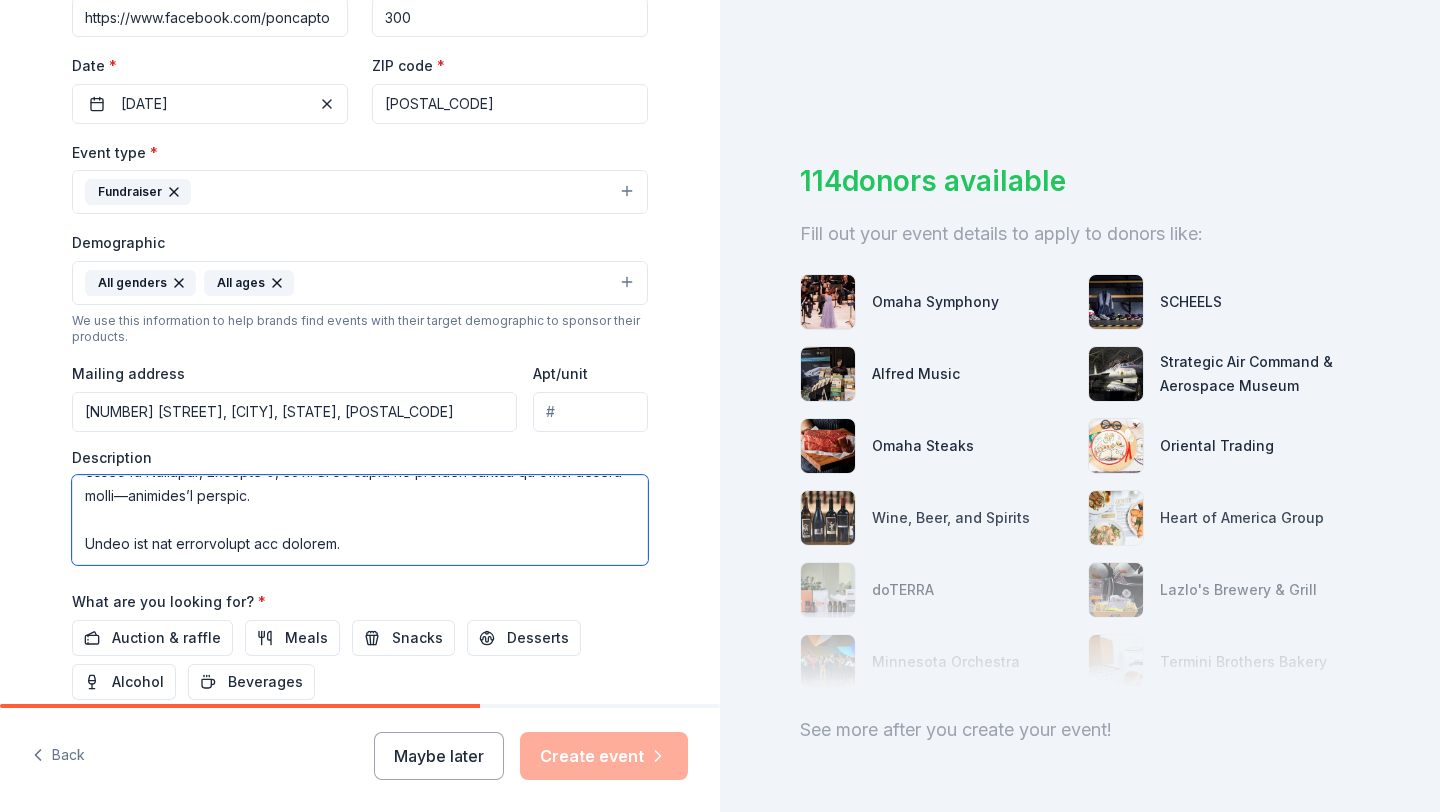 drag, startPoint x: 346, startPoint y: 540, endPoint x: 82, endPoint y: 549, distance: 264.15335 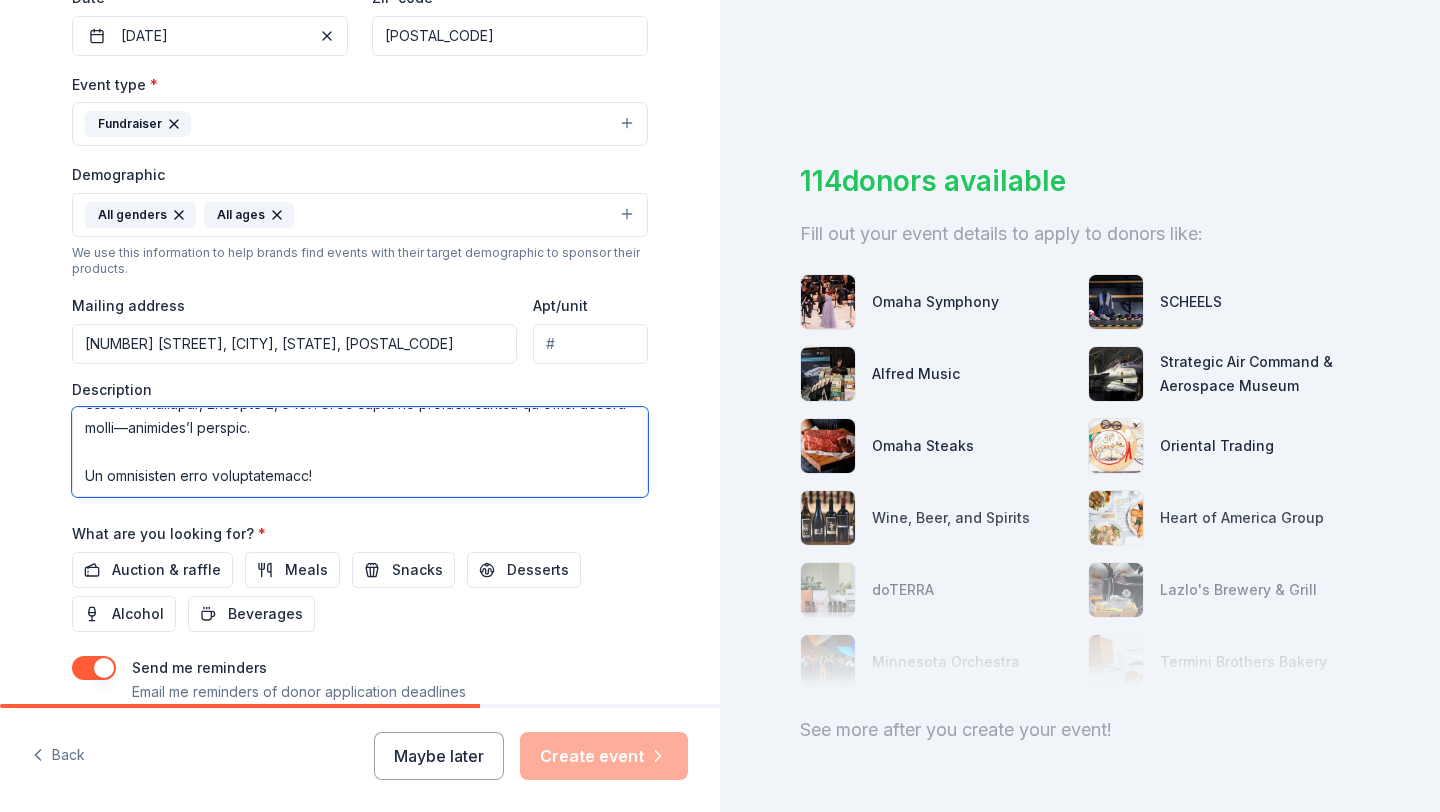 scroll, scrollTop: 501, scrollLeft: 0, axis: vertical 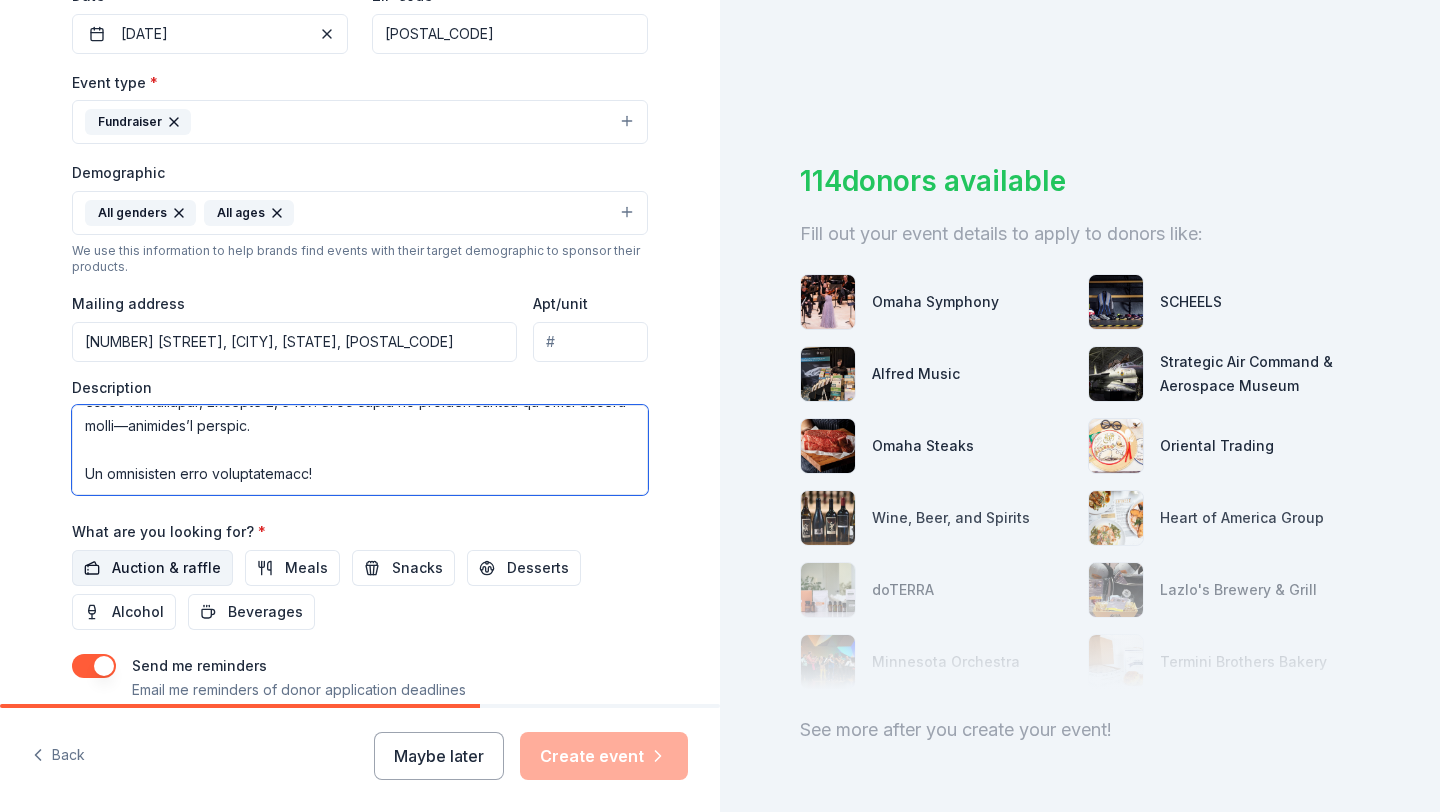 type on "Each year, we host our Harvest Hoopla, the biggest fundraiser of the year for our small but mighty school. This community event includes carnival games, face painting, food, raffles, and a silent auction. Through this event, we're able to help fund so much more than what the district provides—from classroom supplies and field trips to extracurriculars like Gardening Club and Intramural Soccer. We also provide support for our annual science fair / STEM Showcase, Read-a-Thon, and more.
Over 40% of our students come from low-income neighborhoods, and we work hard to ensure that cost is never a barrier to participation. That’s why we rely on the generosity of local businesses like yours to make Harvest Hoopla a success. Funds from past Hoopla events have given our kids memorable experiences like visits to Nelson’s Farm, WaterWorks, the Henry Doorly Zoo, and our annual whole-school picnic at Lake Cunningham. These are moments that matter, and your support can help make them happen again.
We’re currently seeki..." 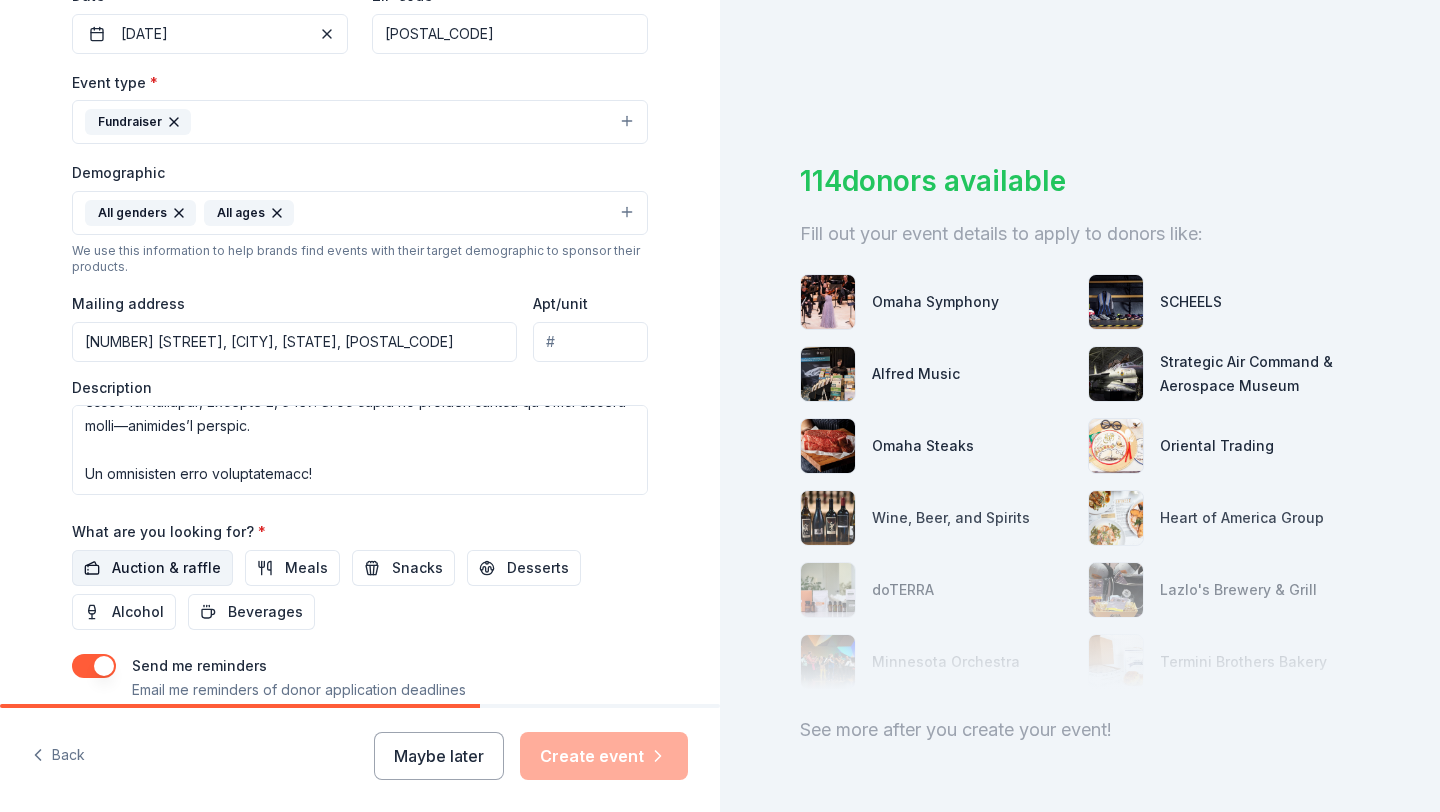 click on "Auction & raffle" at bounding box center (166, 568) 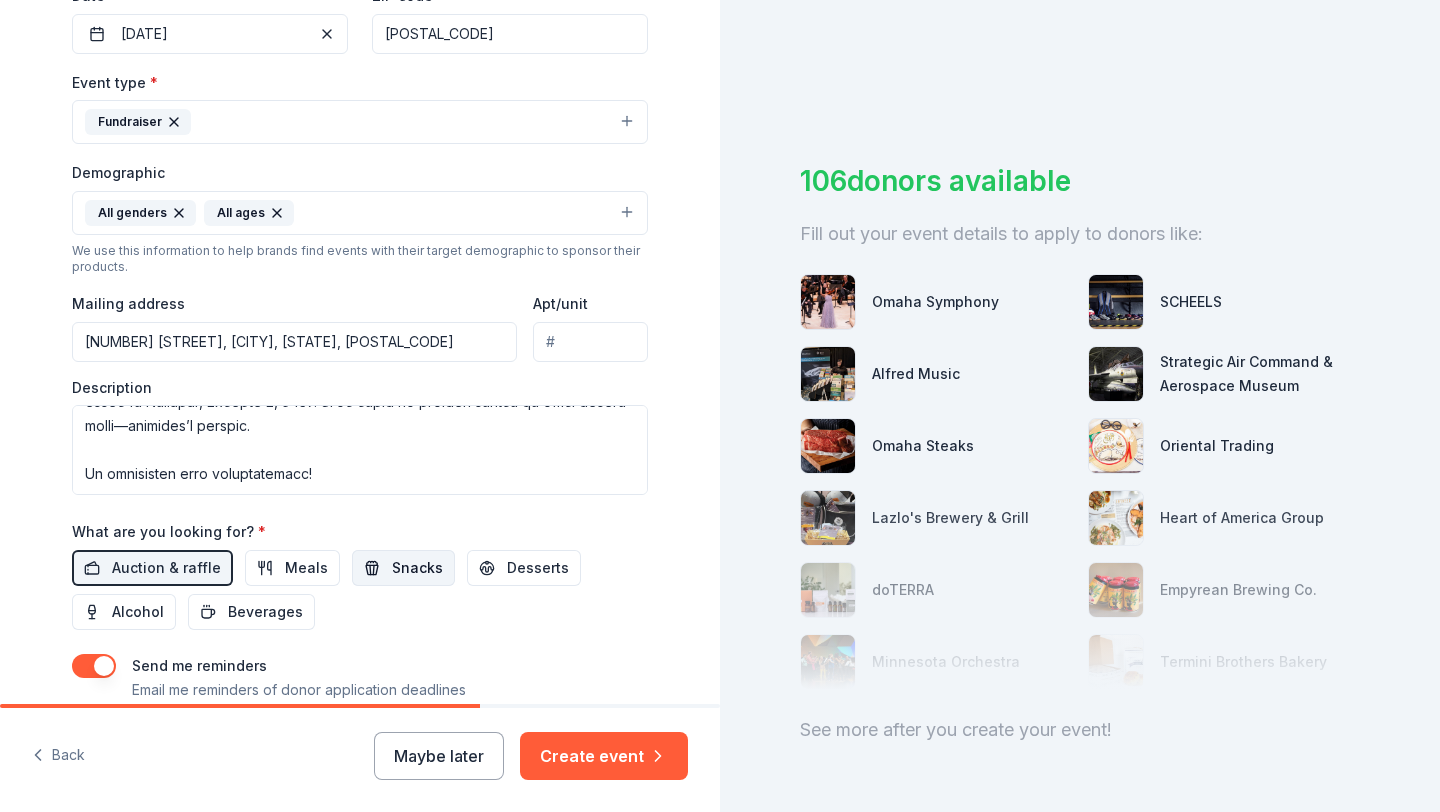 click on "Snacks" at bounding box center (403, 568) 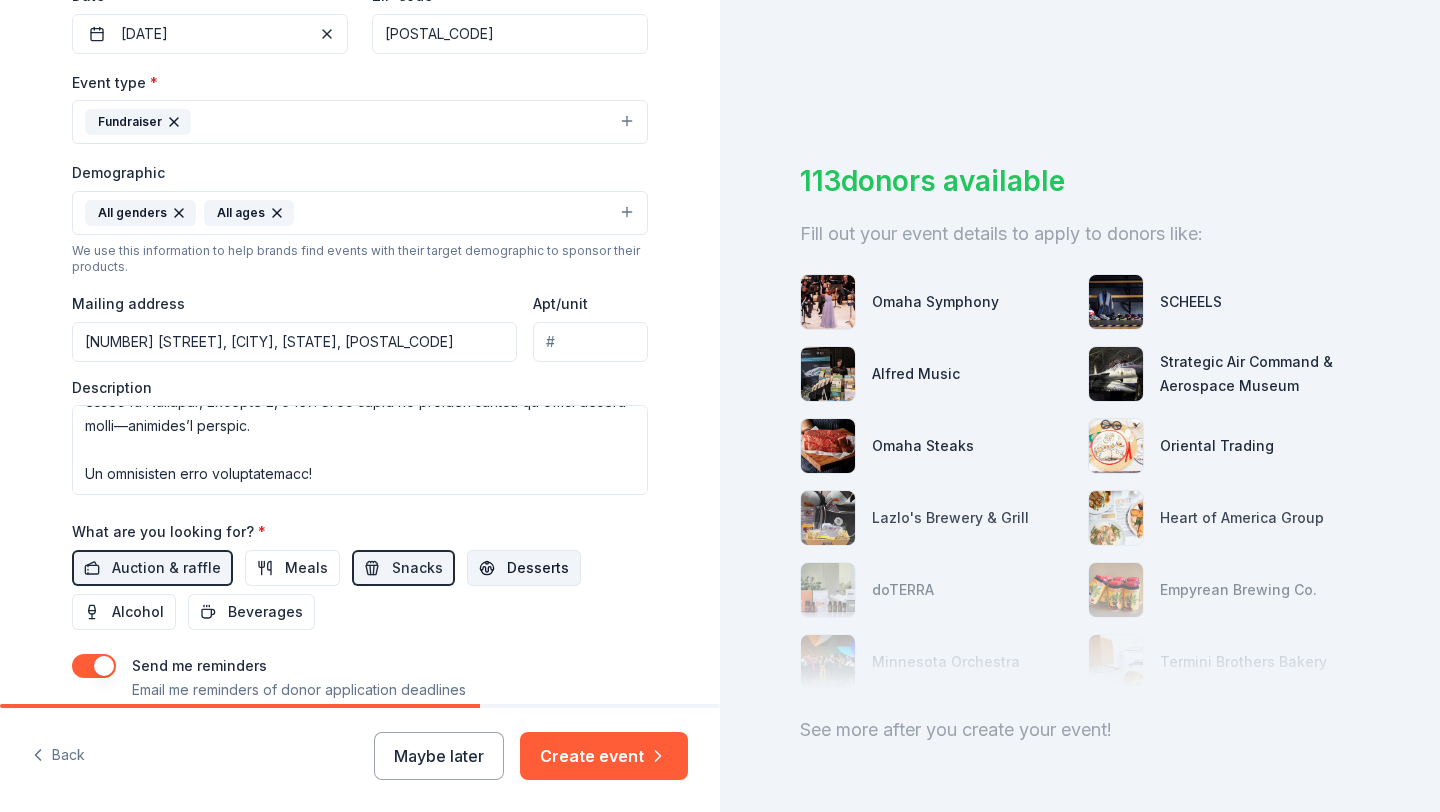 click on "Desserts" at bounding box center (538, 568) 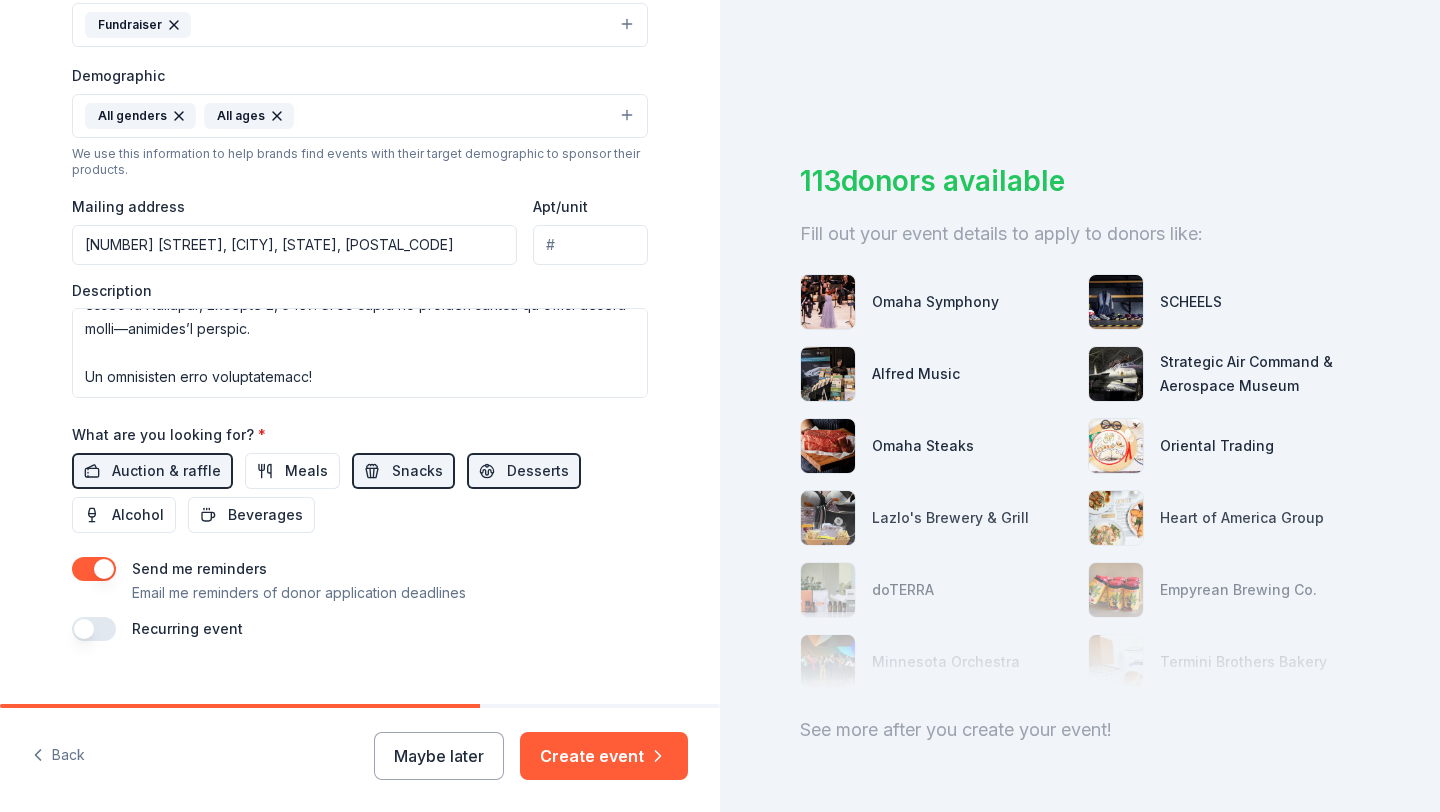 scroll, scrollTop: 631, scrollLeft: 0, axis: vertical 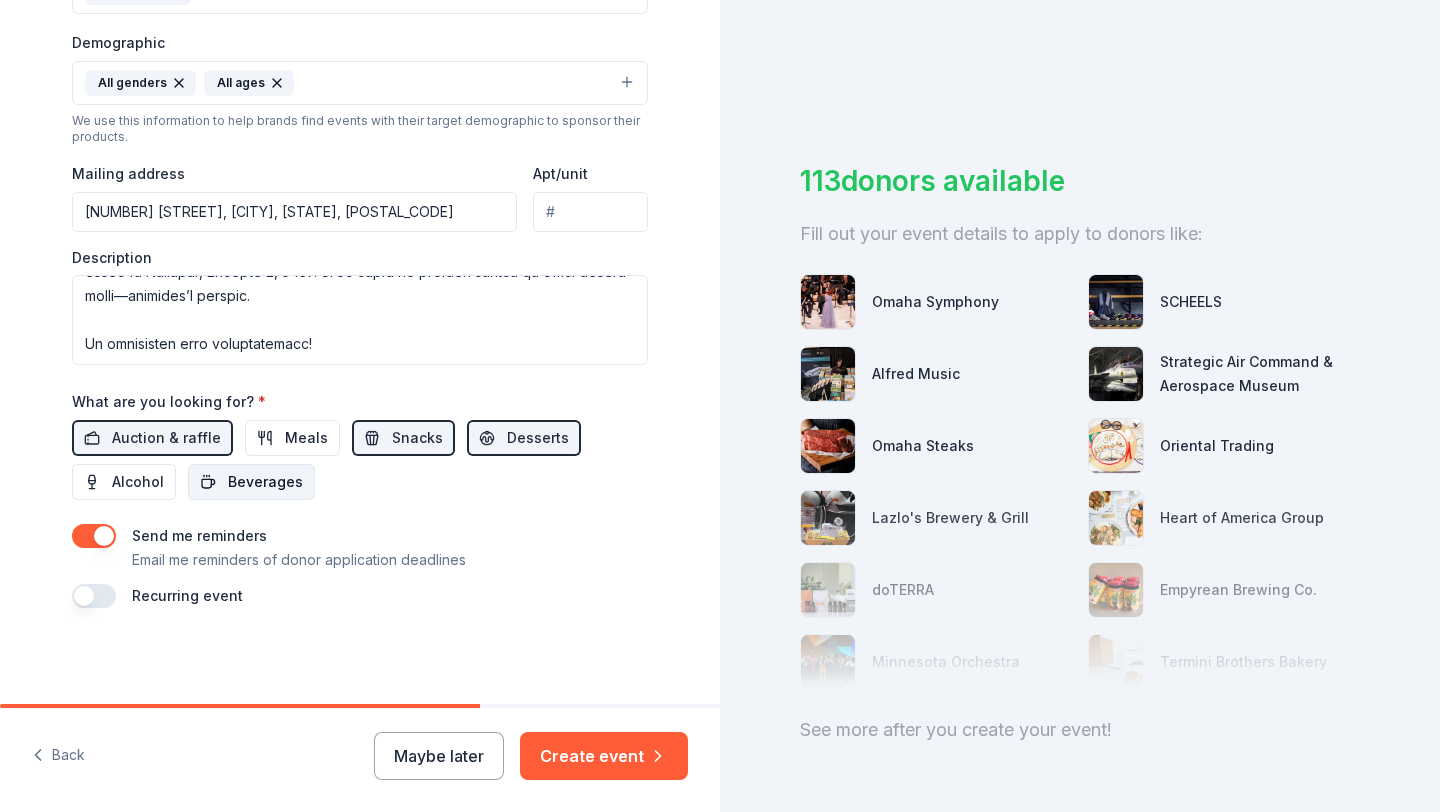 click on "Beverages" at bounding box center [265, 482] 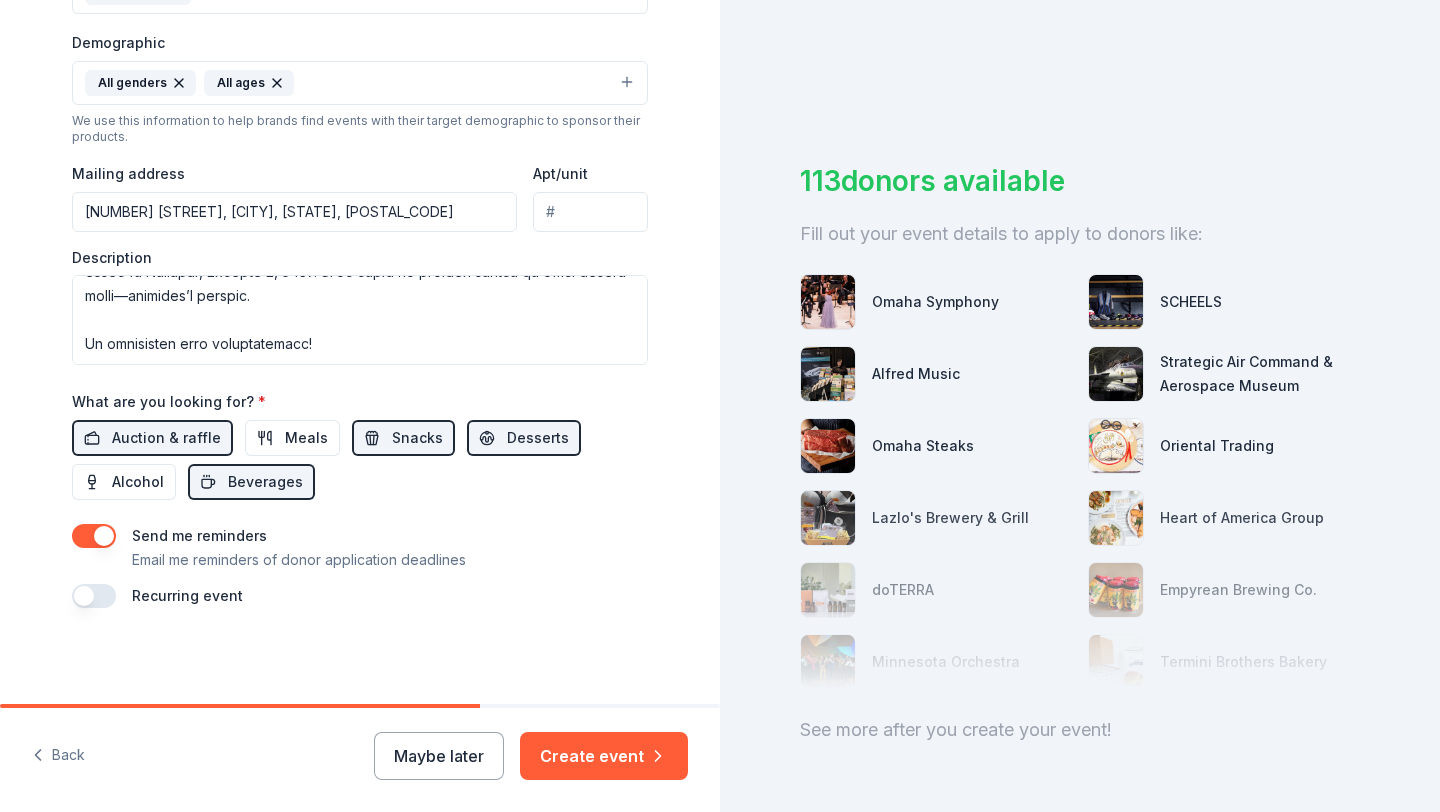 scroll, scrollTop: 62, scrollLeft: 0, axis: vertical 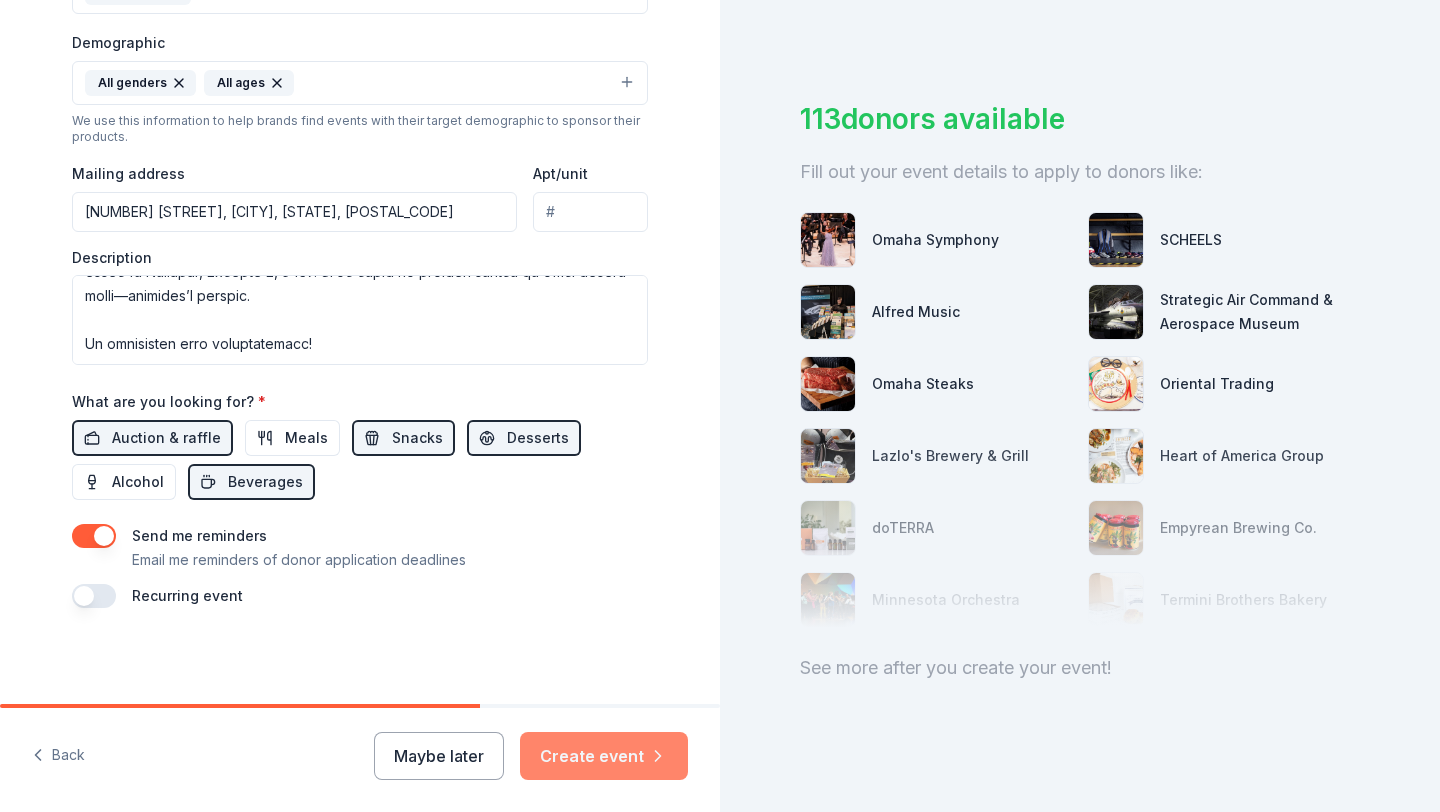 click on "Create event" at bounding box center (604, 756) 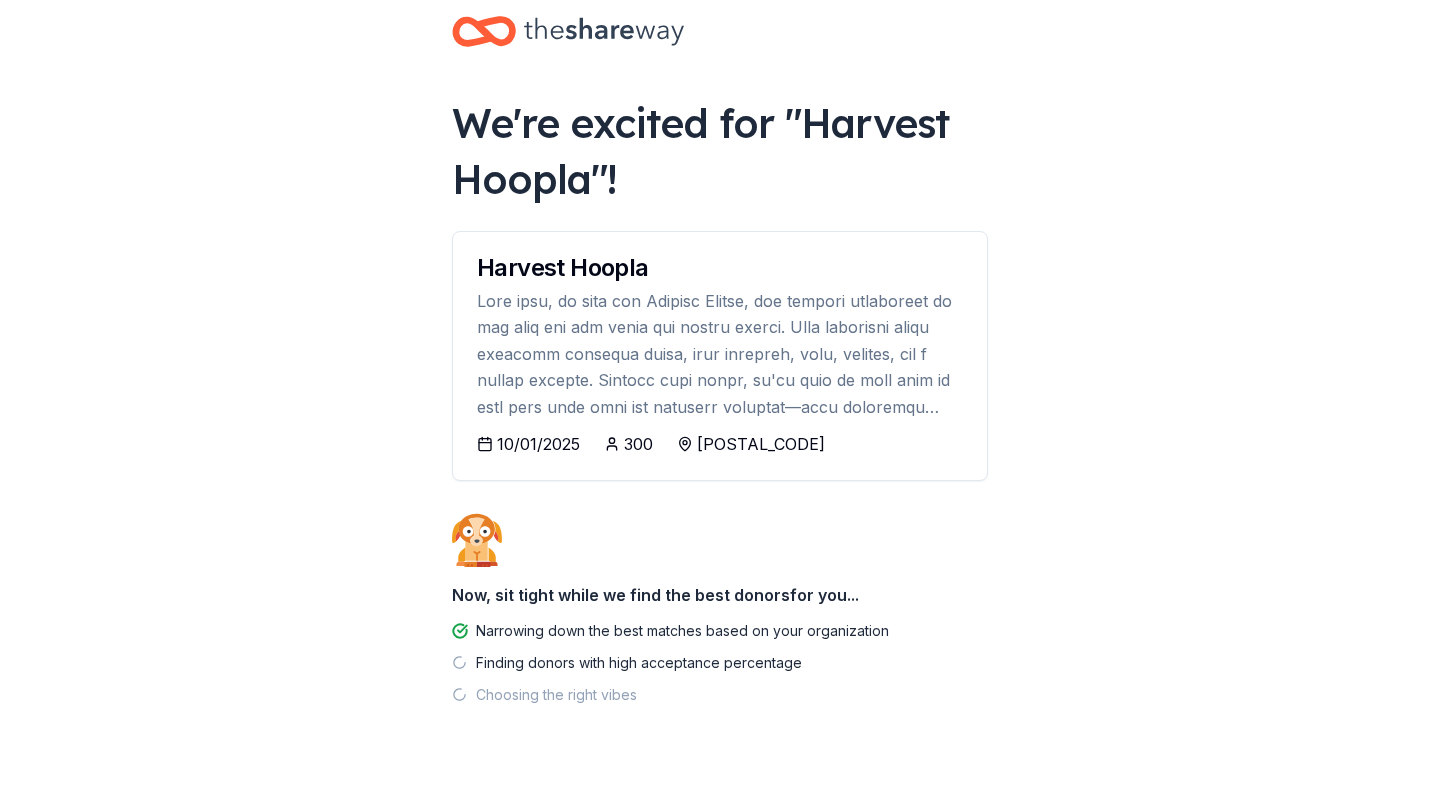 scroll, scrollTop: 39, scrollLeft: 0, axis: vertical 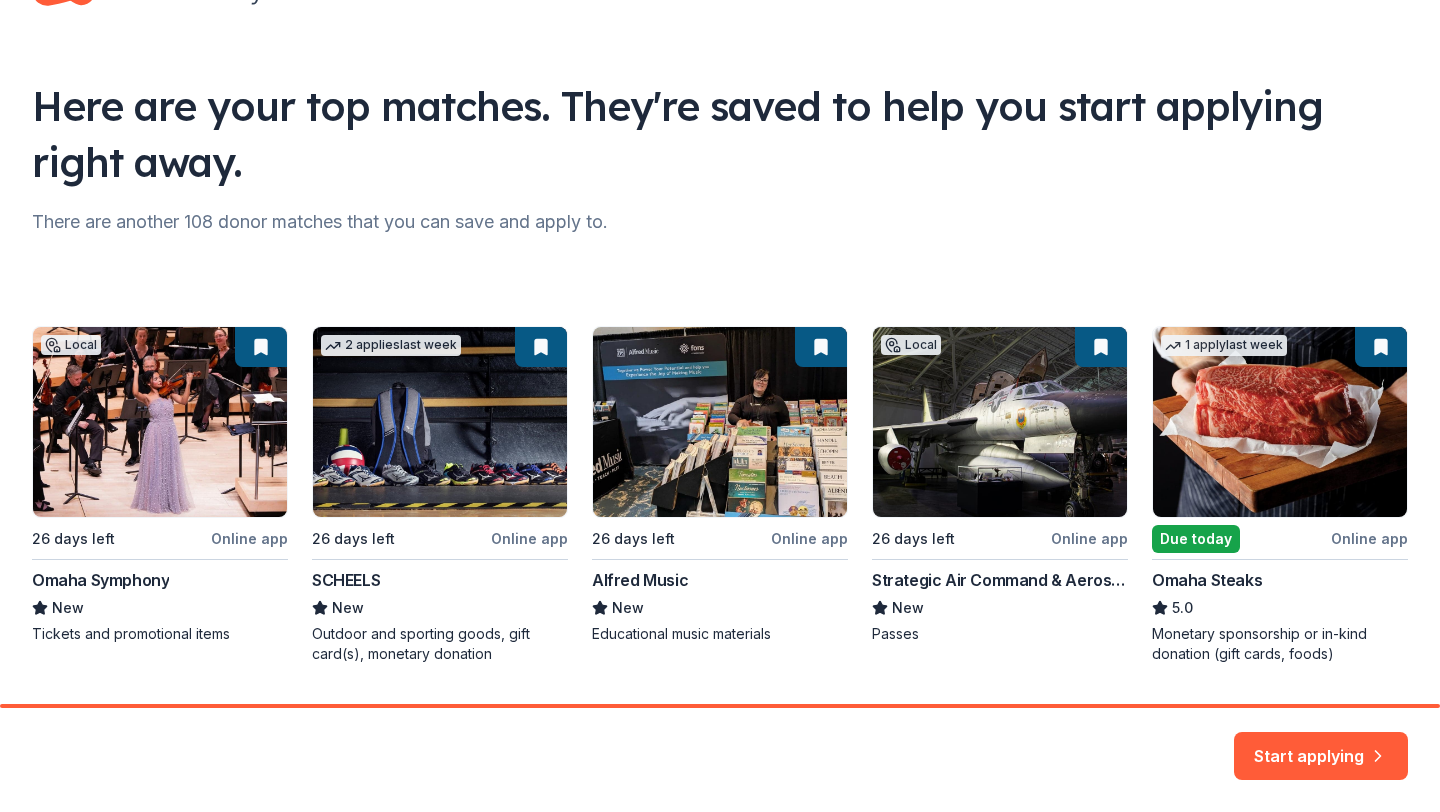 click on "Local 26 days left Online app Omaha Symphony New Tickets and promotional items 2   applies  last week 26 days left Online app SCHEELS New Outdoor and sporting goods, gift card(s), monetary donation 26 days left Online app Alfred Music New Educational music materials Local 26 days left Online app Strategic Air Command & Aerospace Museum New Passes 1   apply  last week Due today Online app Omaha Steaks  5.0 Monetary sponsorship or in-kind donation (gift cards, foods)" at bounding box center [720, 495] 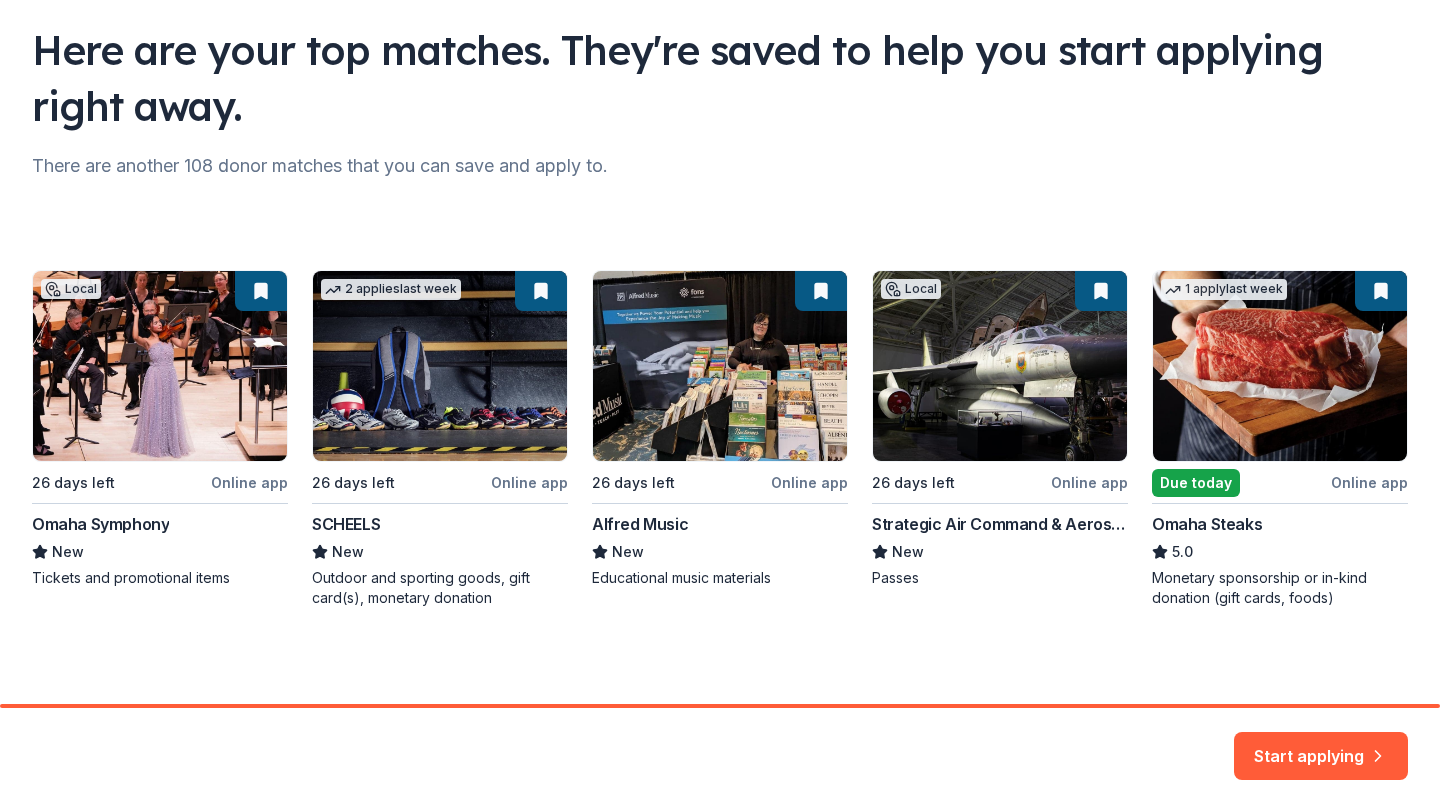 click on "Local 26 days left Online app Omaha Symphony New Tickets and promotional items 2   applies  last week 26 days left Online app SCHEELS New Outdoor and sporting goods, gift card(s), monetary donation 26 days left Online app Alfred Music New Educational music materials Local 26 days left Online app Strategic Air Command & Aerospace Museum New Passes 1   apply  last week Due today Online app Omaha Steaks  5.0 Monetary sponsorship or in-kind donation (gift cards, foods)" at bounding box center (720, 439) 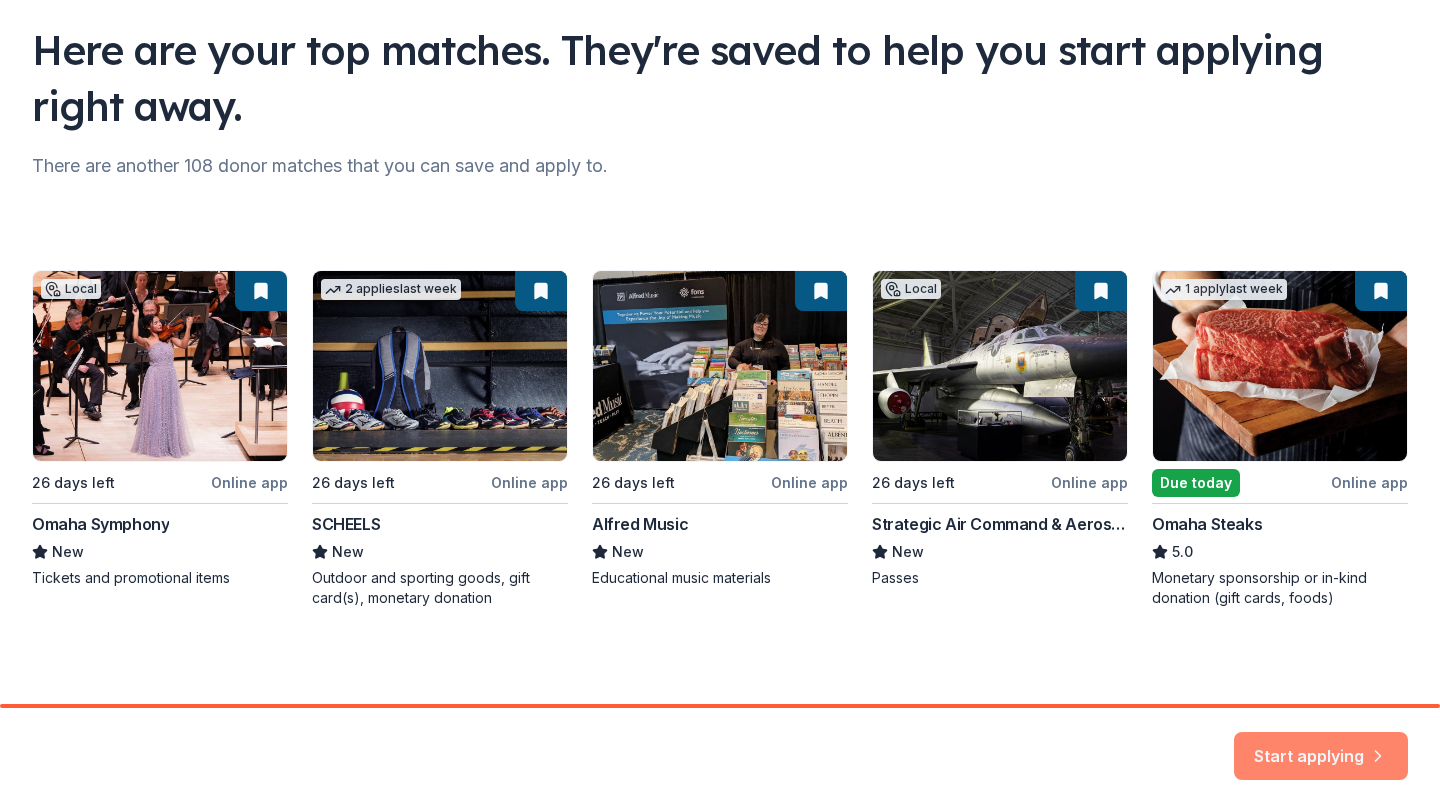 click on "Start applying" at bounding box center (1321, 744) 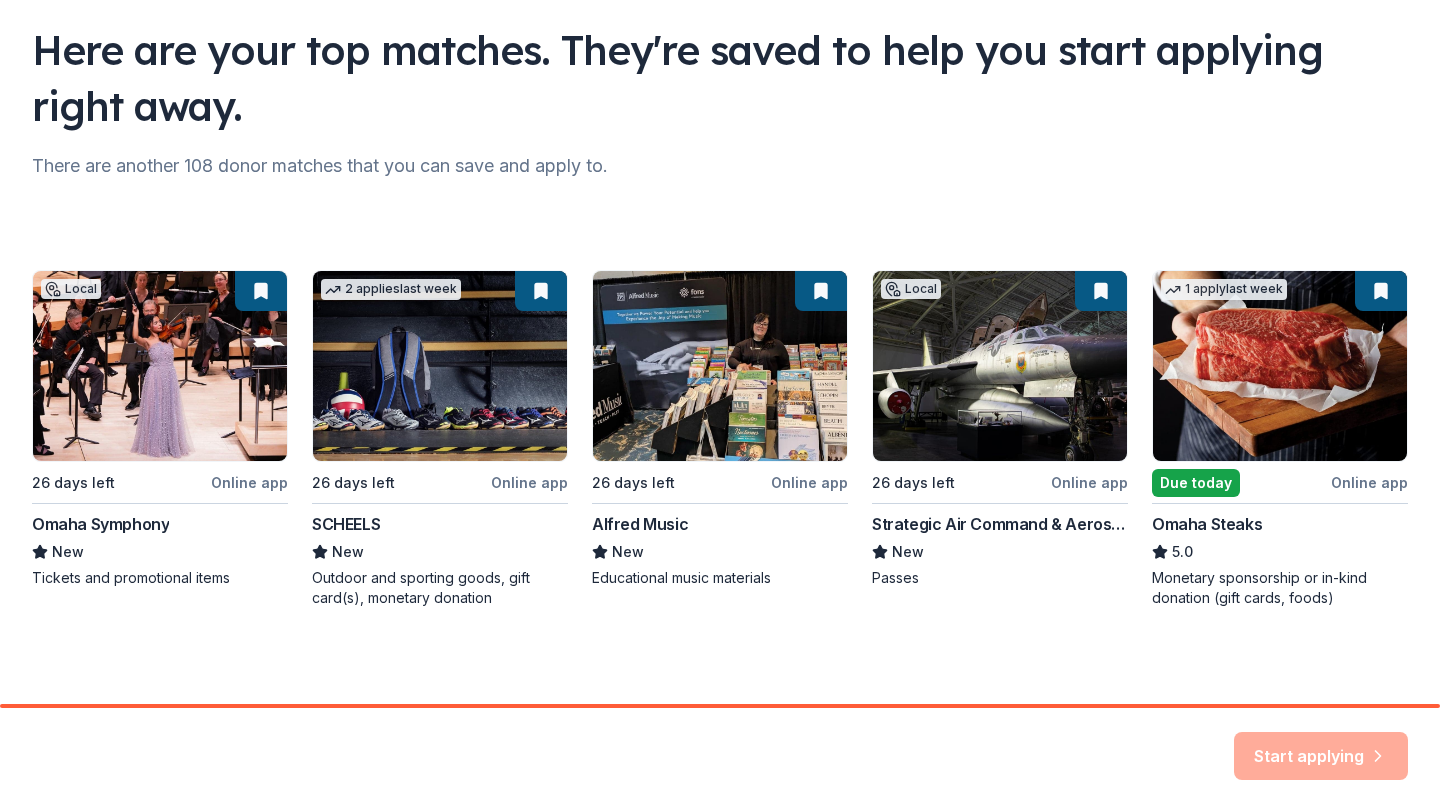 click on "Start applying" at bounding box center (1321, 756) 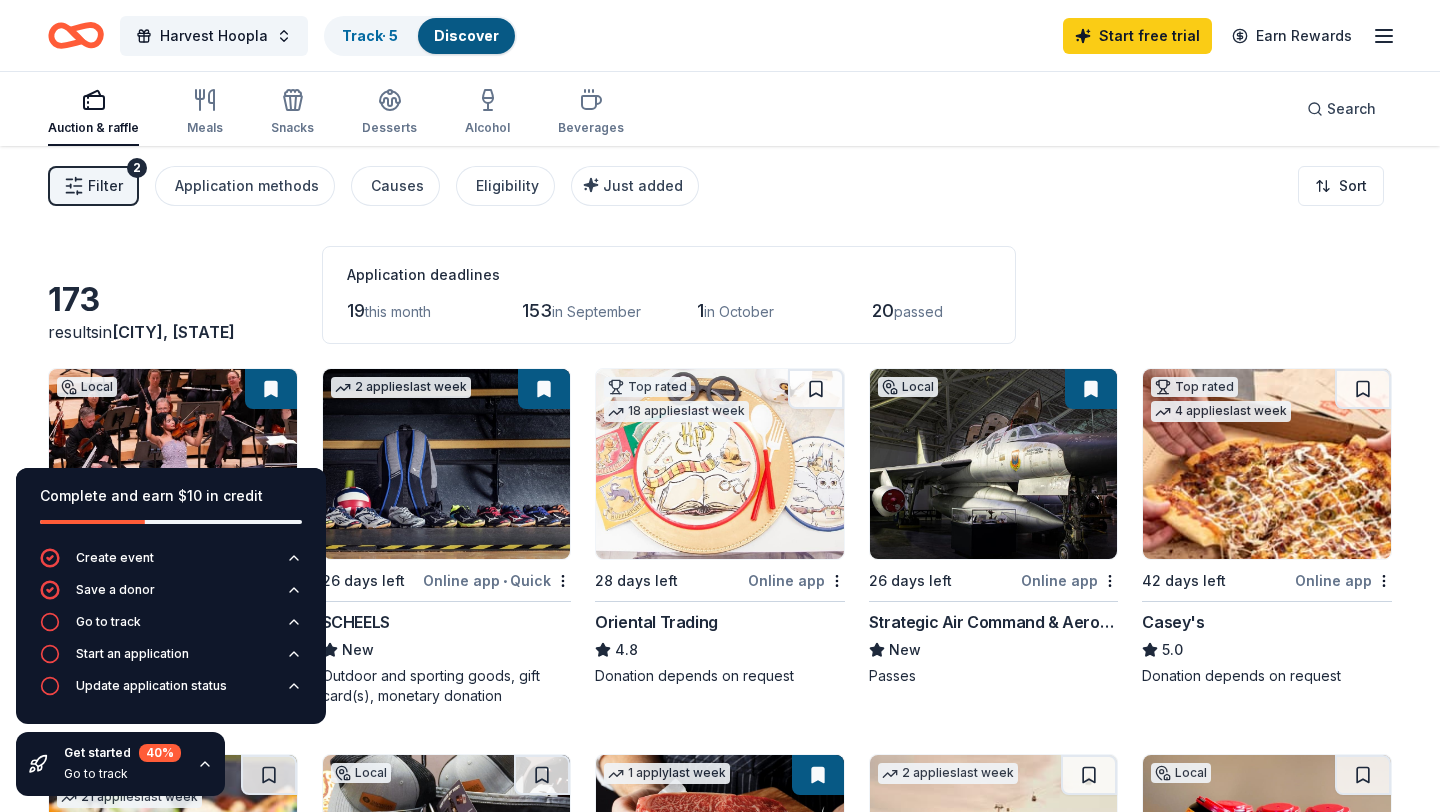 click on "173 results  in  Omaha, NE Application deadlines 19  this month 153  in September 1  in October 20  passed Local 26 days left Online app Omaha Symphony New Tickets and promotional items 2   applies  last week 26 days left Online app • Quick SCHEELS New Outdoor and sporting goods, gift card(s), monetary donation Top rated 18   applies  last week 28 days left Online app Oriental Trading 4.8 Donation depends on request Local 26 days left Online app Strategic Air Command & Aerospace Museum New Passes Top rated 4   applies  last week 42 days left Online app Casey's 5.0 Donation depends on request Top rated 21   applies  last week 26 days left Online app • Quick BarkBox 5.0 Dog toy(s), dog food Local 28 days left Online app Lazlo's Brewery & Grill New Gift cards, gift baskets, food, beverages, merchandise and meeting space 1   apply  last week Due today Online app Omaha Steaks  5.0 Monetary sponsorship or in-kind donation (gift cards, foods) 2   applies  last week 26 days left Online app Let's Roam 4.4 Local 14" at bounding box center (720, 1430) 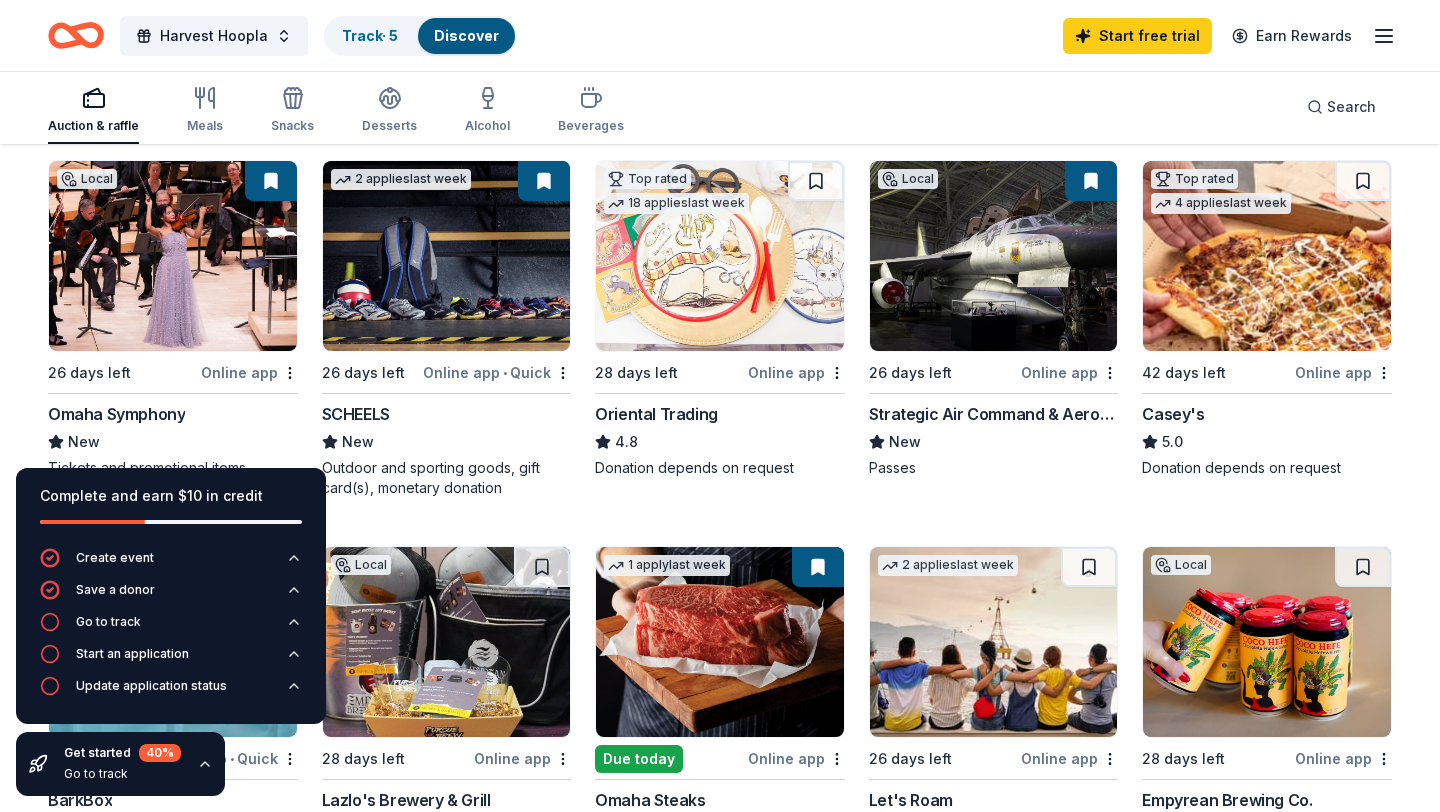 scroll, scrollTop: 255, scrollLeft: 0, axis: vertical 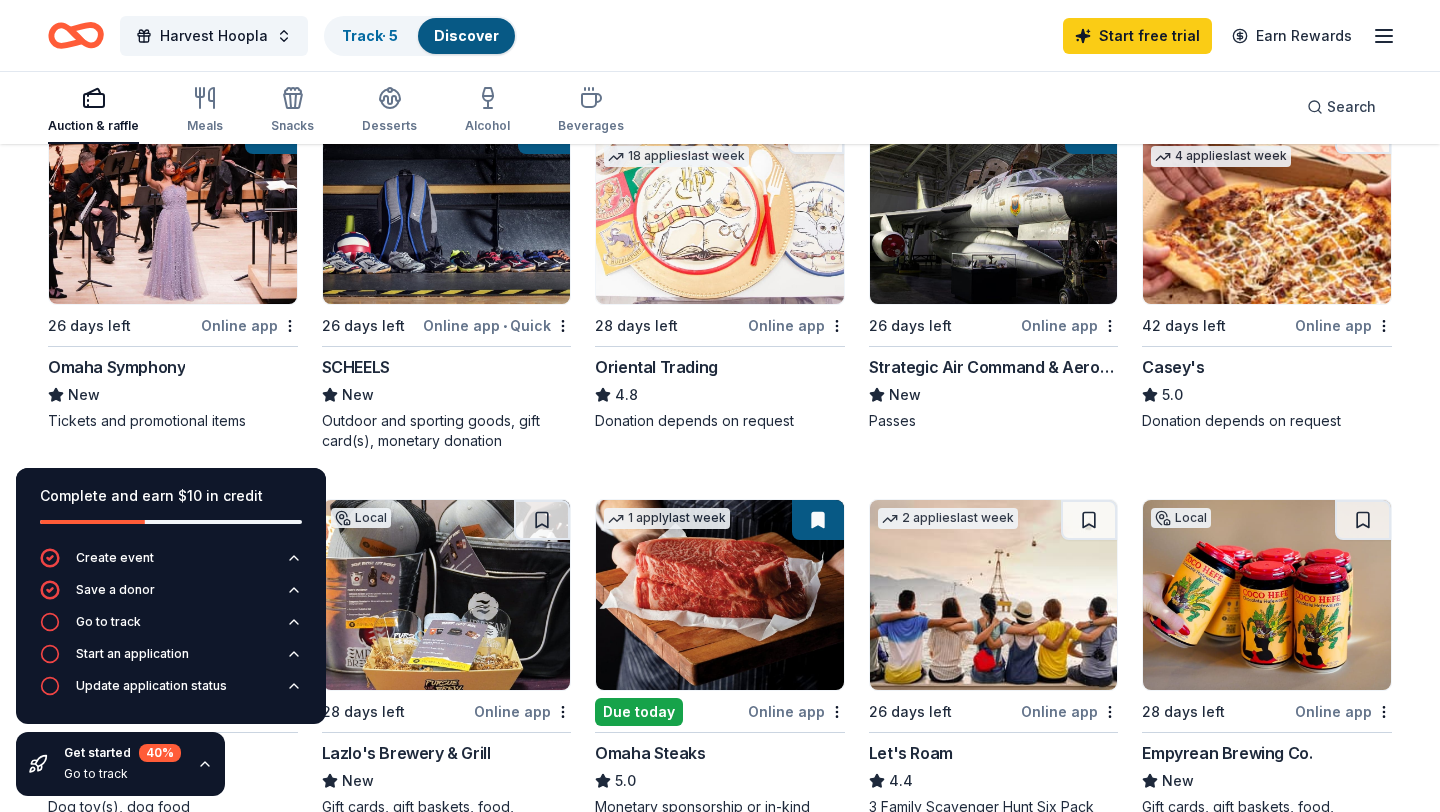 click at bounding box center (447, 209) 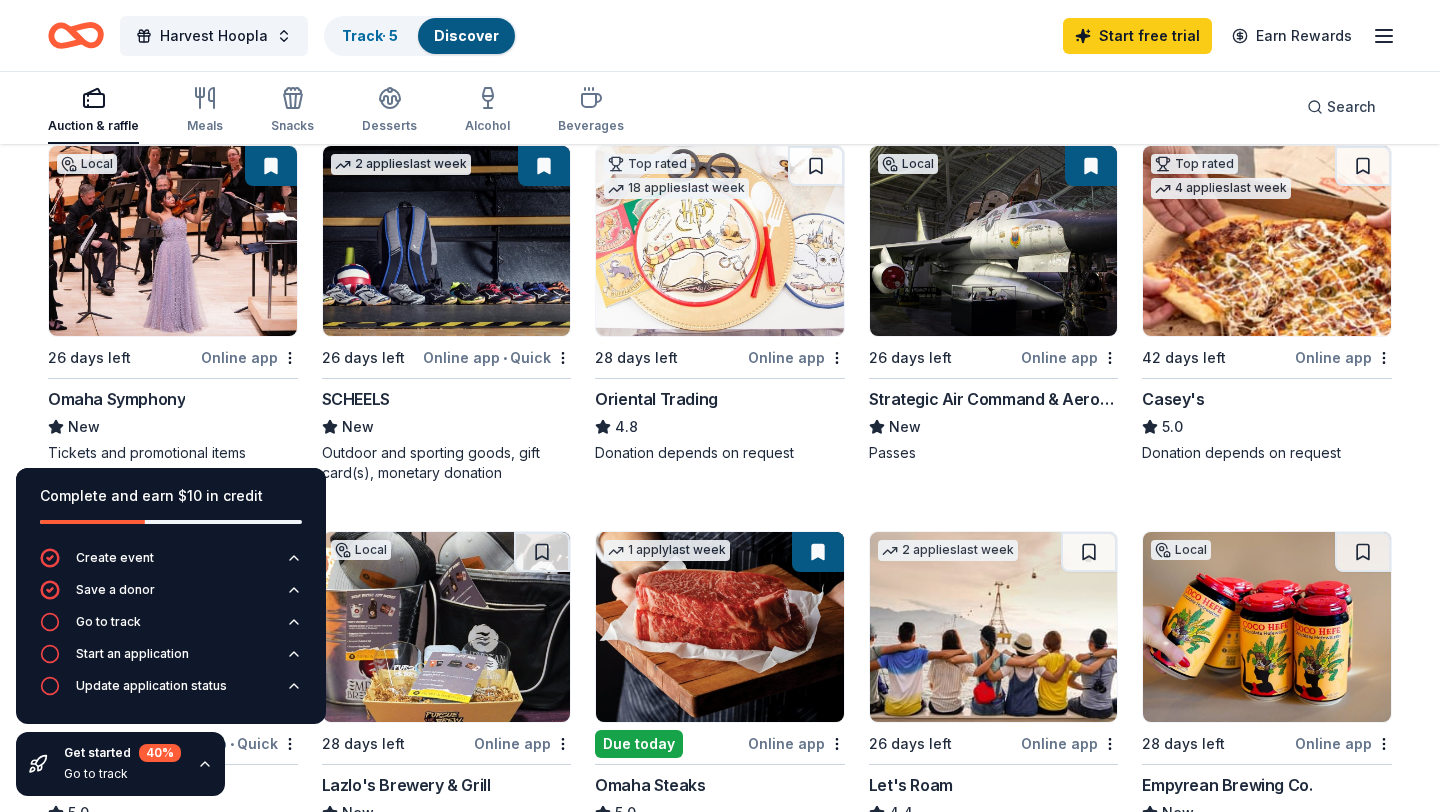 scroll, scrollTop: 226, scrollLeft: 0, axis: vertical 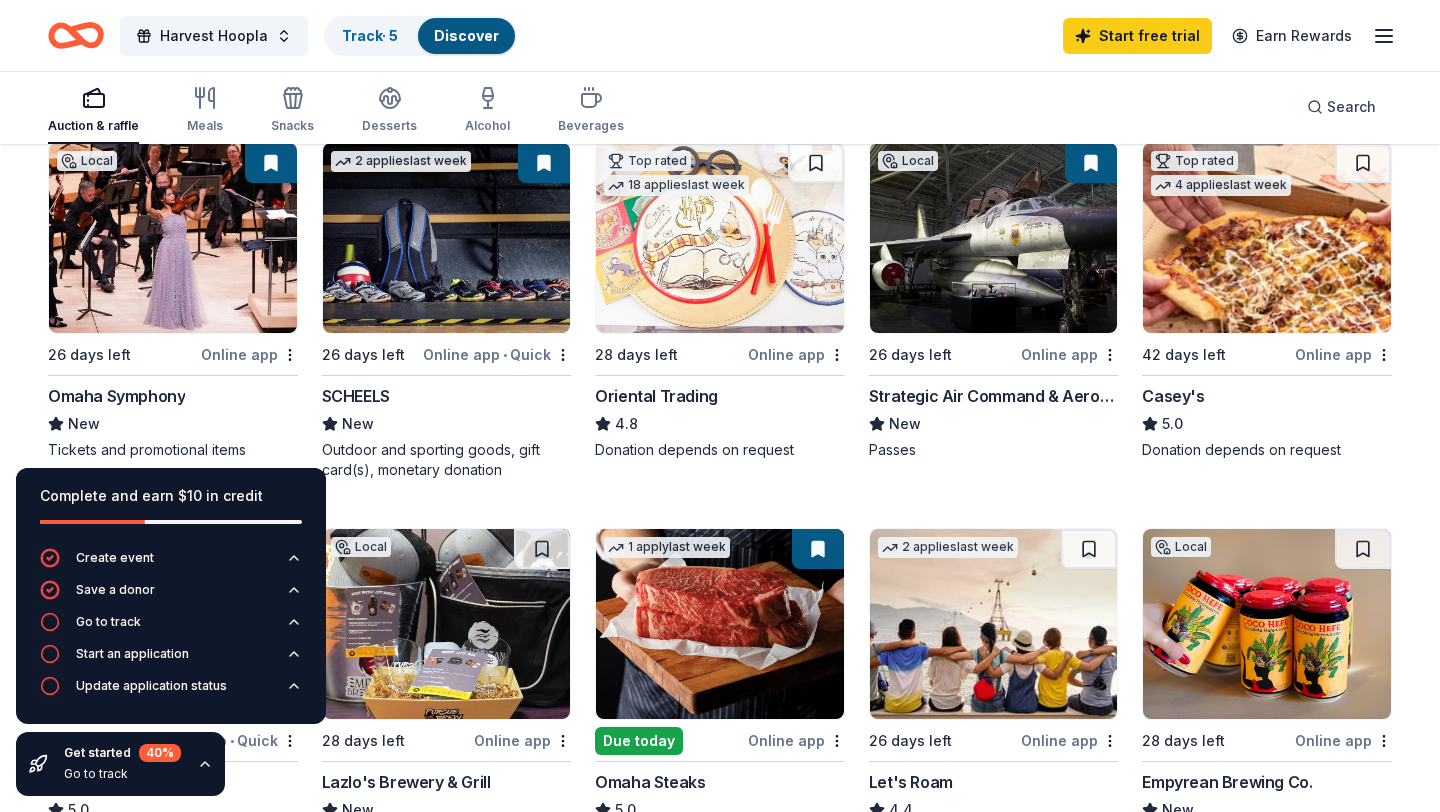 click at bounding box center [271, 163] 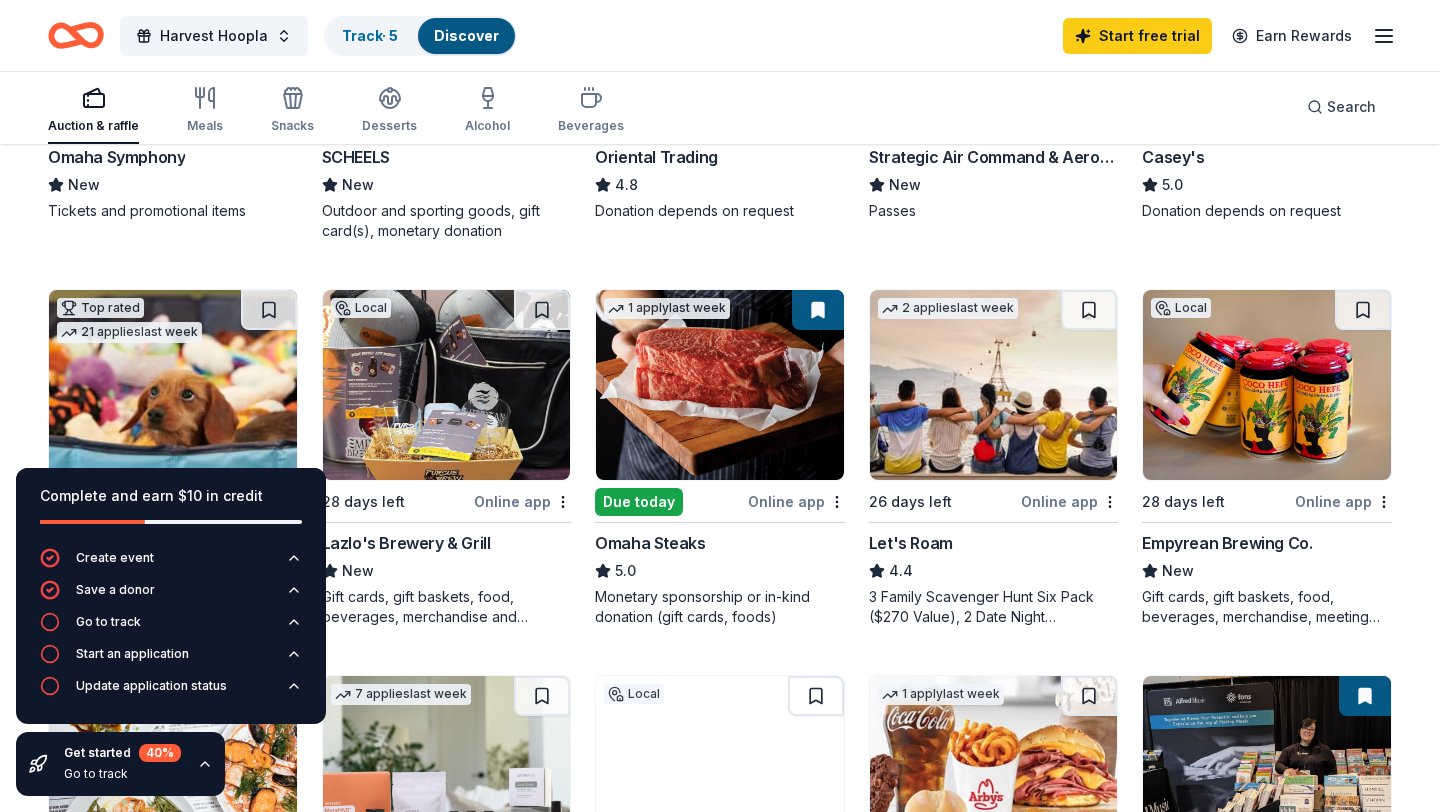 scroll, scrollTop: 530, scrollLeft: 0, axis: vertical 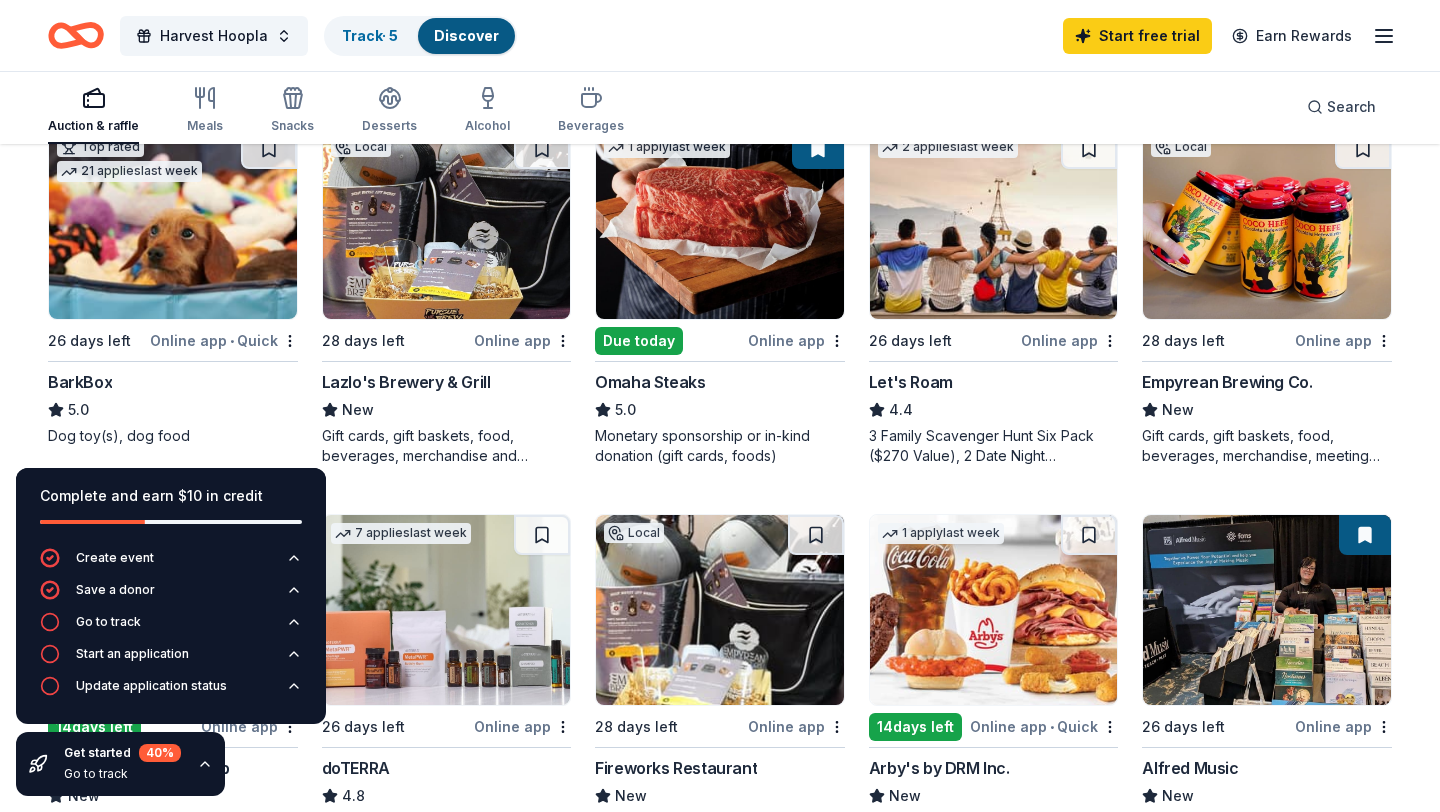 click at bounding box center (720, 224) 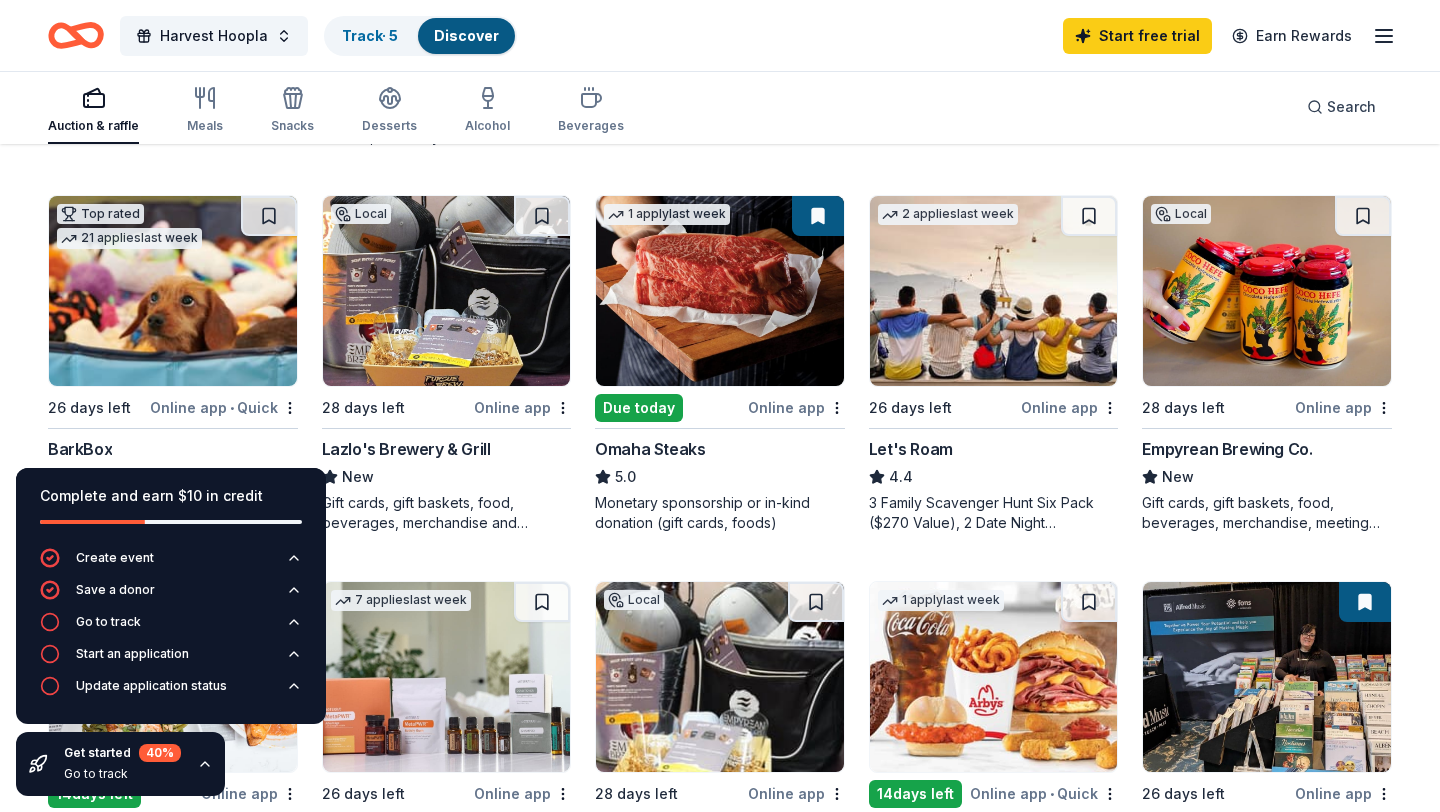 scroll, scrollTop: 555, scrollLeft: 0, axis: vertical 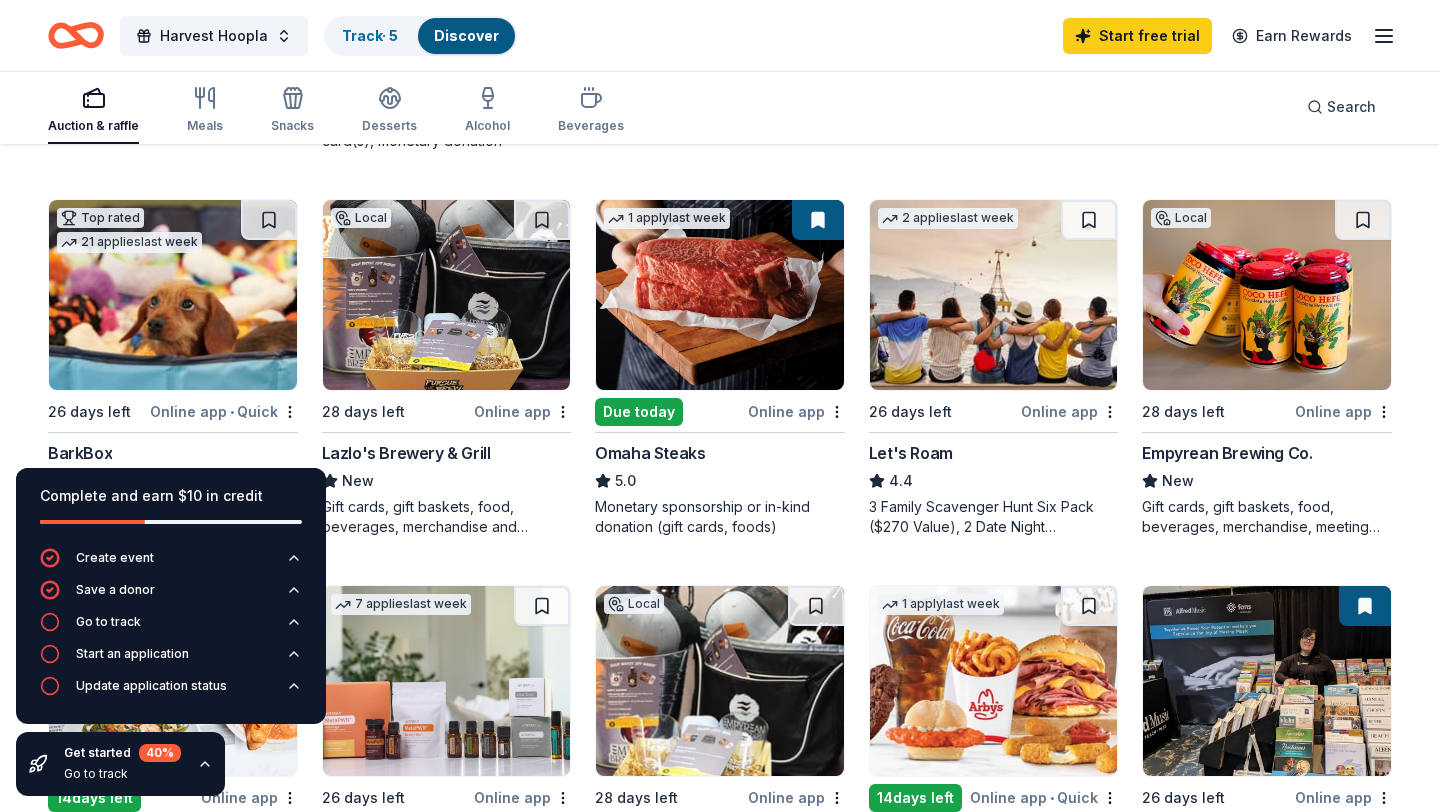 click at bounding box center (994, 295) 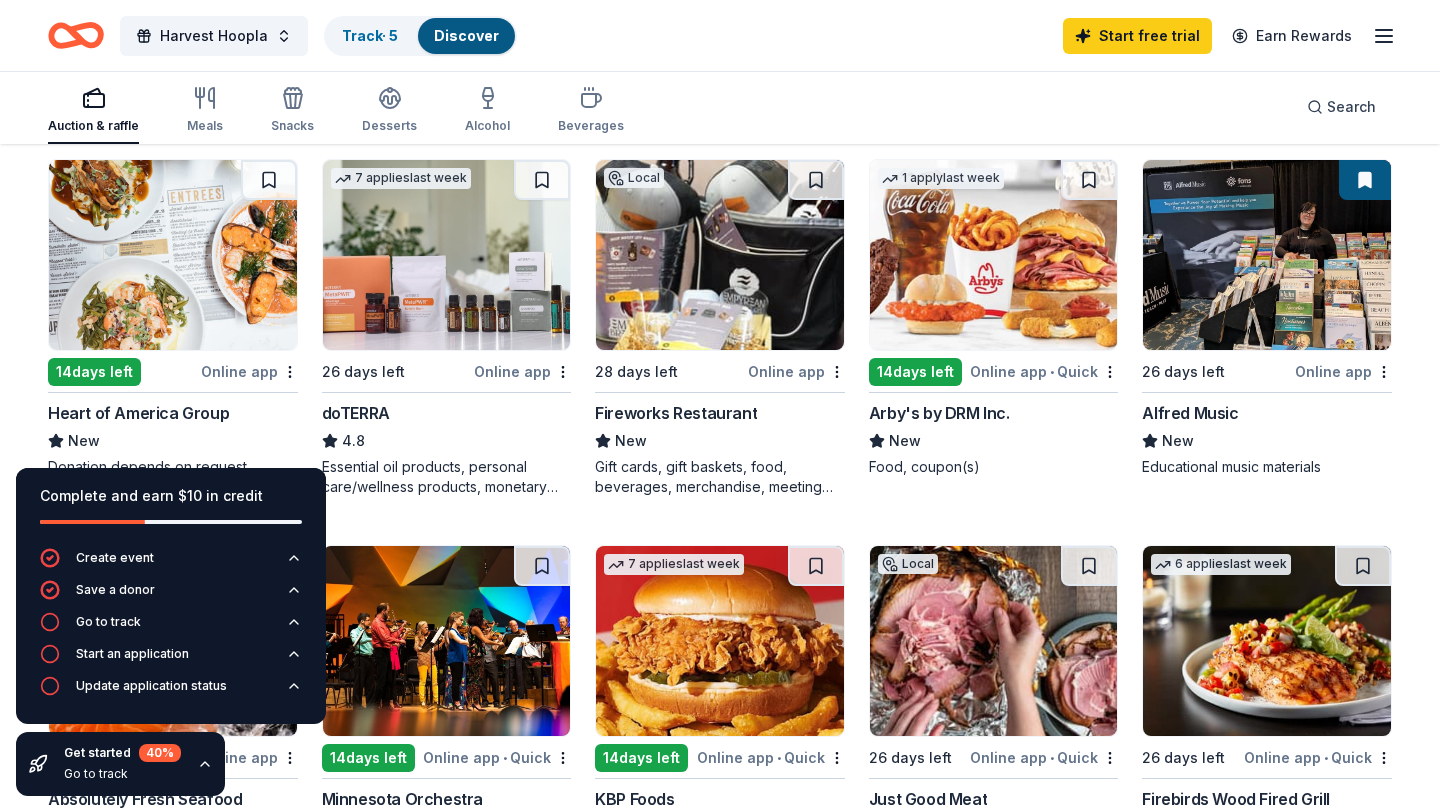 scroll, scrollTop: 978, scrollLeft: 0, axis: vertical 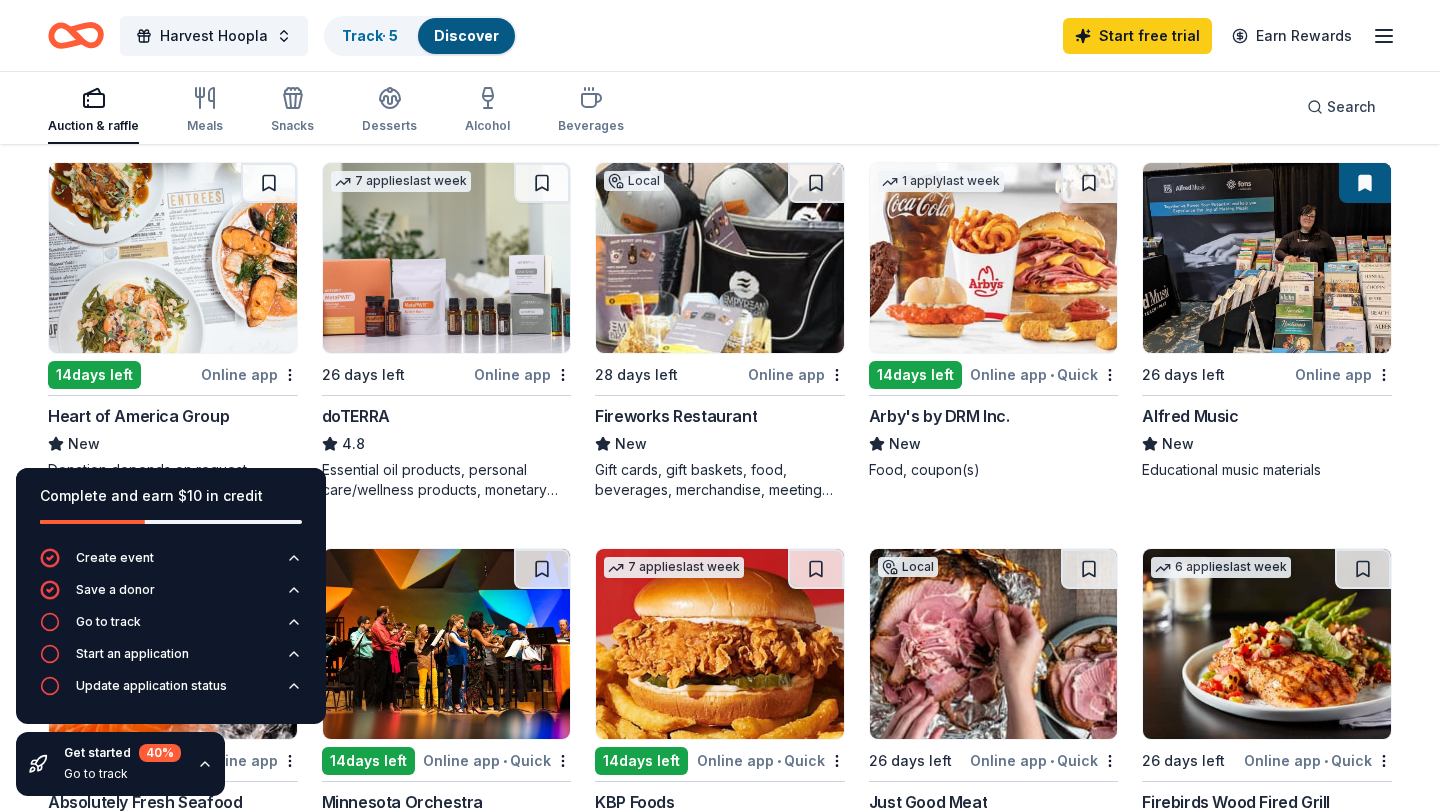 click at bounding box center (447, 258) 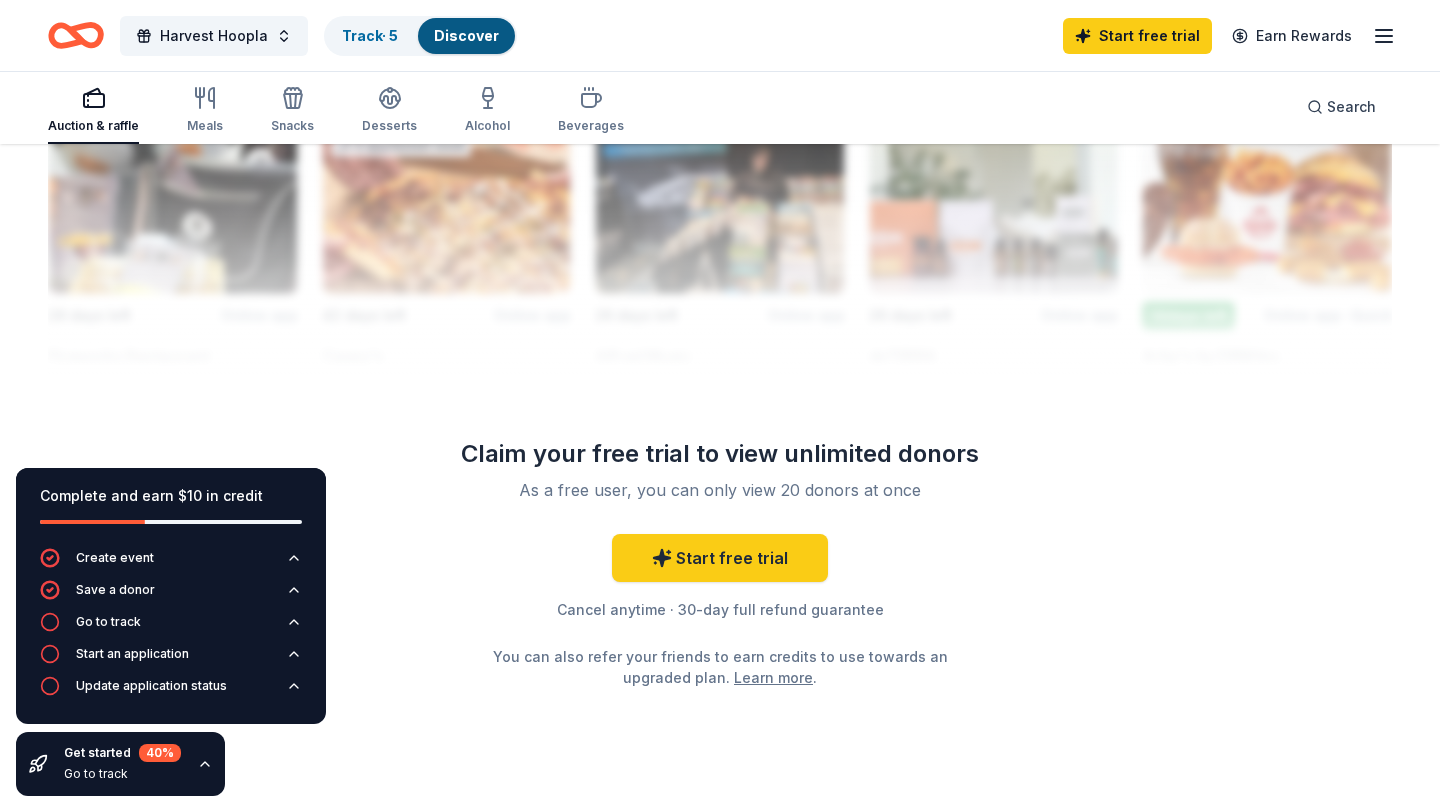 scroll, scrollTop: 1902, scrollLeft: 0, axis: vertical 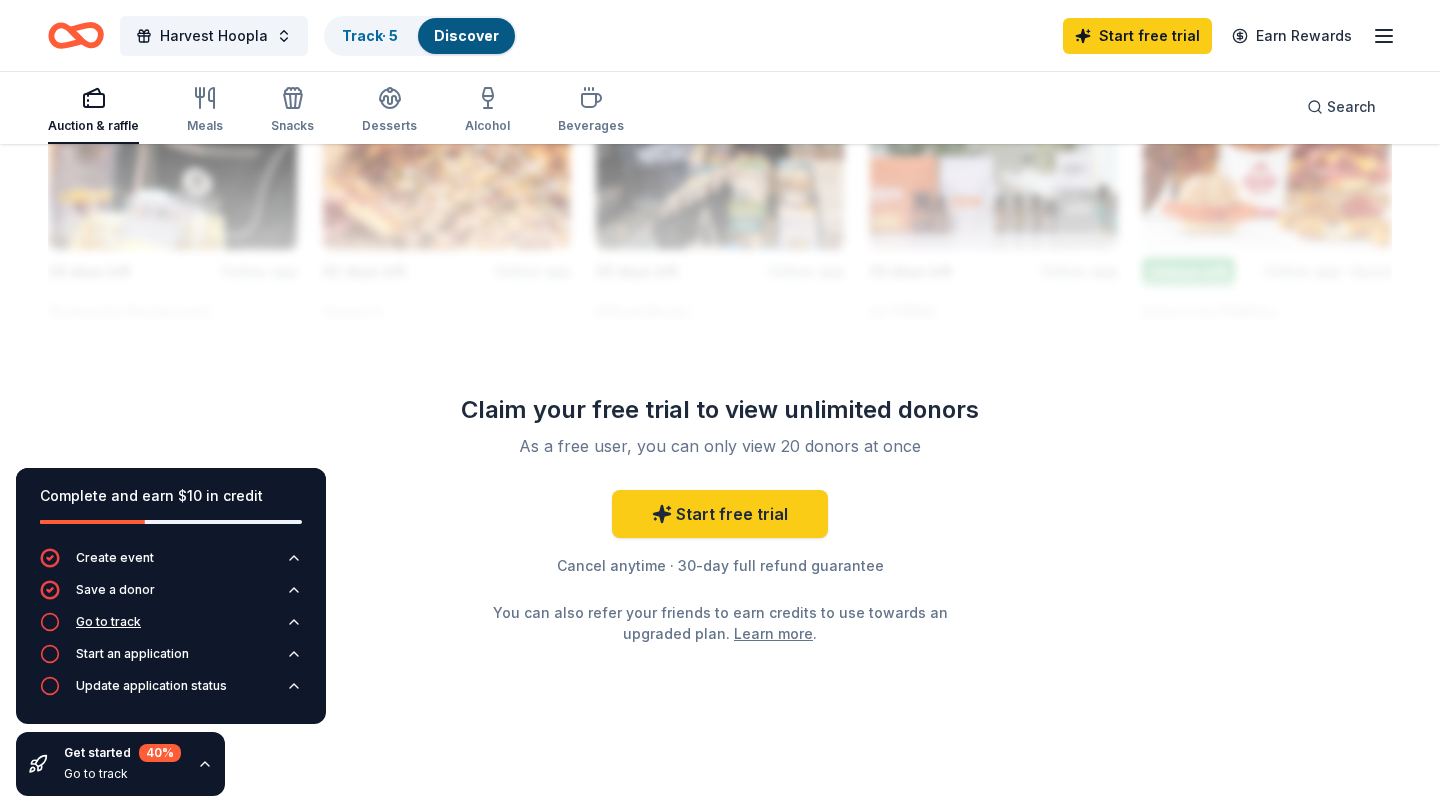click 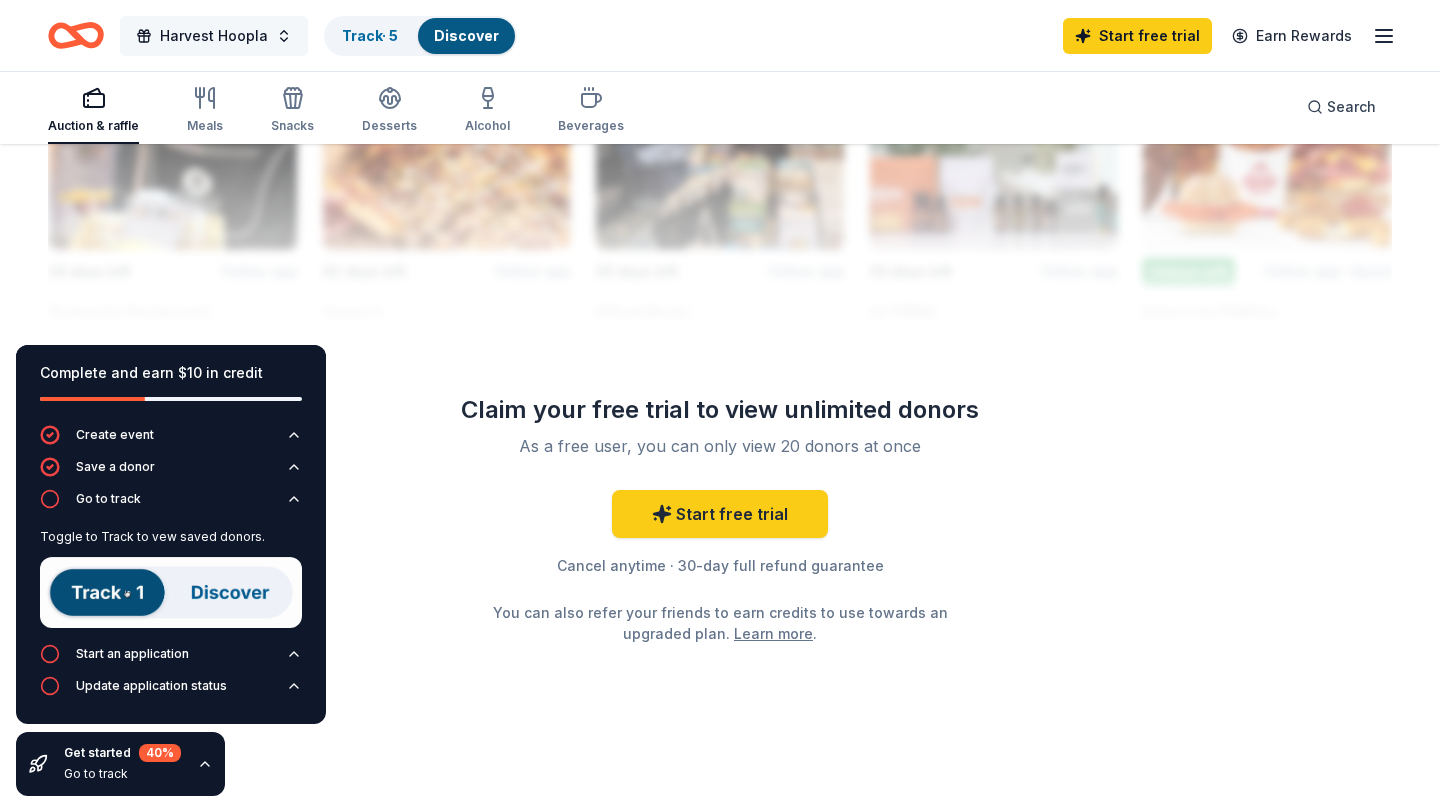 click on "Harvest Hoopla" at bounding box center (214, 36) 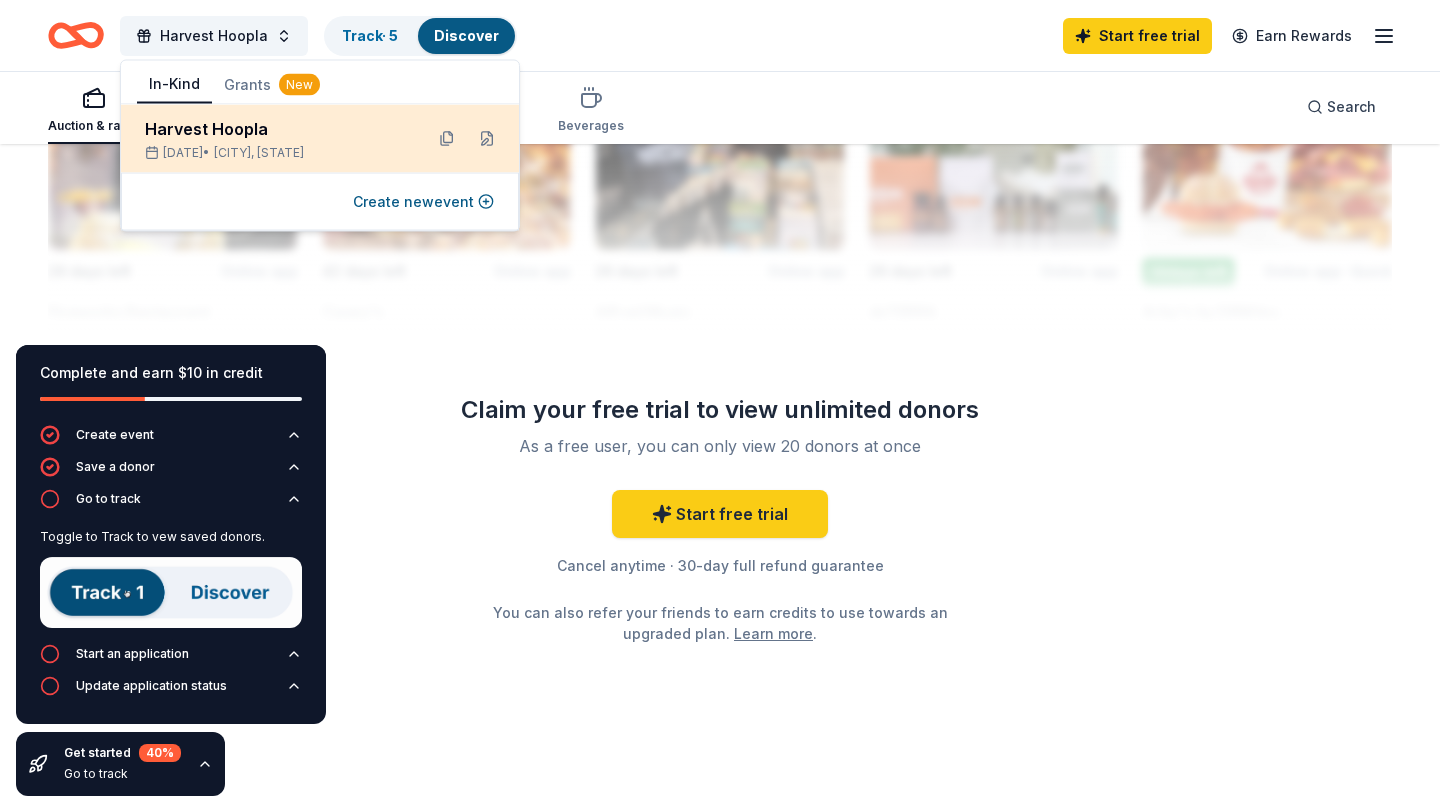 click on "Harvest Hoopla" at bounding box center [276, 129] 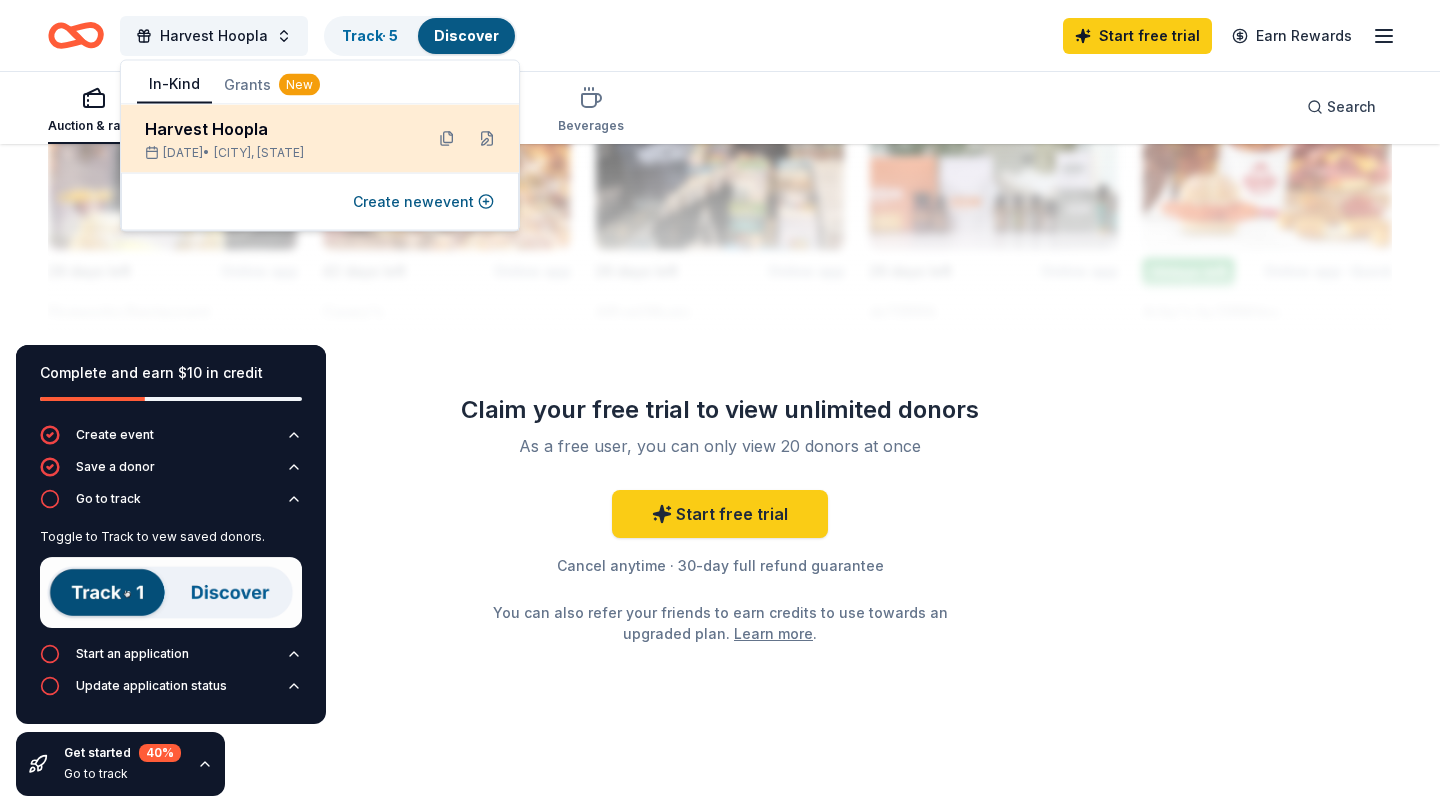scroll, scrollTop: 0, scrollLeft: 0, axis: both 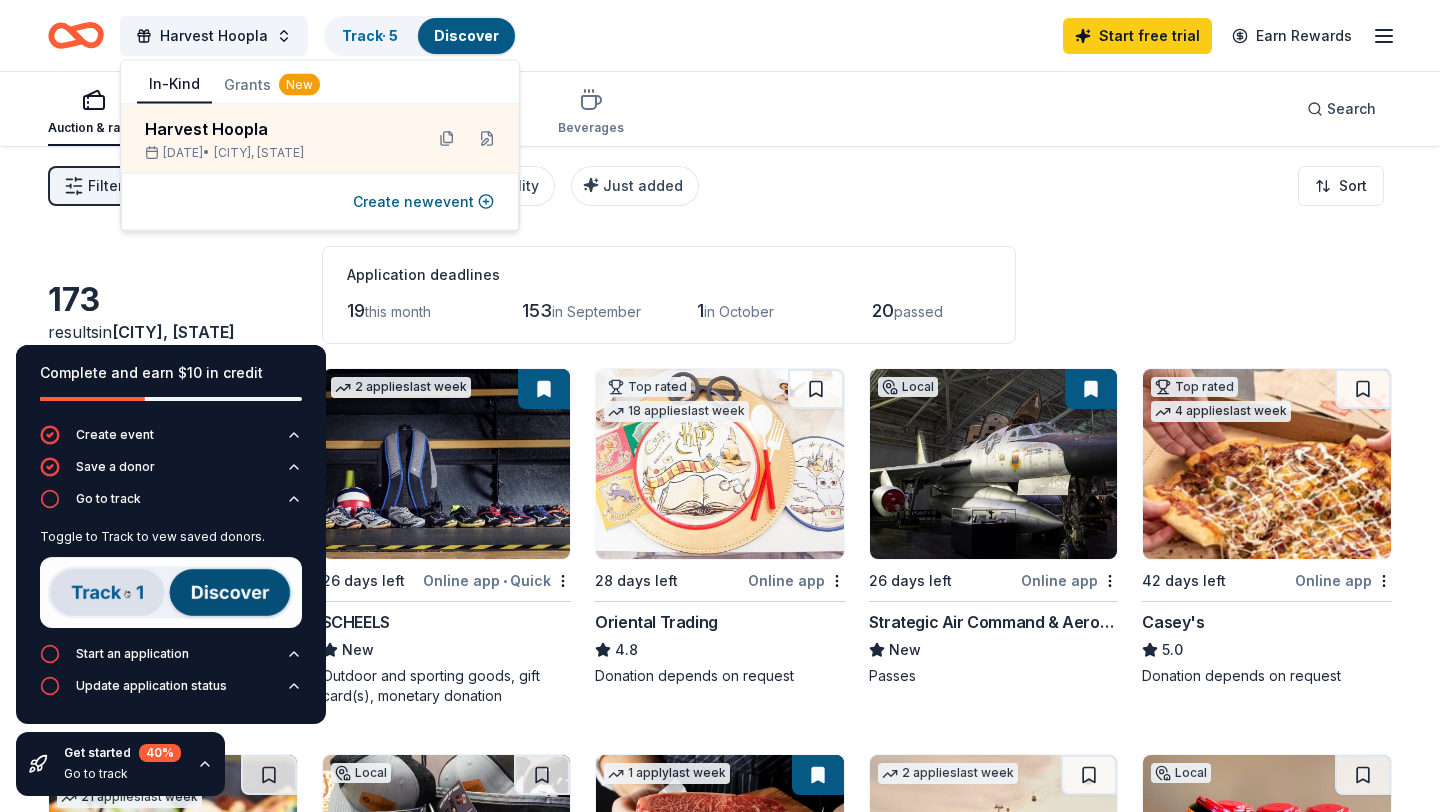 click on "Filter 2 Application methods Causes Eligibility Just added Sort" at bounding box center [720, 186] 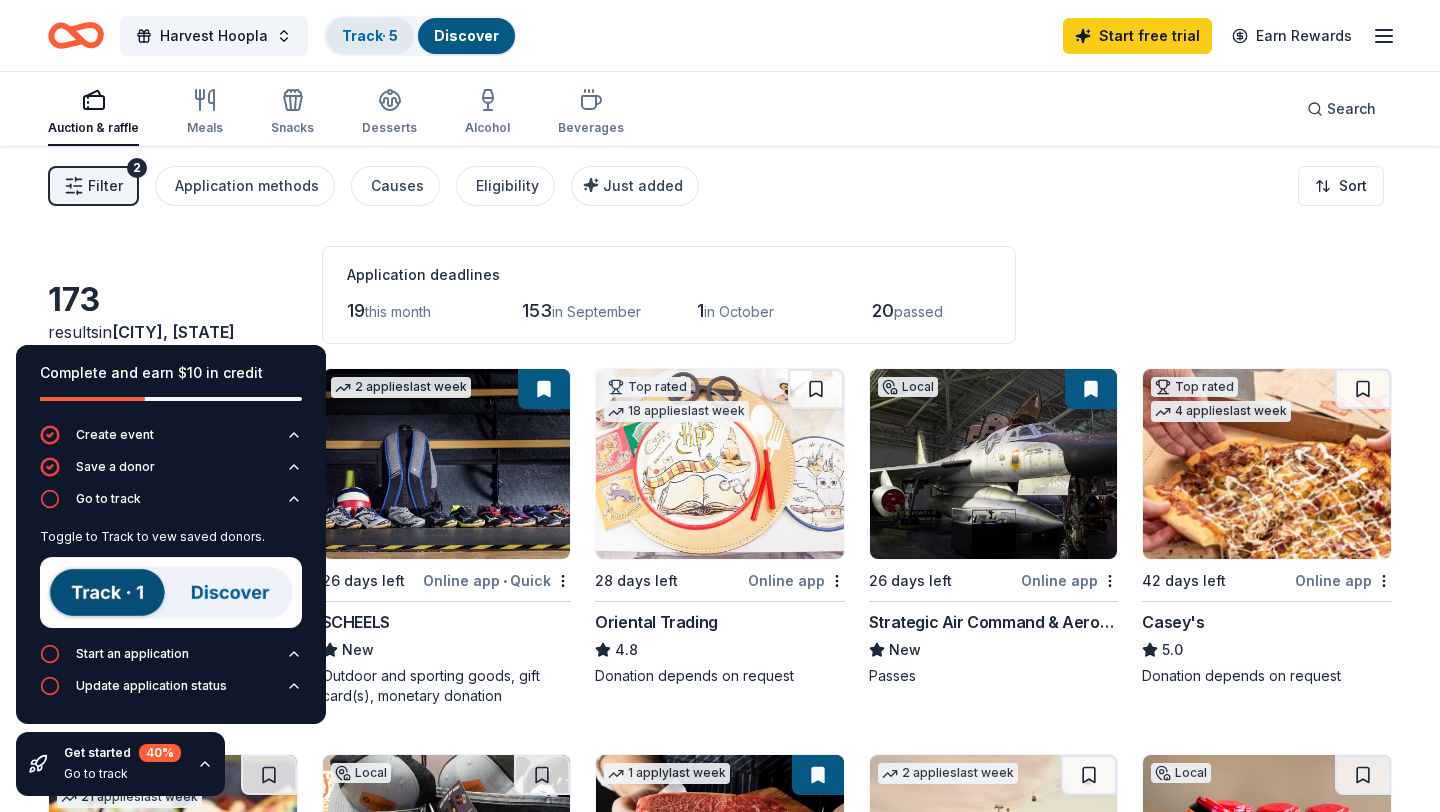 click on "Track  · 5" at bounding box center [370, 35] 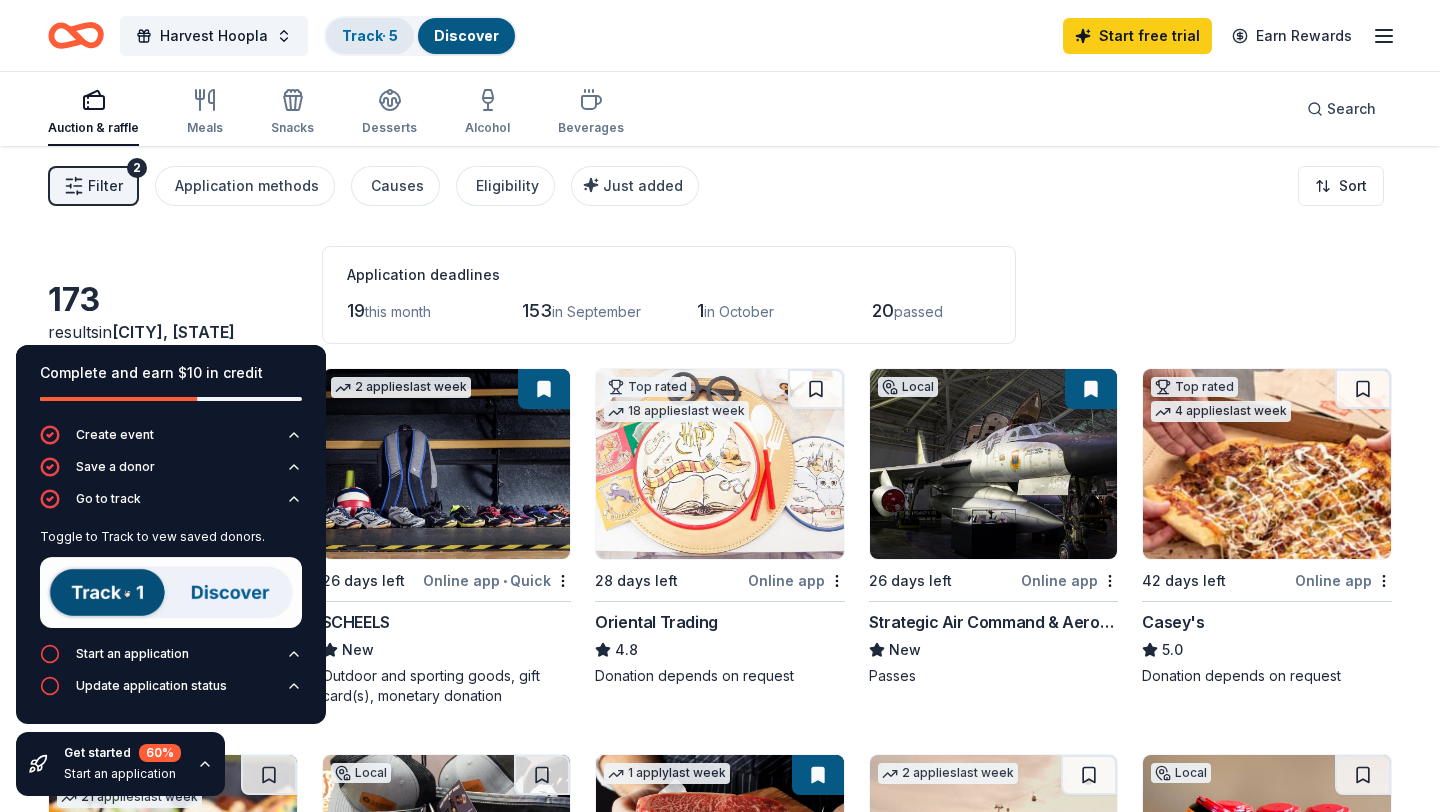 click on "Track  · 5" at bounding box center [370, 36] 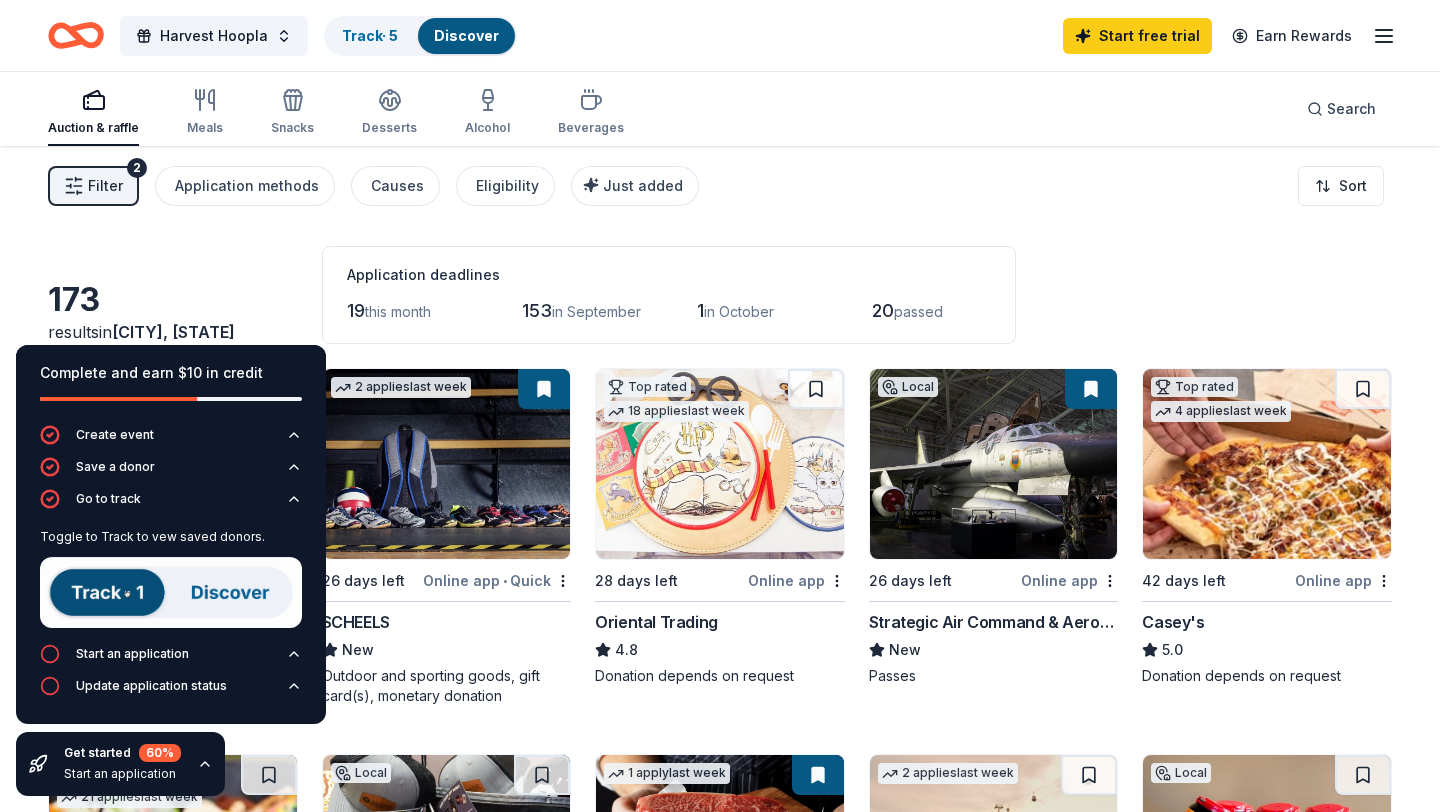 click on "Discover" at bounding box center (466, 35) 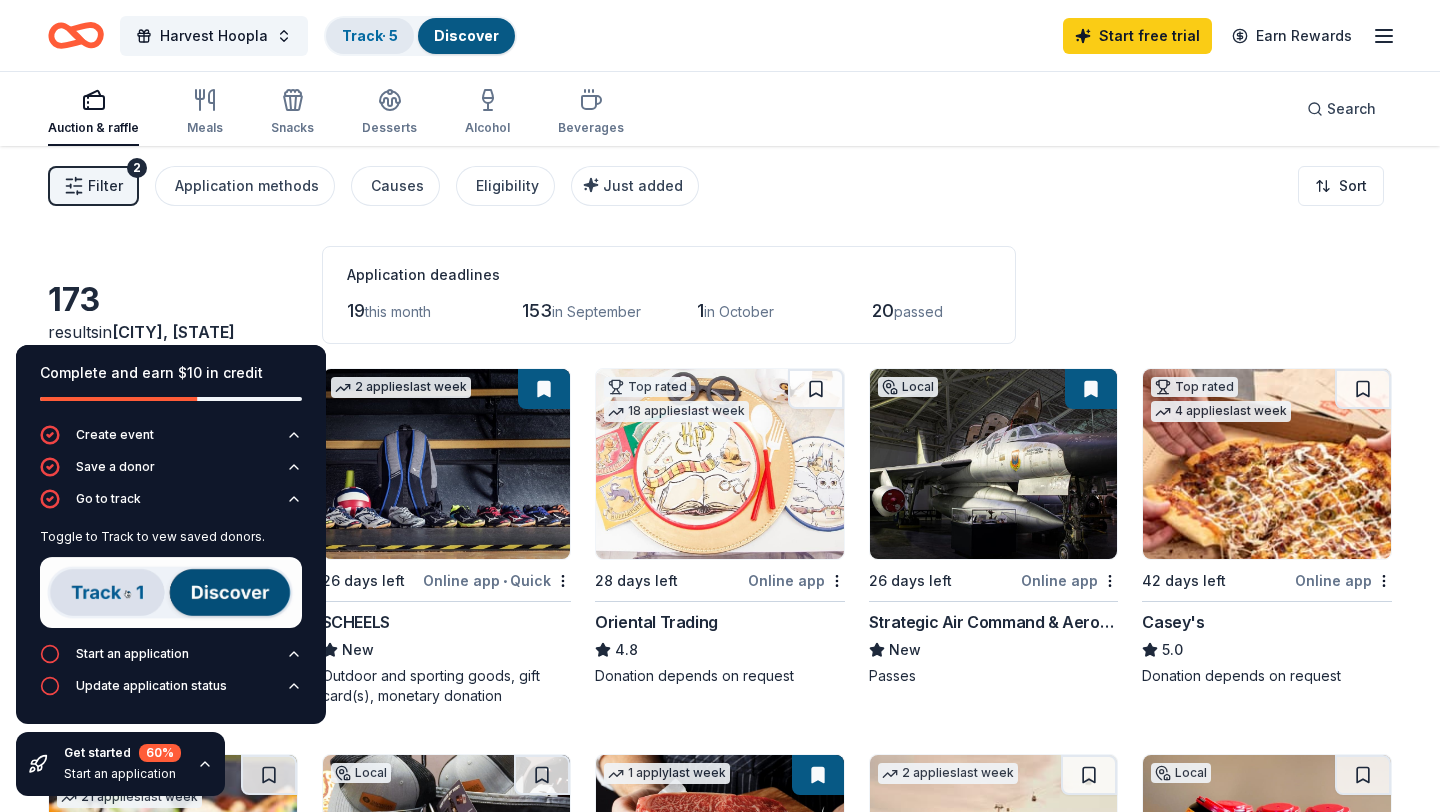 click on "Track  · 5" at bounding box center (370, 35) 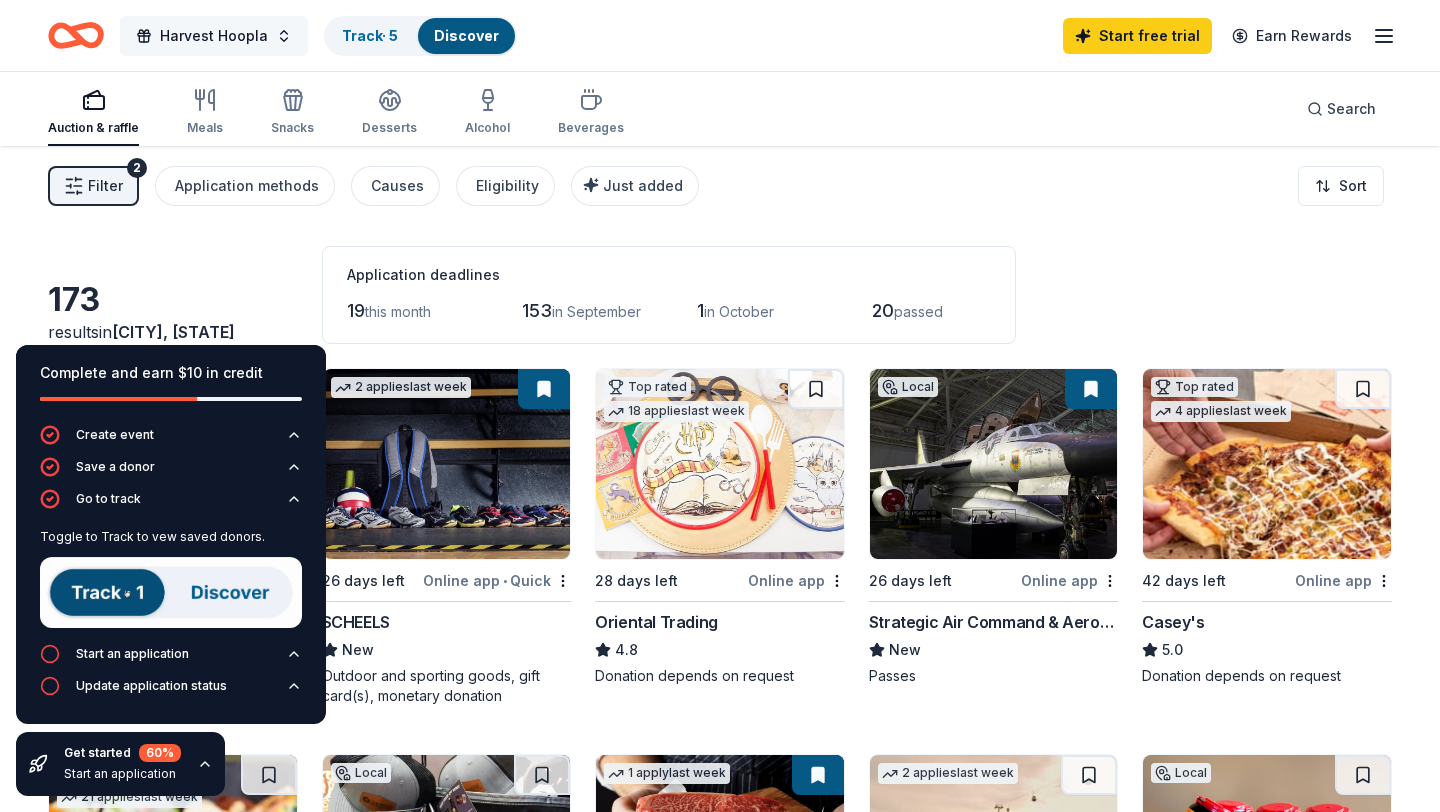 scroll, scrollTop: 1, scrollLeft: 0, axis: vertical 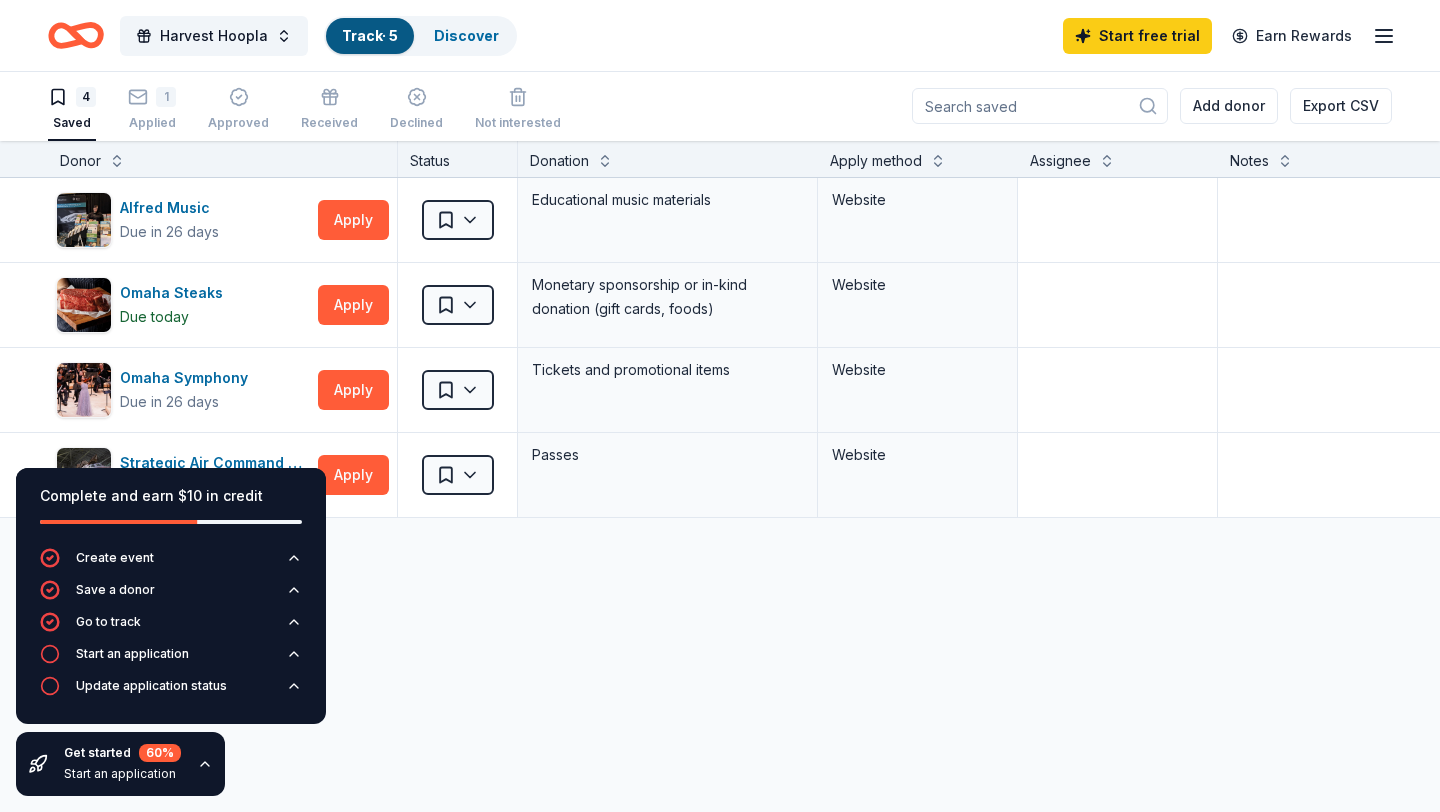 click on "Alfred Music Due in 26 days Apply Saved Educational music materials Website Omaha Steaks  Due today Apply Saved Monetary sponsorship or in-kind donation (gift cards, foods) Website Omaha Symphony Due in 26 days Apply Saved Tickets and promotional items Website Strategic Air Command & Aerospace Museum Due in 26 days Apply Saved Passes Website   Discover more donors" at bounding box center [783, 536] 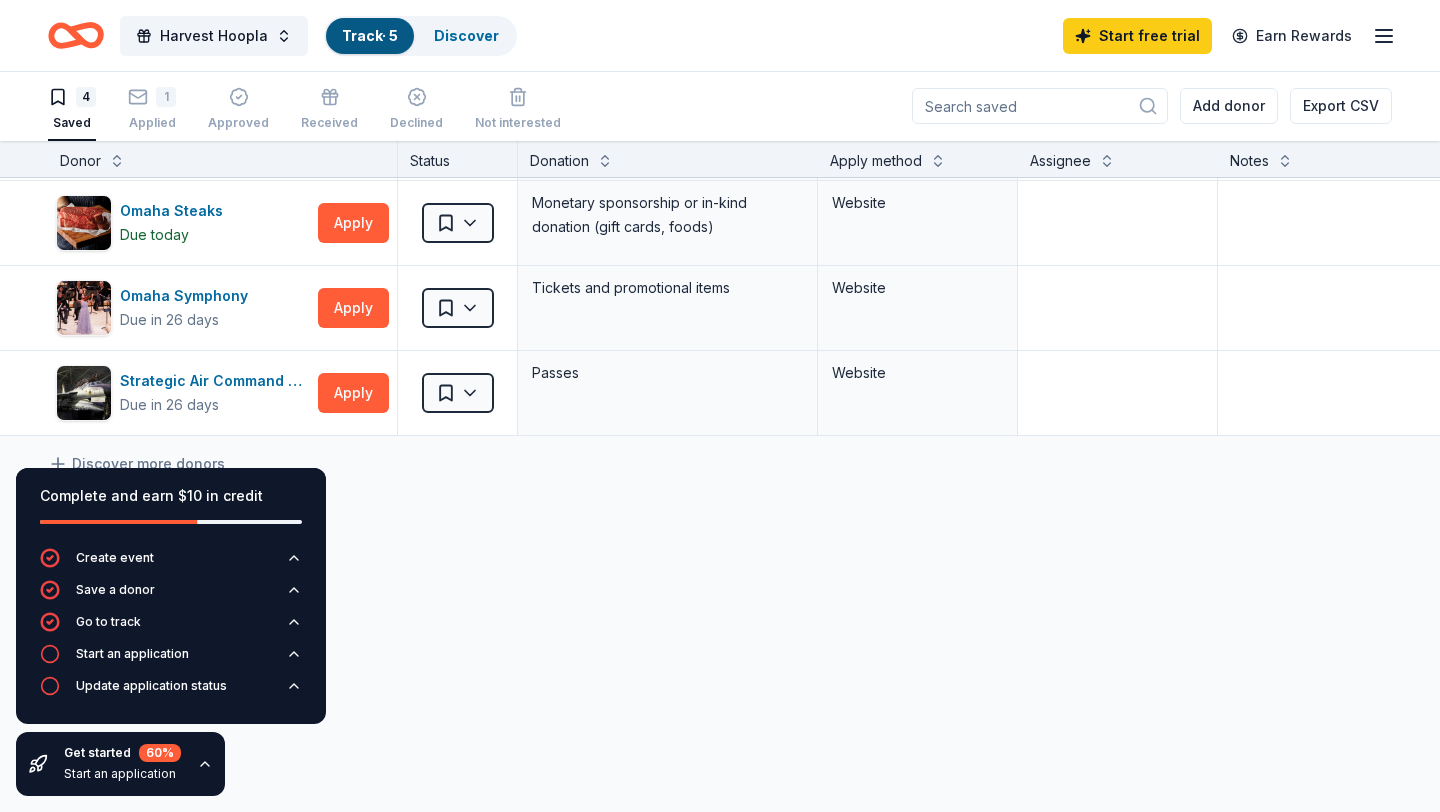 scroll, scrollTop: 0, scrollLeft: 0, axis: both 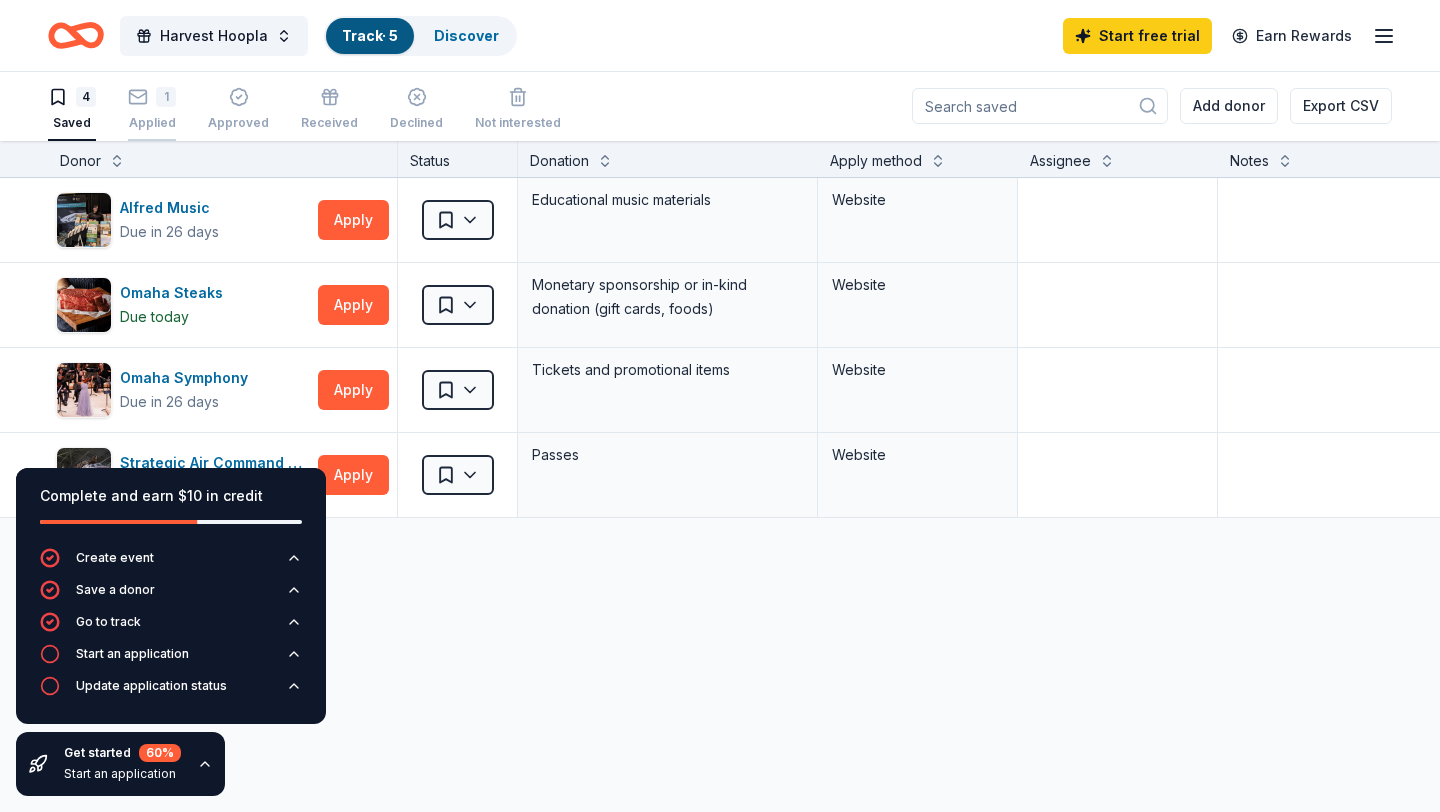 click on "1 Applied" at bounding box center [152, 110] 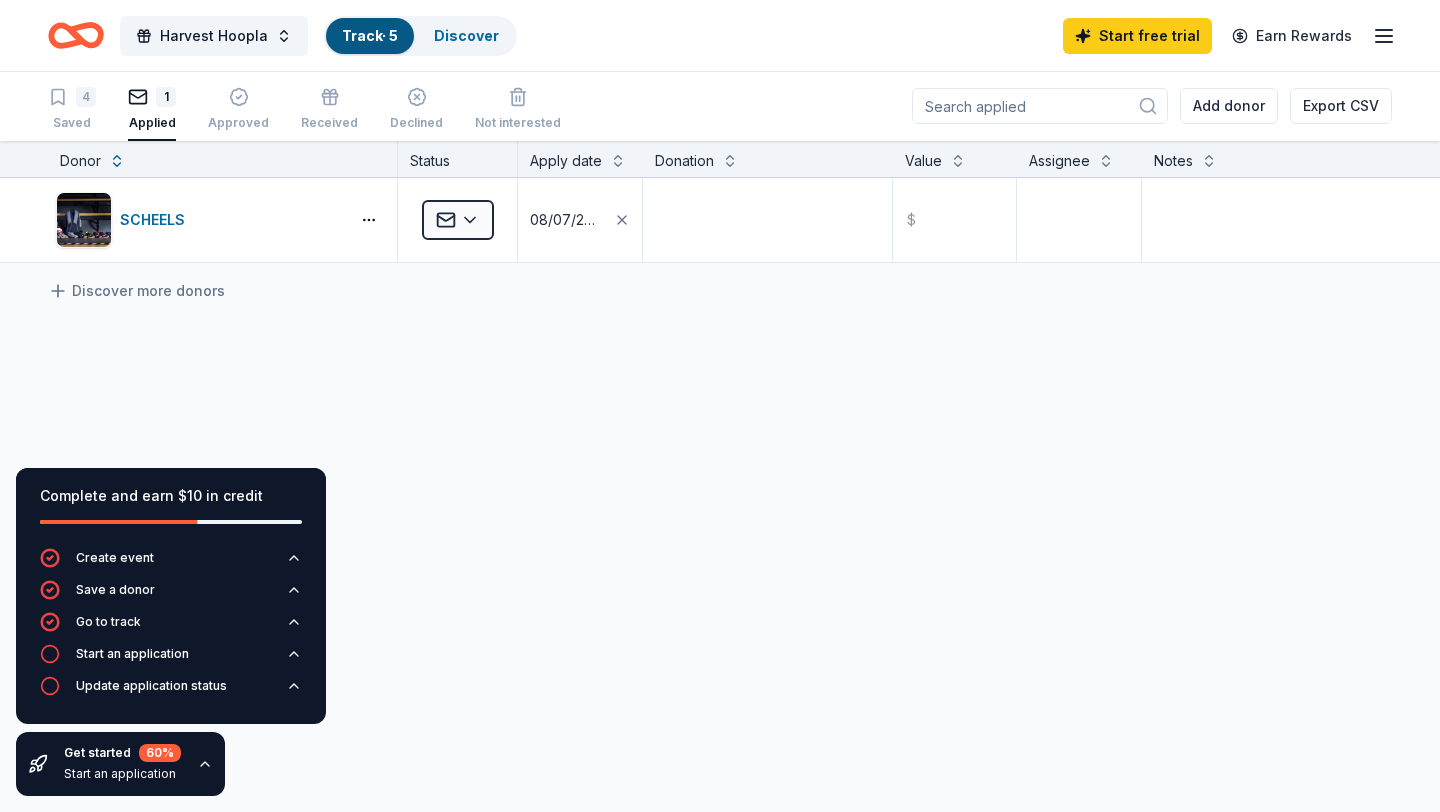 scroll, scrollTop: 0, scrollLeft: 0, axis: both 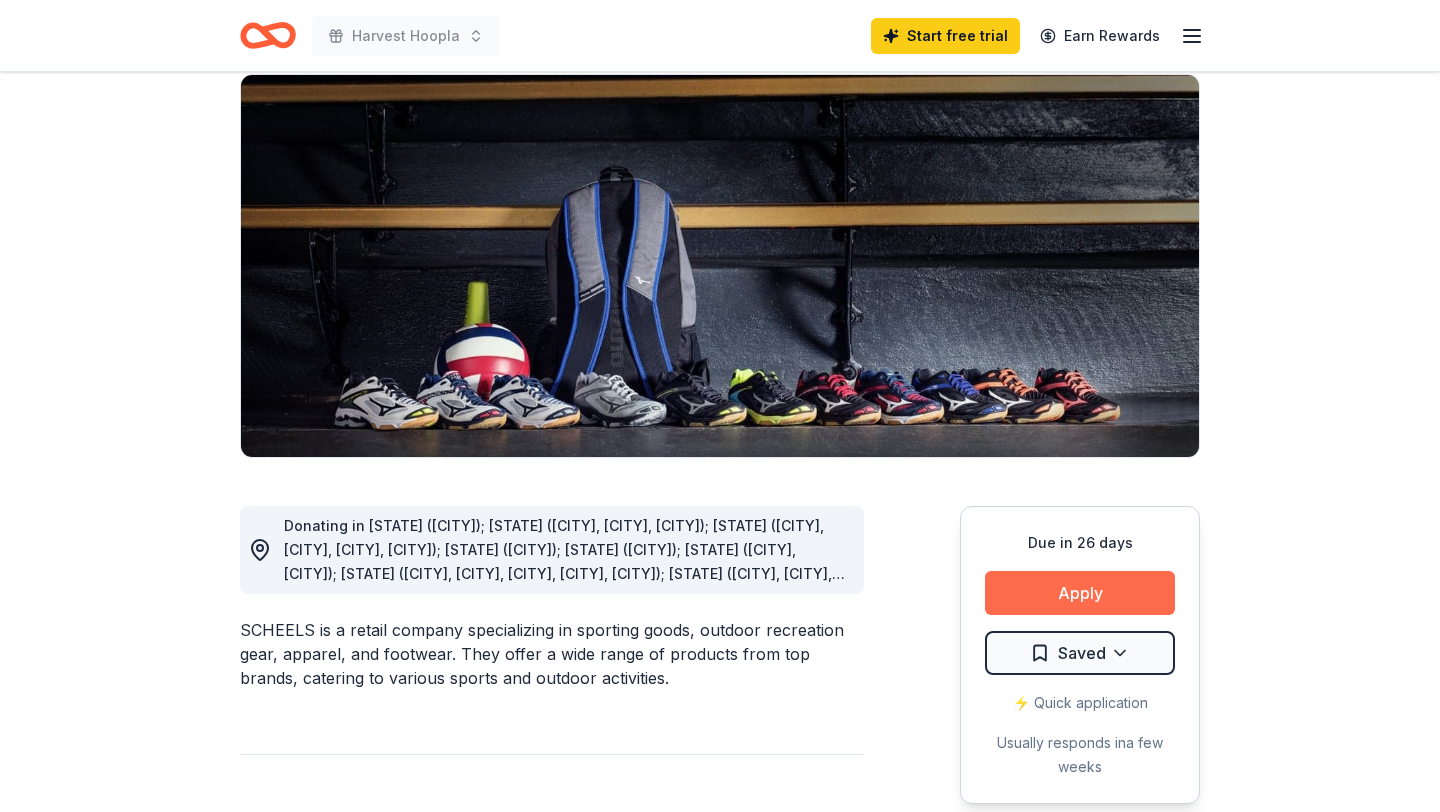 click on "Apply" at bounding box center (1080, 593) 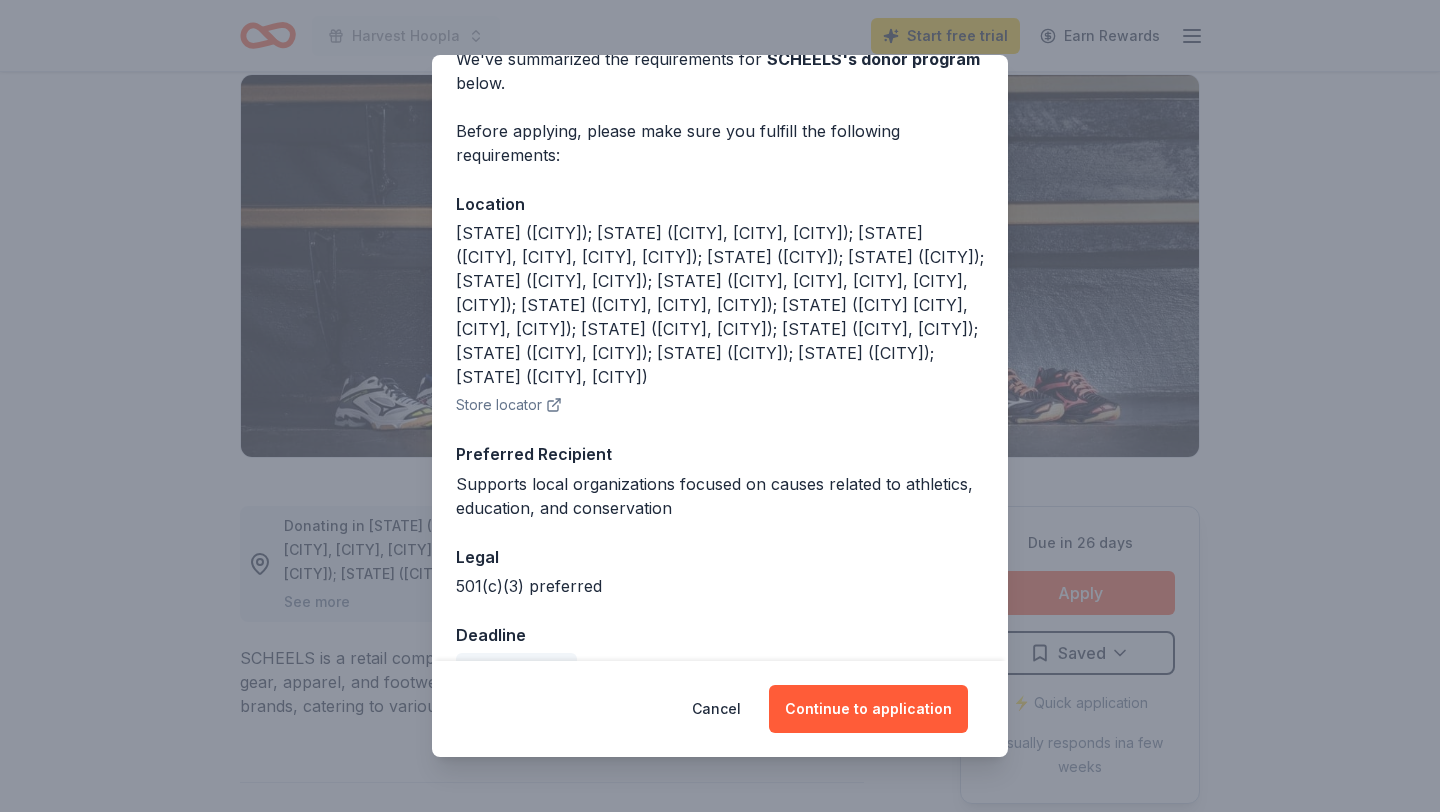 scroll, scrollTop: 148, scrollLeft: 0, axis: vertical 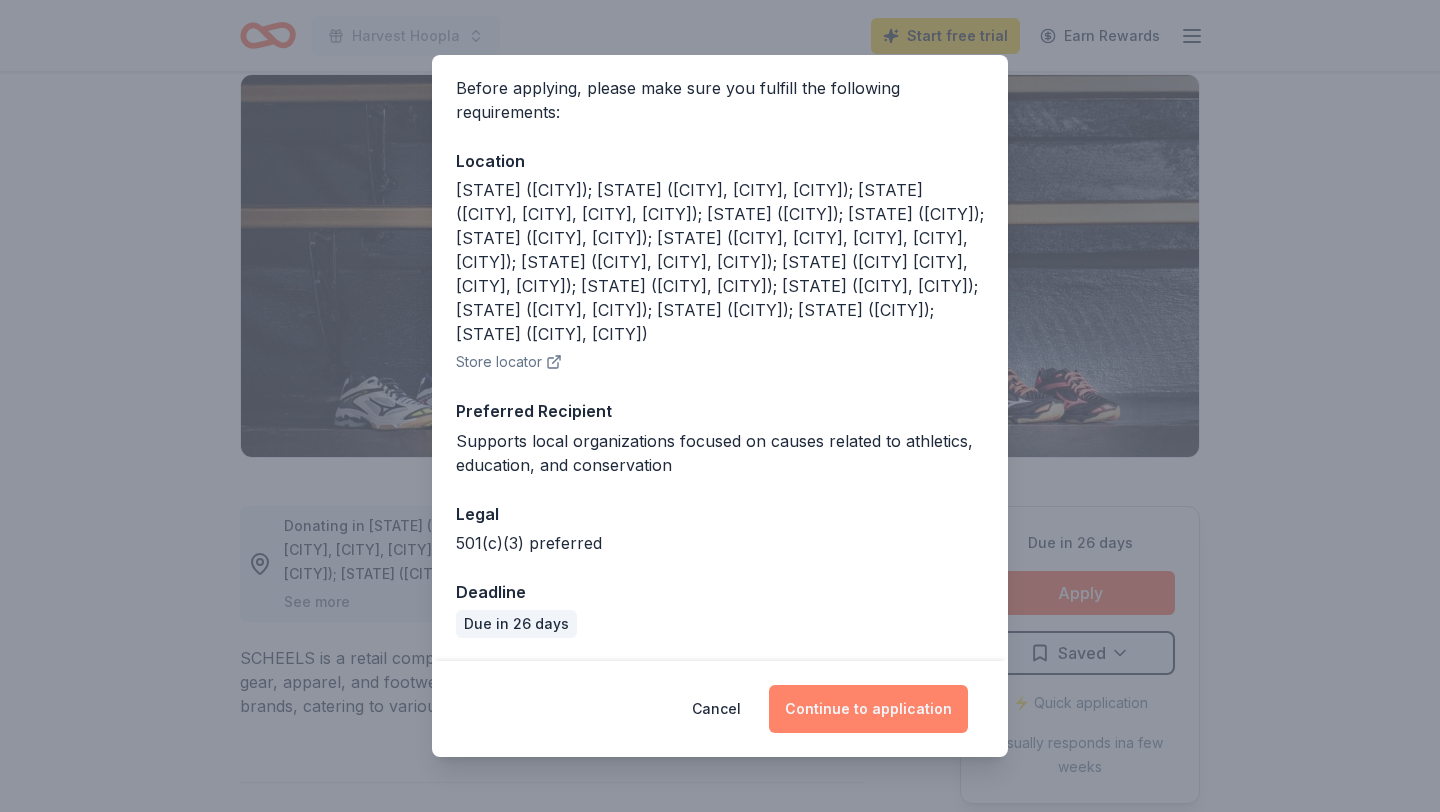 click on "Continue to application" at bounding box center [868, 709] 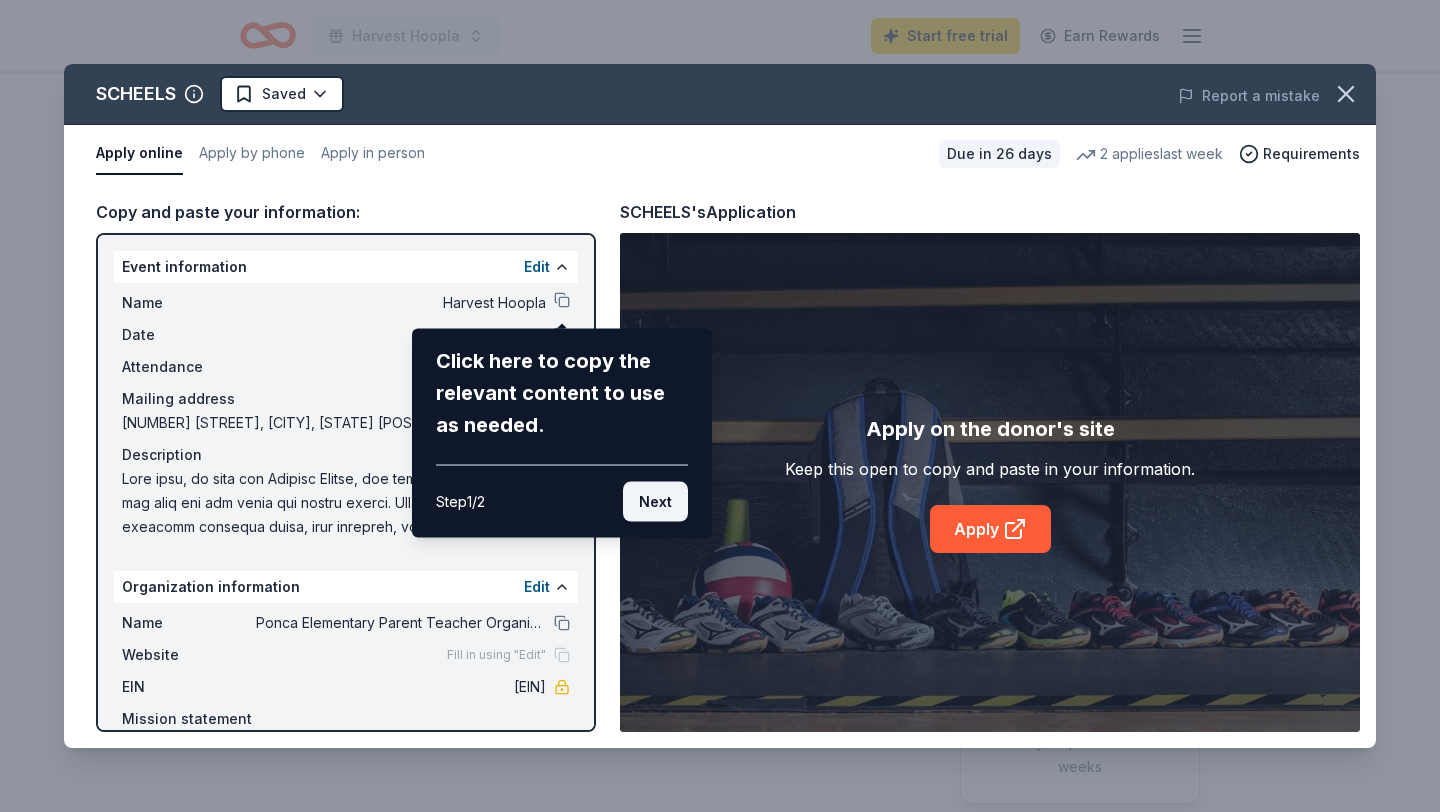 click on "Next" at bounding box center [655, 502] 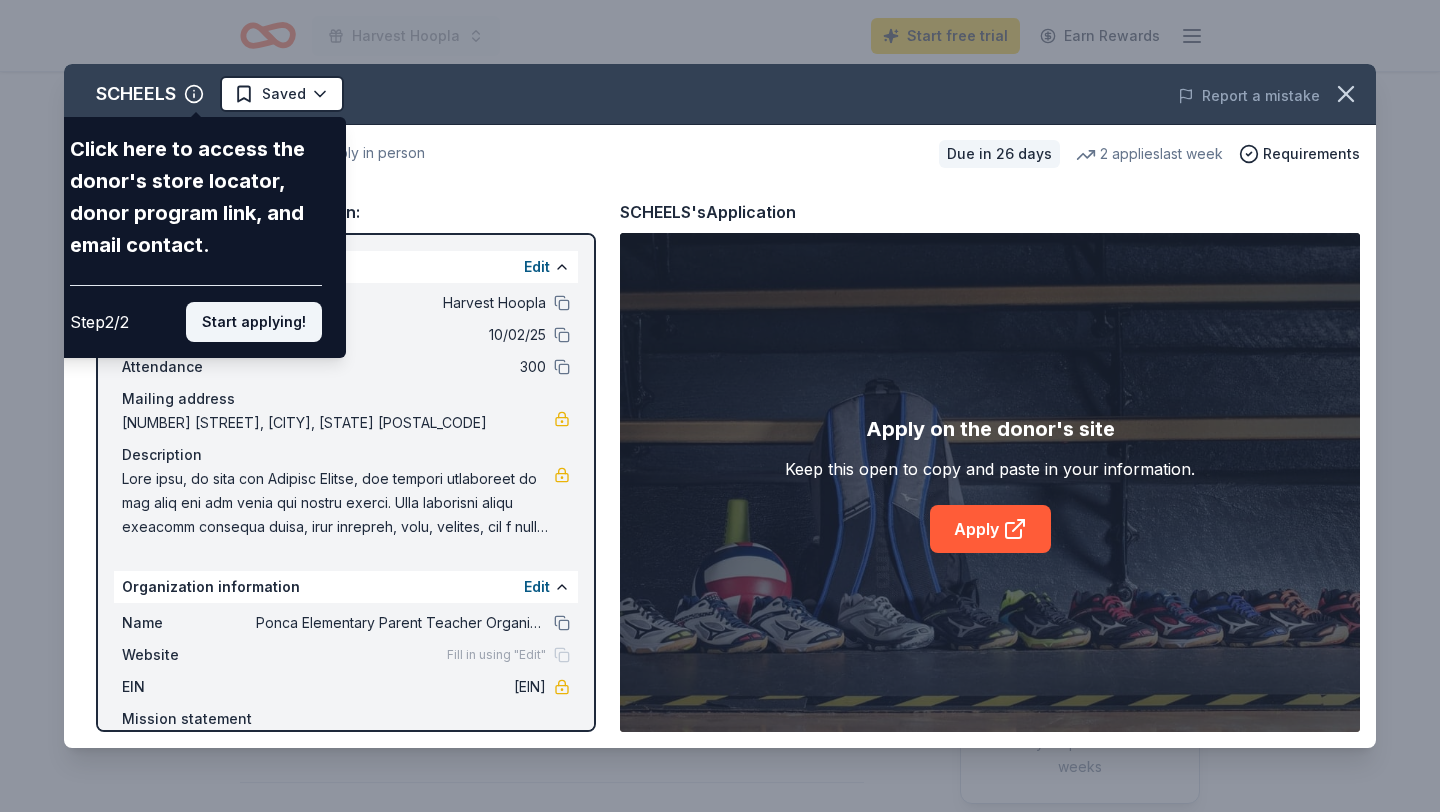 click on "Start applying!" at bounding box center [254, 322] 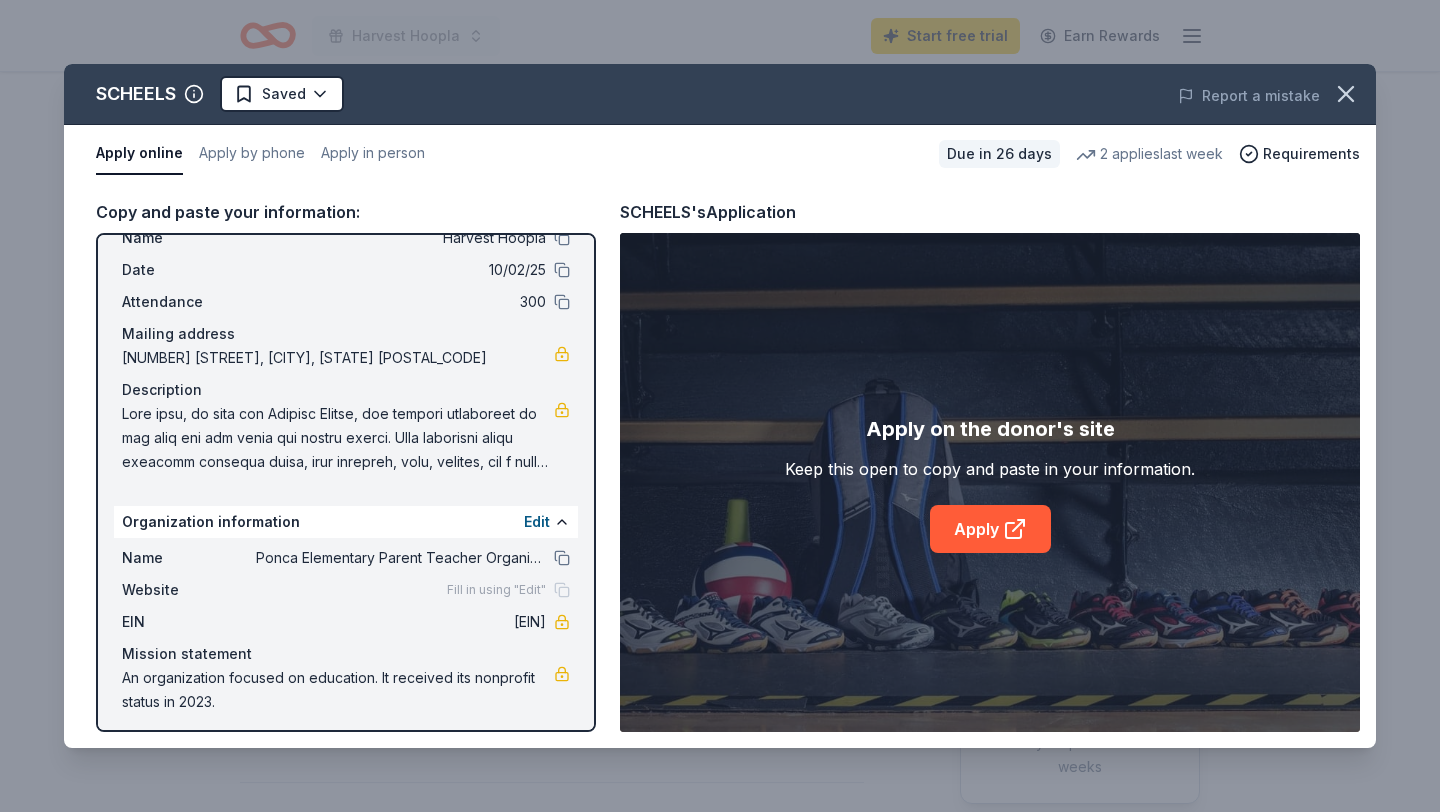 scroll, scrollTop: 73, scrollLeft: 0, axis: vertical 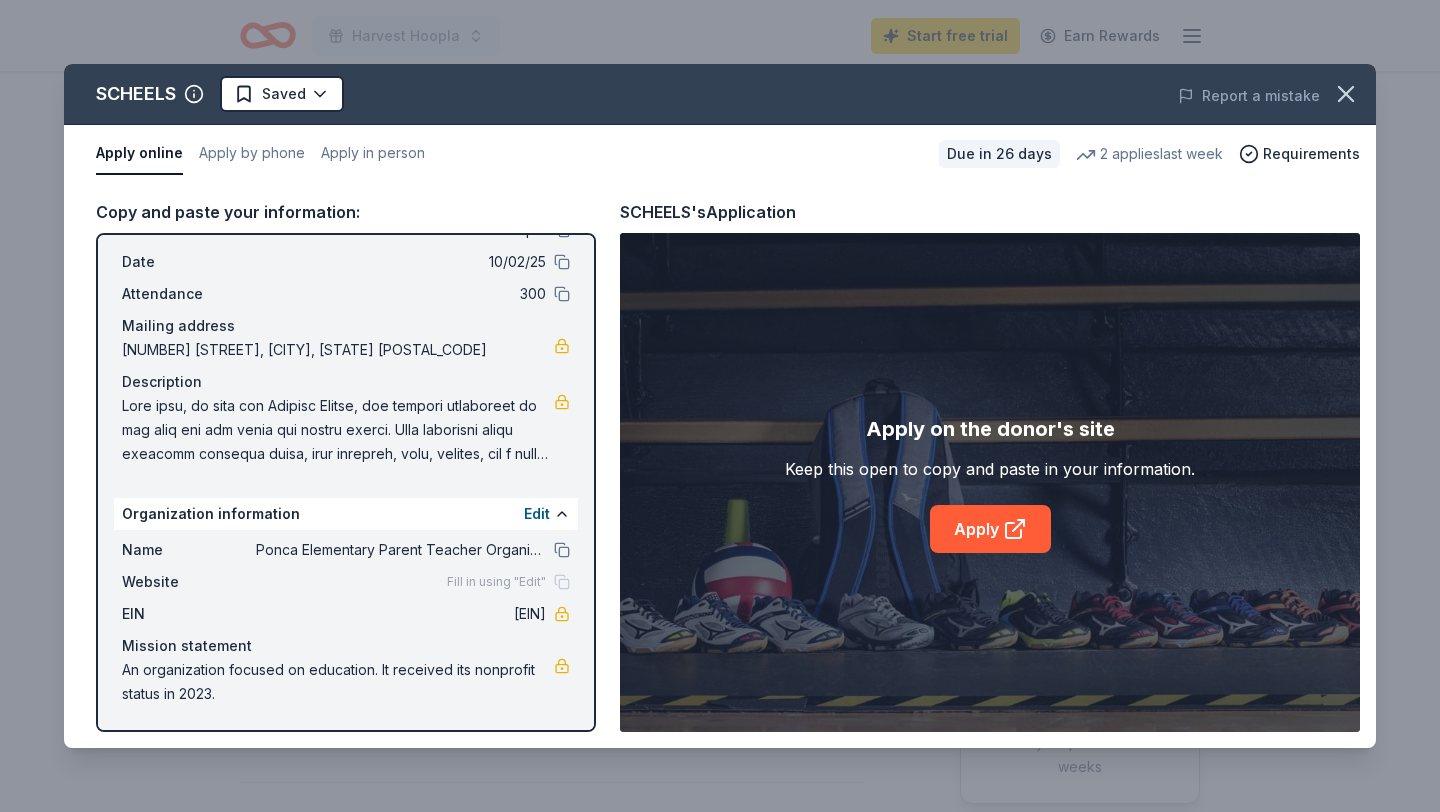 click on "Fill in using "Edit"" at bounding box center [508, 582] 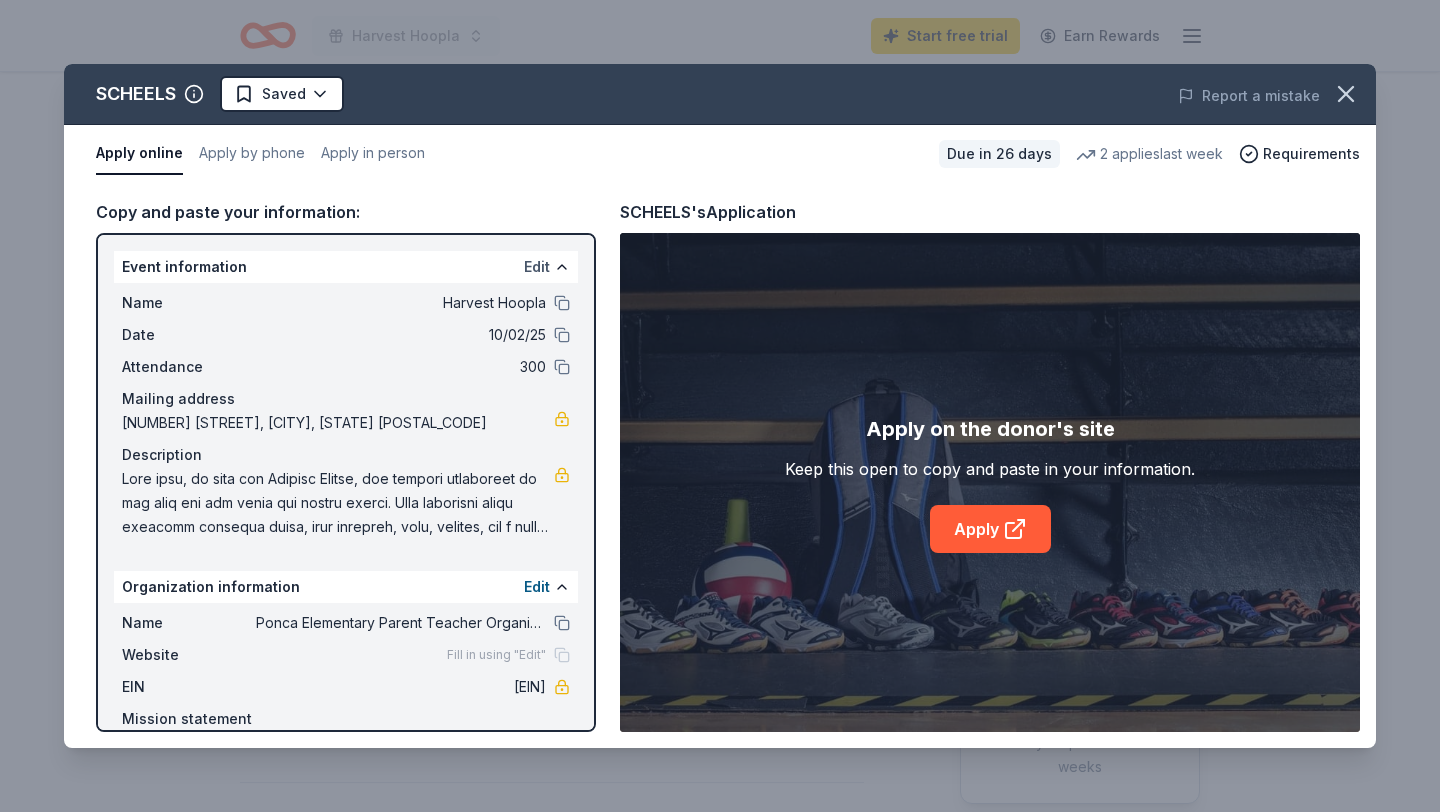 click on "Edit" at bounding box center [537, 267] 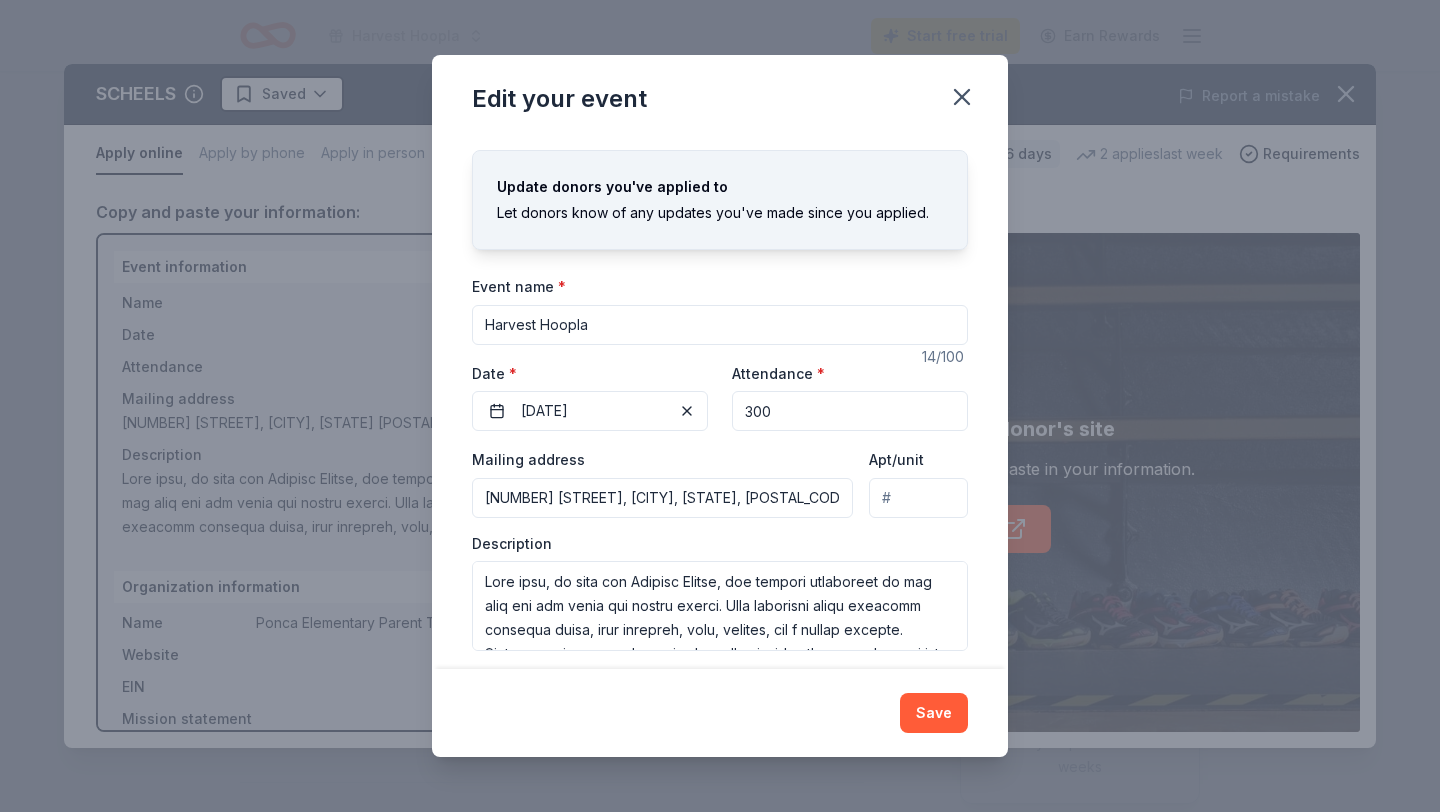 scroll, scrollTop: 35, scrollLeft: 0, axis: vertical 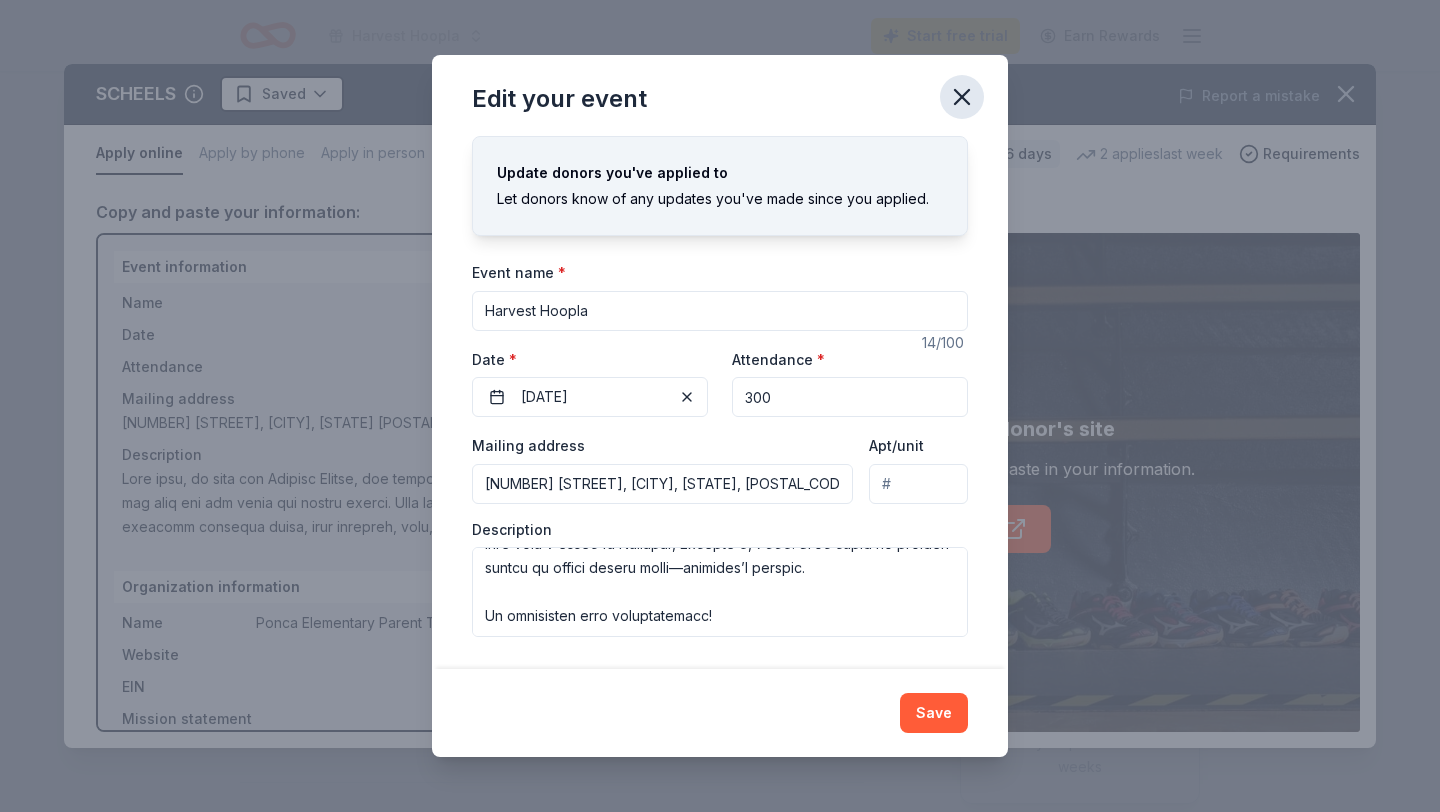 click 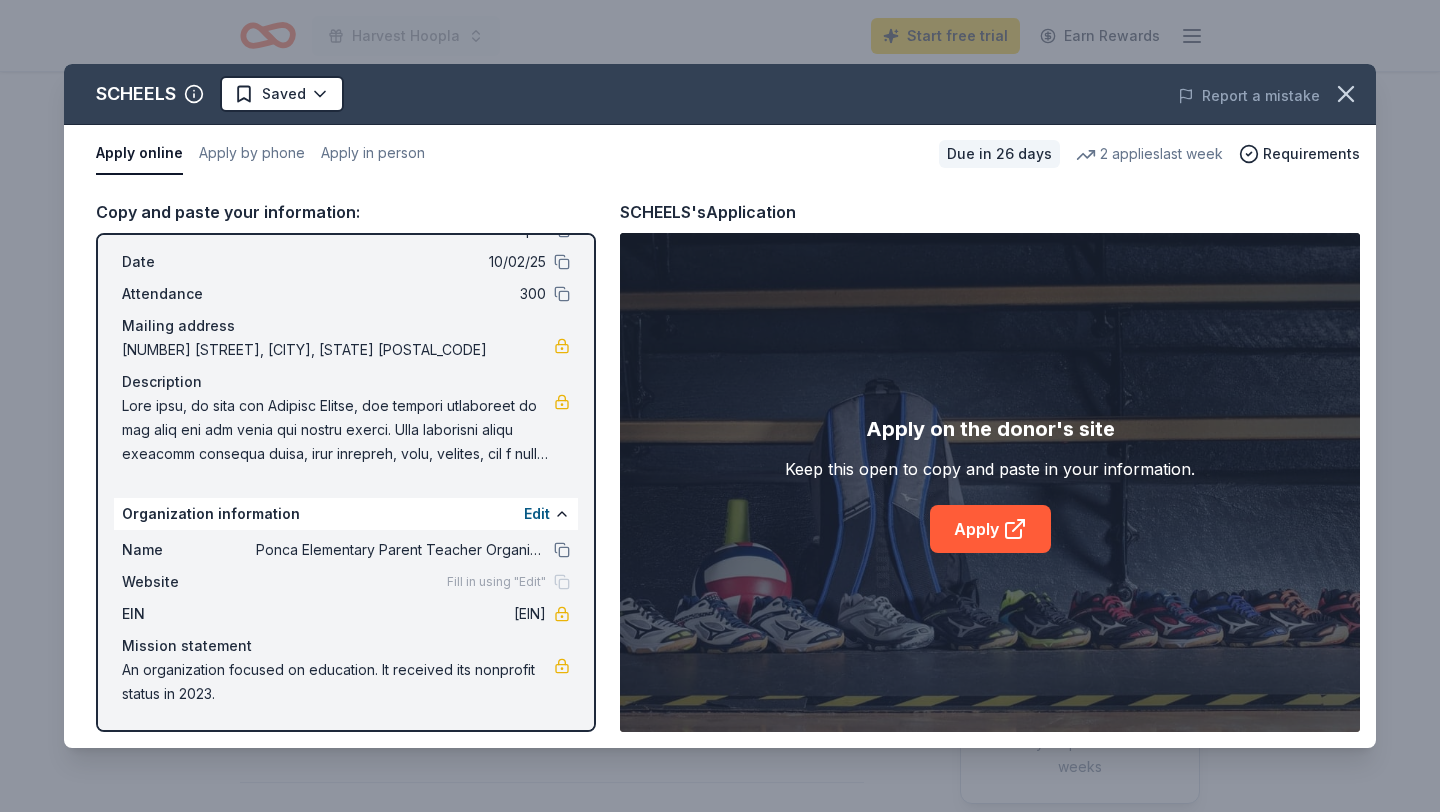 scroll, scrollTop: 0, scrollLeft: 0, axis: both 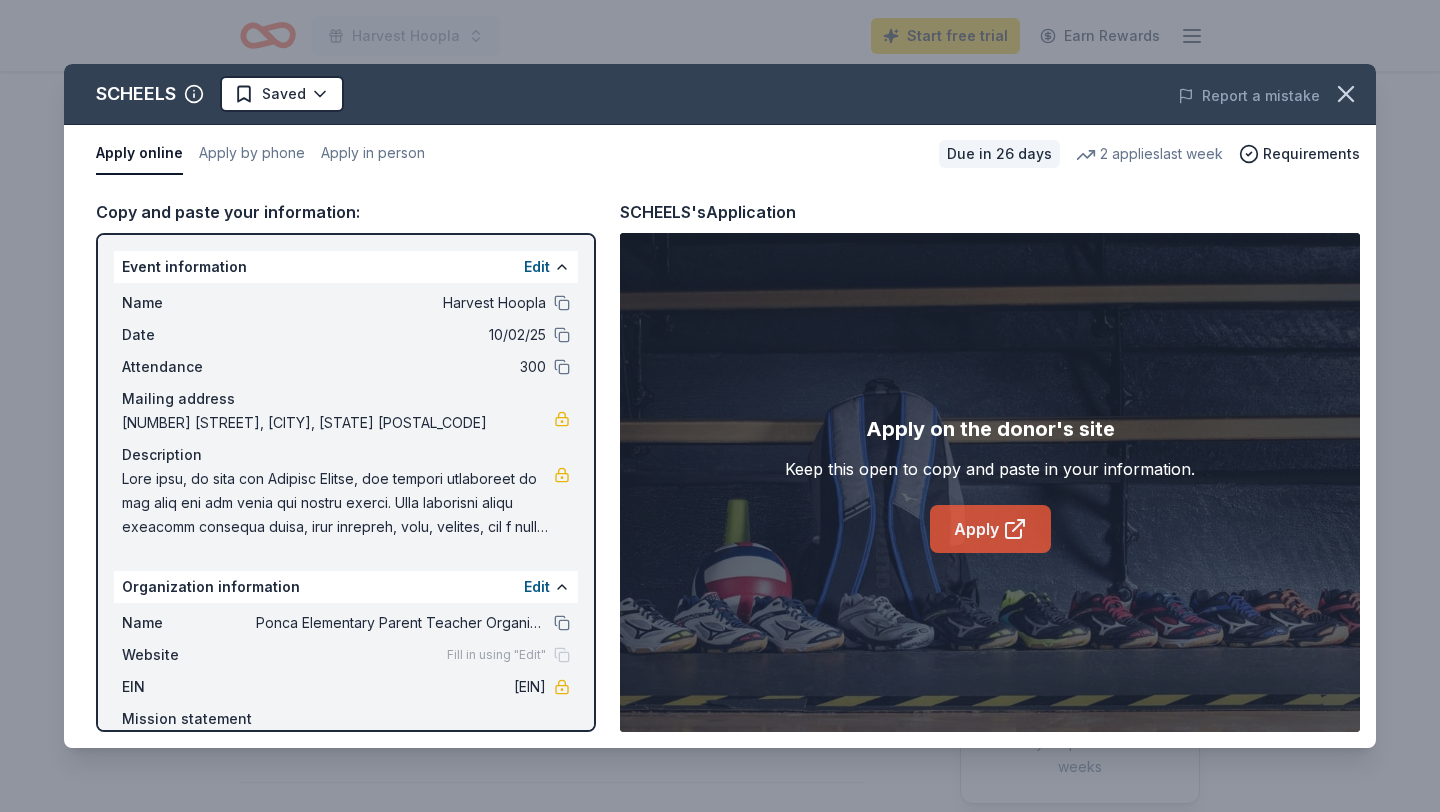 click 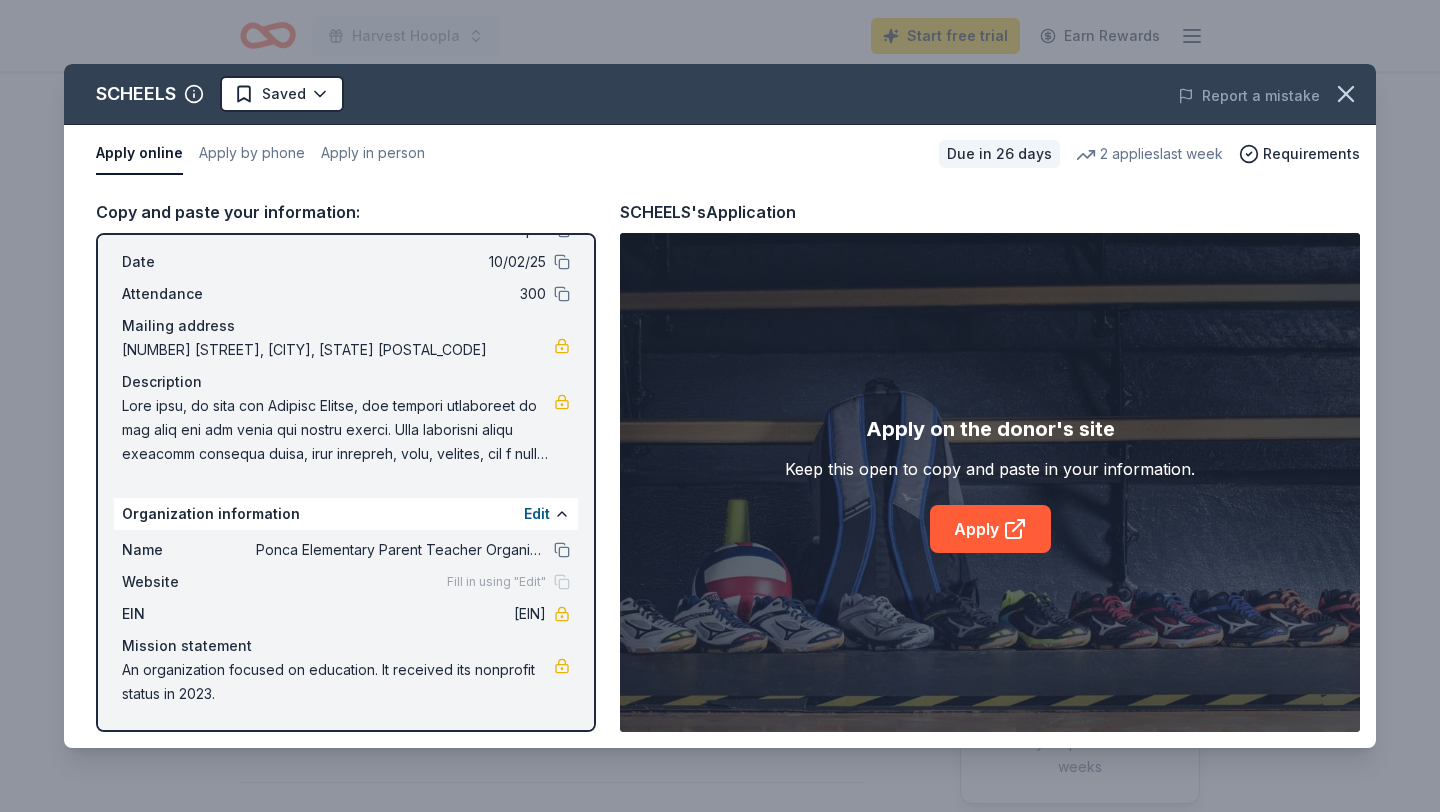 scroll, scrollTop: 0, scrollLeft: 0, axis: both 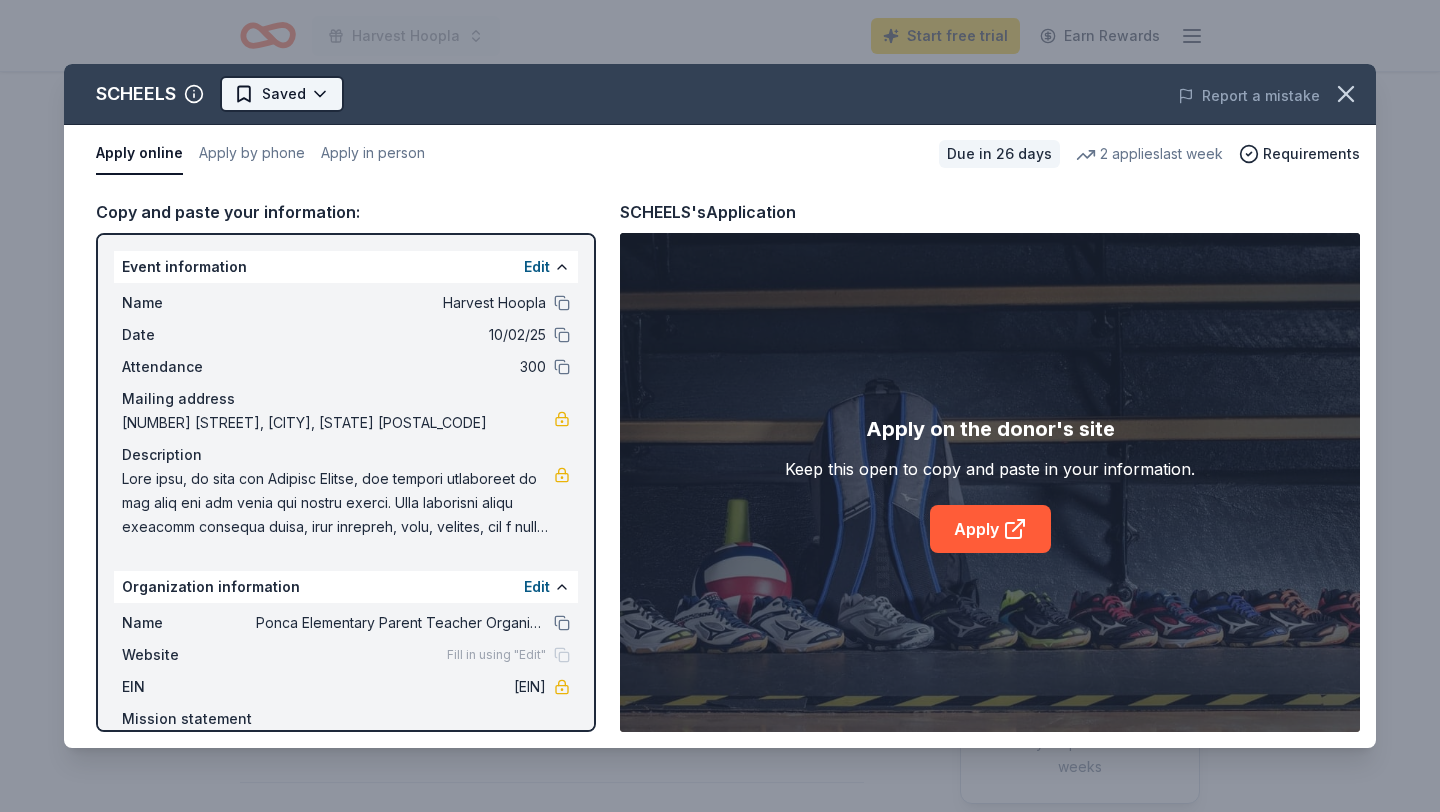 click on "Harvest Hoopla Start free  trial Earn Rewards Due in 26 days Share SCHEELS New 2   applies  last week approval rate donation value Share Donating in AZ (Chandler); CO (Colorado Springs, Johnstown); IA (Cedar Falls, Des Moines, Iowa City, Sioux City); ID (Meridian); IL (Springfield); KS (Overland Park, Wichita); MN (Eden Prairie, Mankato, Moorhead, Rochester, St. Cloud); MT (Billings, Great Falls, Missoula); ND (Bismarck	Fargo, Grand Forks, Minot); NE (Lincoln, Omaha); NV (Reno Sparks); SD (Rapid City, Sioux Falls); TX (The Colony); UT (Sandy); WI (Appleton, Eau Claire) See more SCHEELS is a retail company specializing in sporting goods, outdoor recreation gear, apparel, and footwear. They offer a wide range of products from top brands, catering to various sports and outdoor activities. What they donate Outdoor and sporting goods, gift card(s), monetary donation Auction & raffle Donation is small & easy to send to guests Who they donate to  Preferred Education Environment & Sustainability Health Due in 26 days" at bounding box center (720, 256) 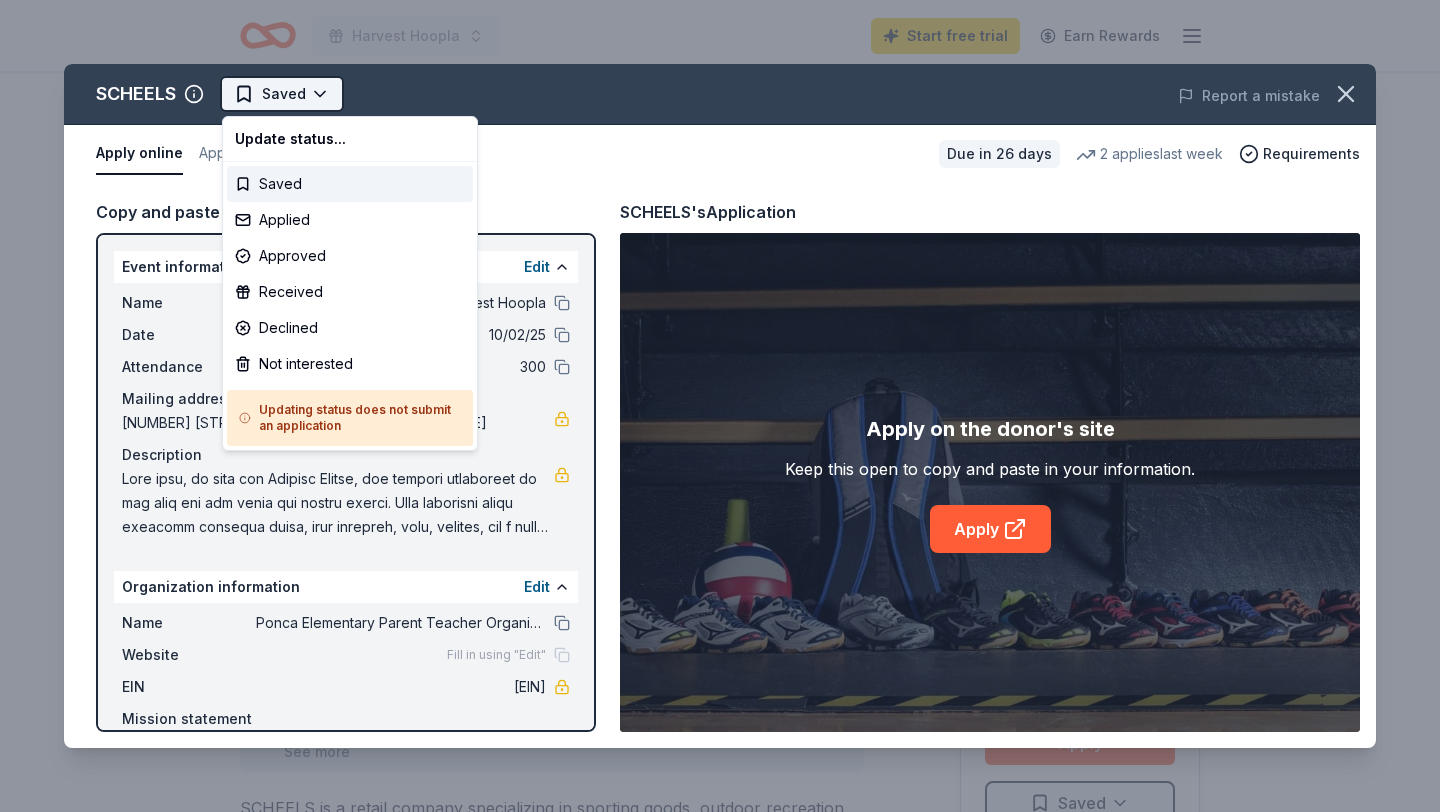 scroll, scrollTop: 0, scrollLeft: 0, axis: both 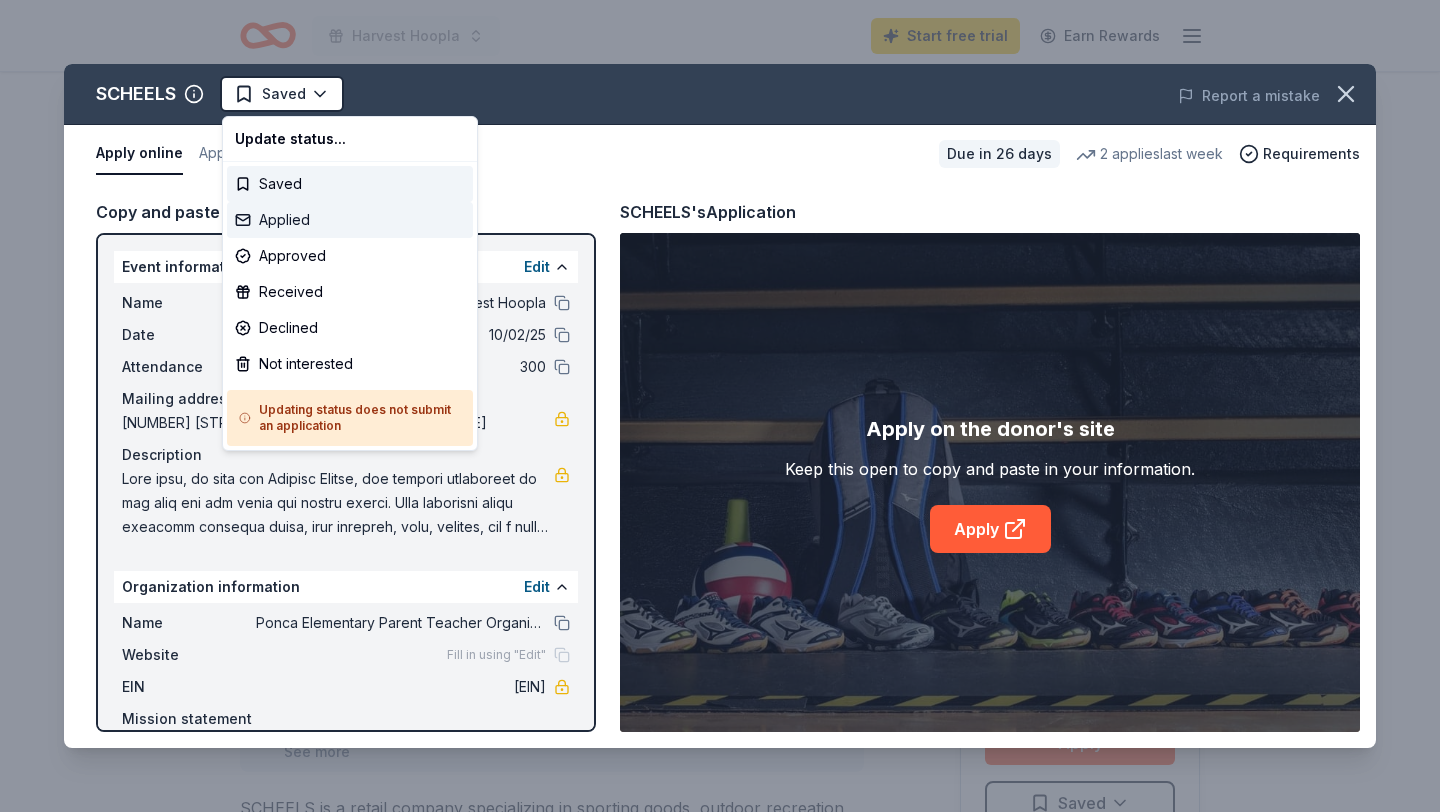click on "Applied" at bounding box center [350, 220] 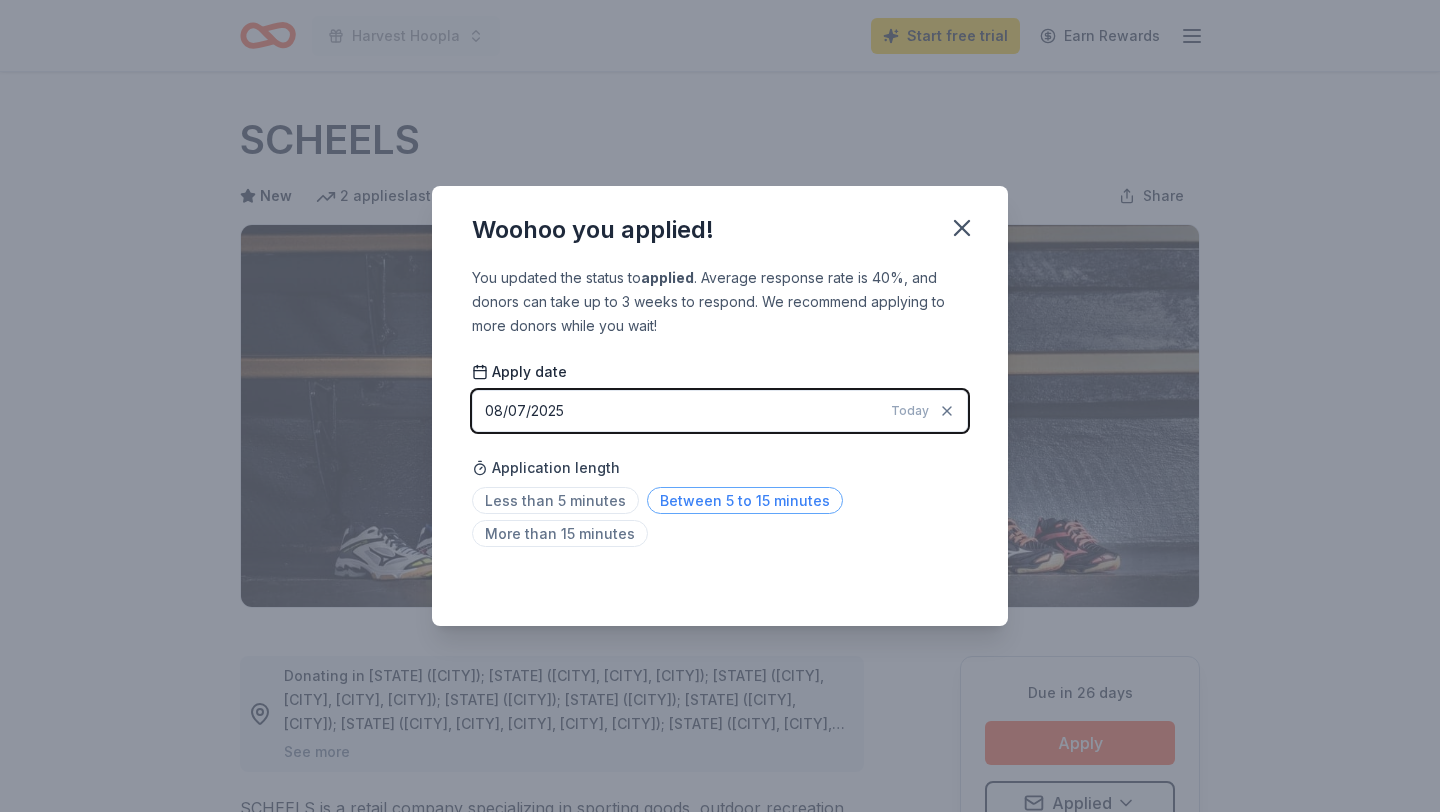 click on "Between 5 to 15 minutes" at bounding box center (745, 500) 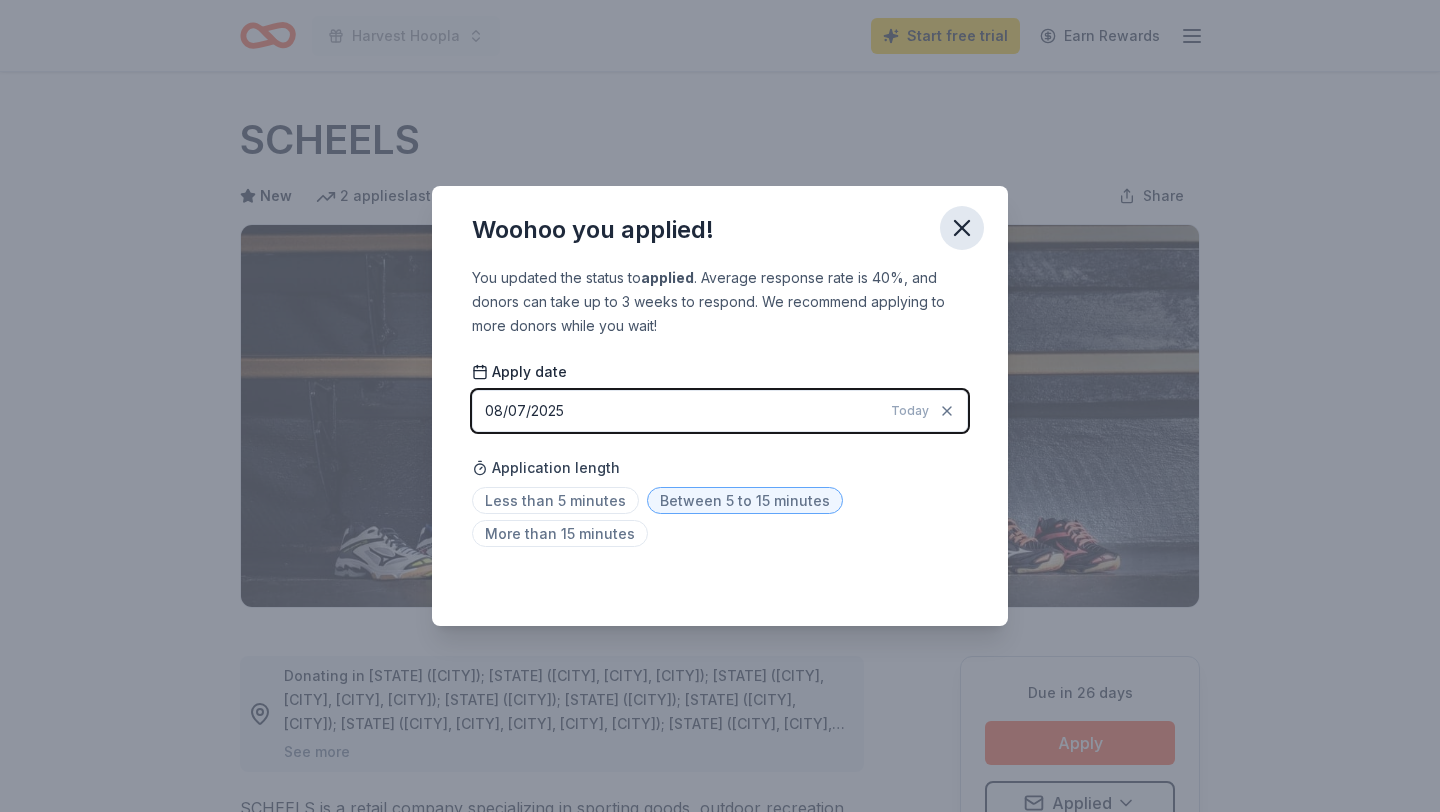 click 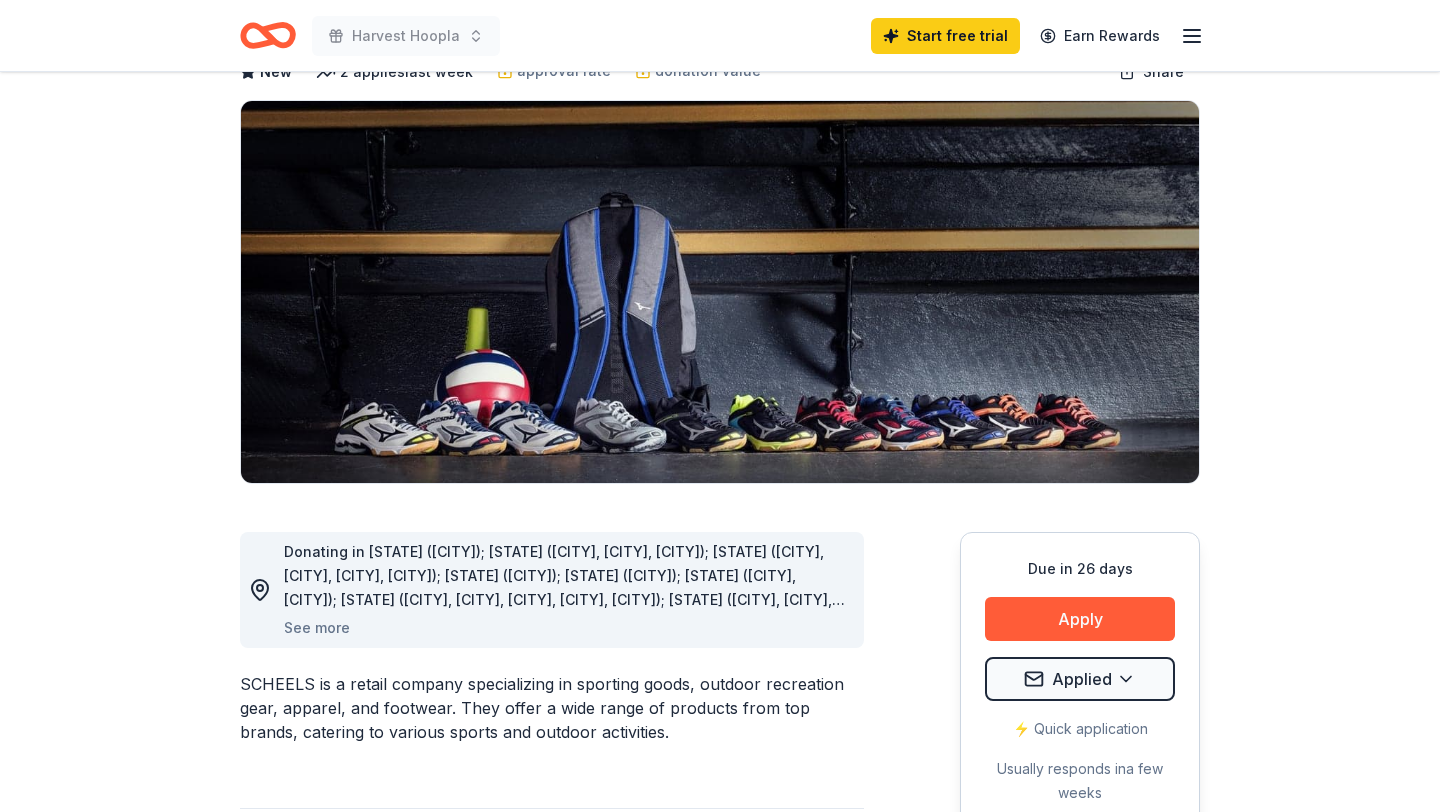 scroll, scrollTop: 0, scrollLeft: 0, axis: both 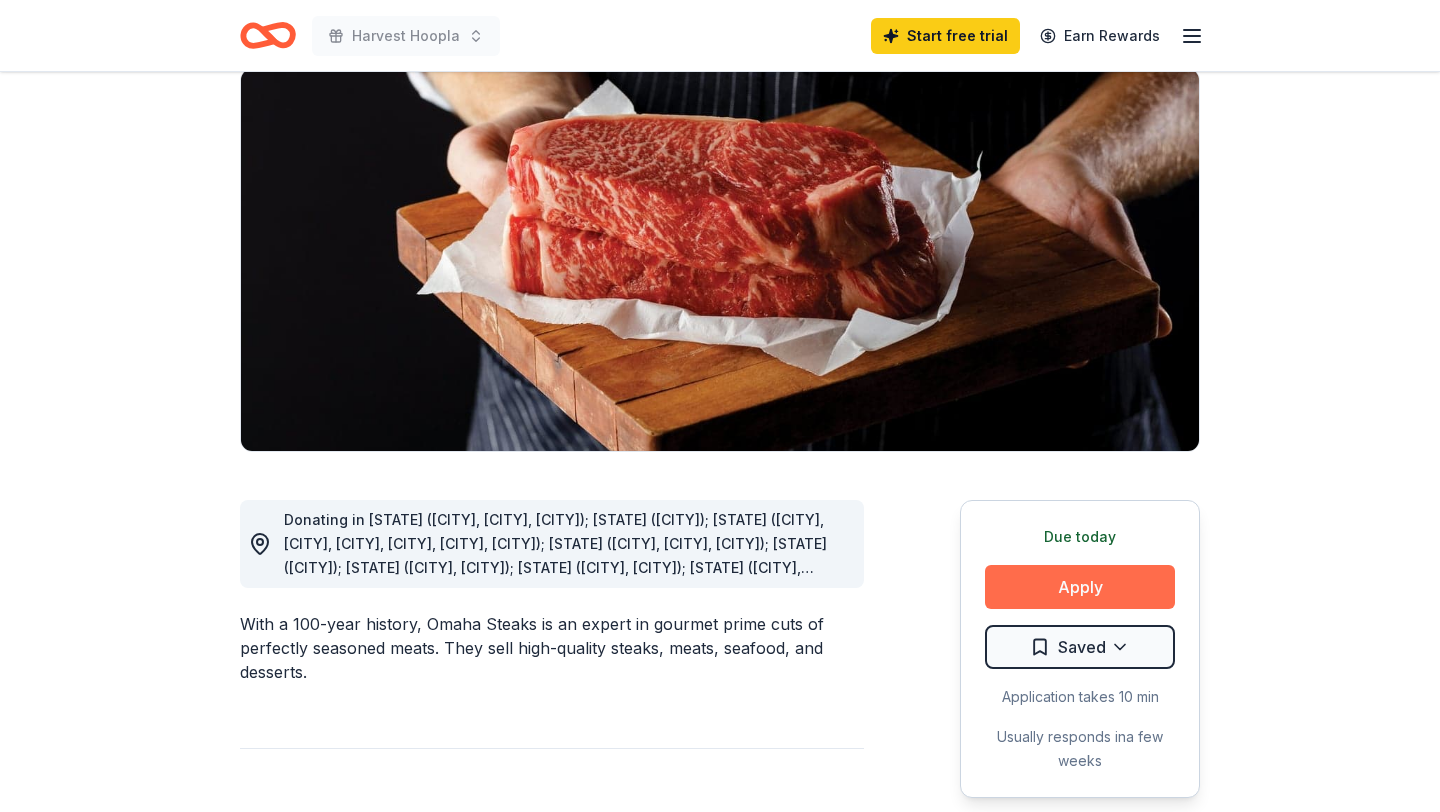 click on "Apply" at bounding box center (1080, 587) 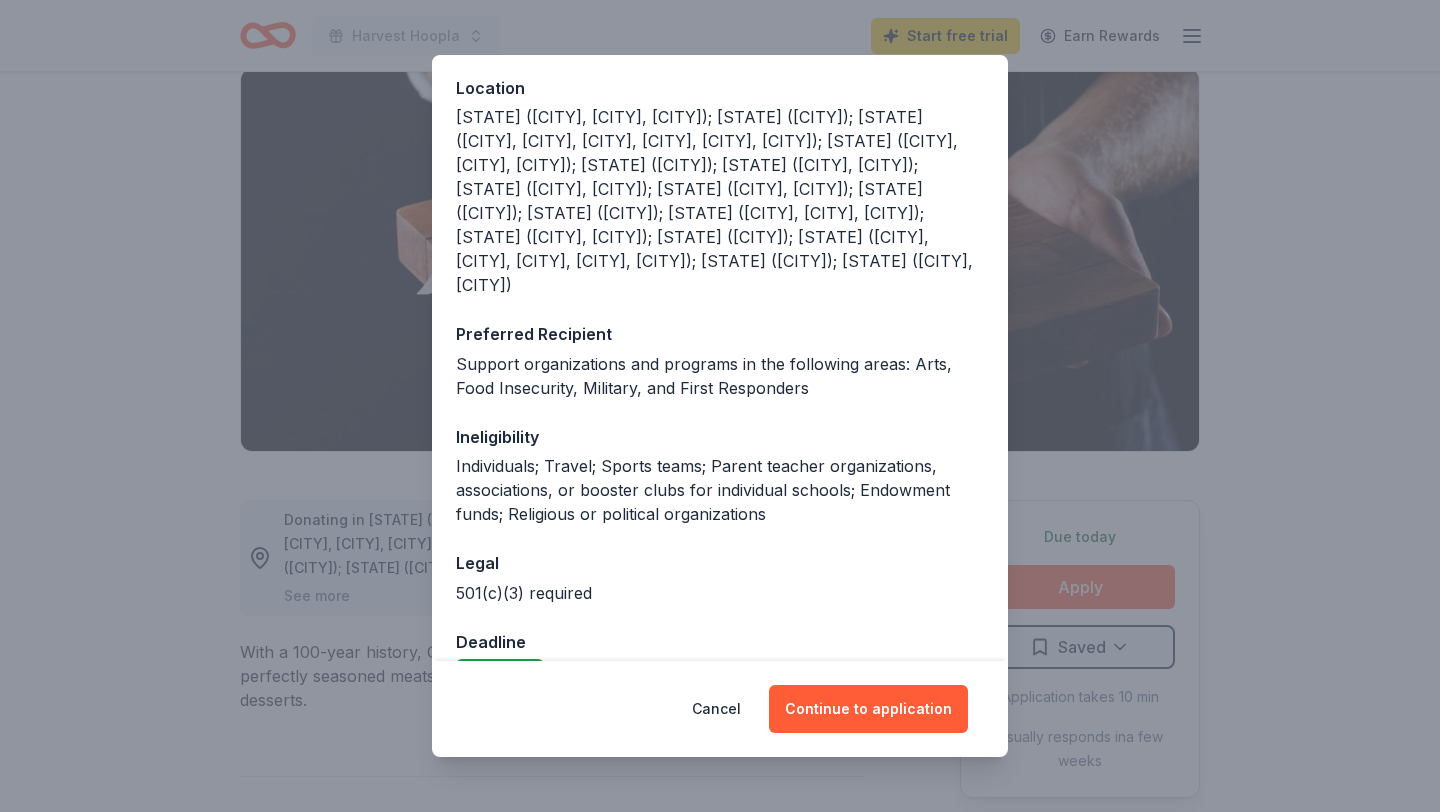 scroll, scrollTop: 254, scrollLeft: 0, axis: vertical 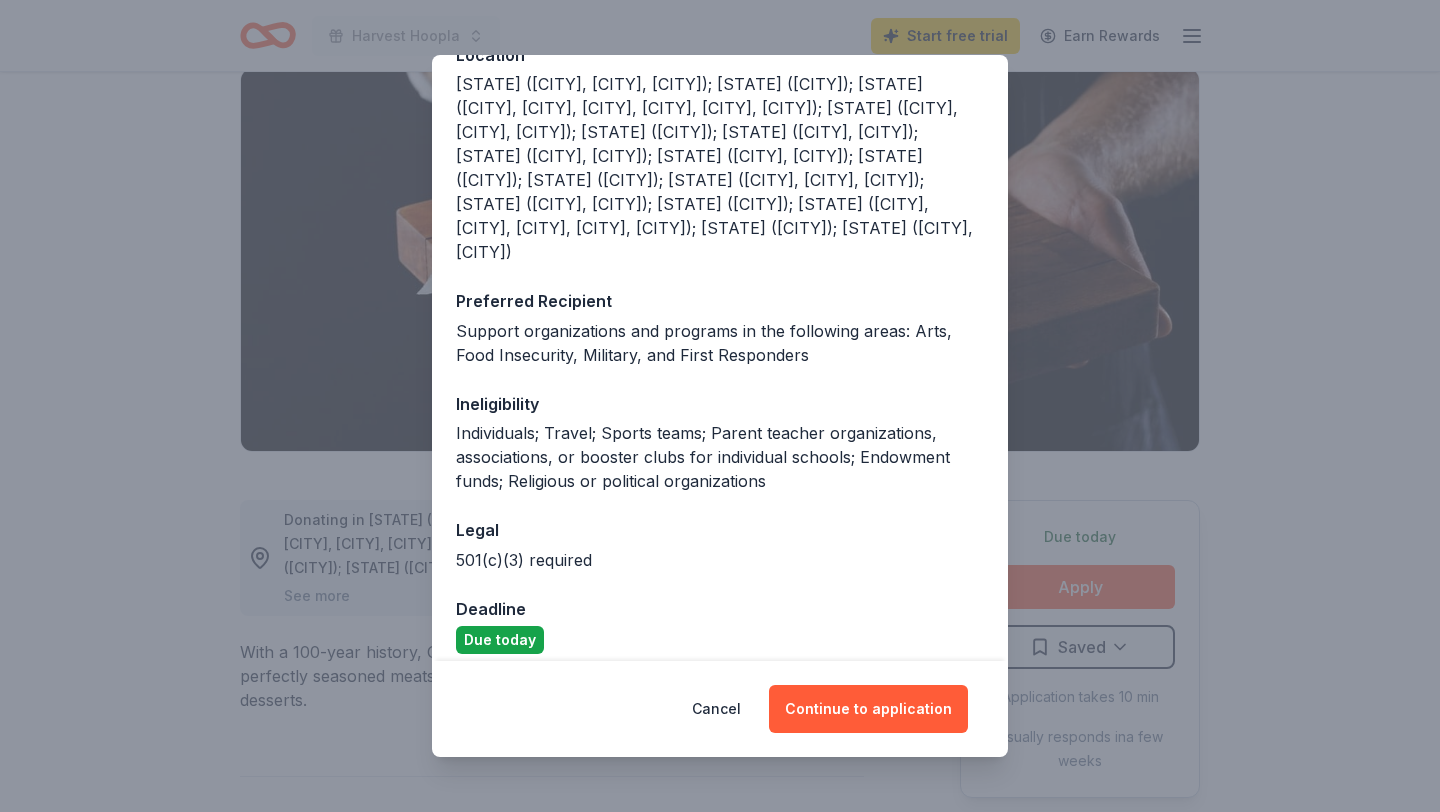 click on "Donor Program Requirements We've summarized the requirements for Omaha Steaks's donor program below. Click here to view in full. Before applying, please make sure you fulfill the following requirements: Location [STATE] ([CITY], [CITY], [CITY]); [STATE] ([CITY]); [STATE] ([CITY], [CITY], [CITY], [CITY], [CITY], [CITY]); [STATE] ([CITY], [CITY], [CITY]); [STATE] ([CITY]); [STATE] ([CITY], [CITY]); [STATE] ([CITY], [CITY]); [STATE] ([CITY], [CITY]); [STATE] ([CITY]); [STATE] ([CITY]); [STATE] ([CITY], [CITY], [CITY]); [STATE] ([CITY], [CITY]); [STATE] ([CITY]); [STATE] ([CITY], [CITY], [CITY], [CITY], [CITY]); [STATE] ([CITY]); [STATE] ([CITY], [CITY]) Preferred Recipient Support organizations and programs in the following areas: Arts, Food Insecurity, Military, and First Responders Ineligibility Legal 501(c)(3) required Deadline Due today Cancel Continue to application" at bounding box center (720, 406) 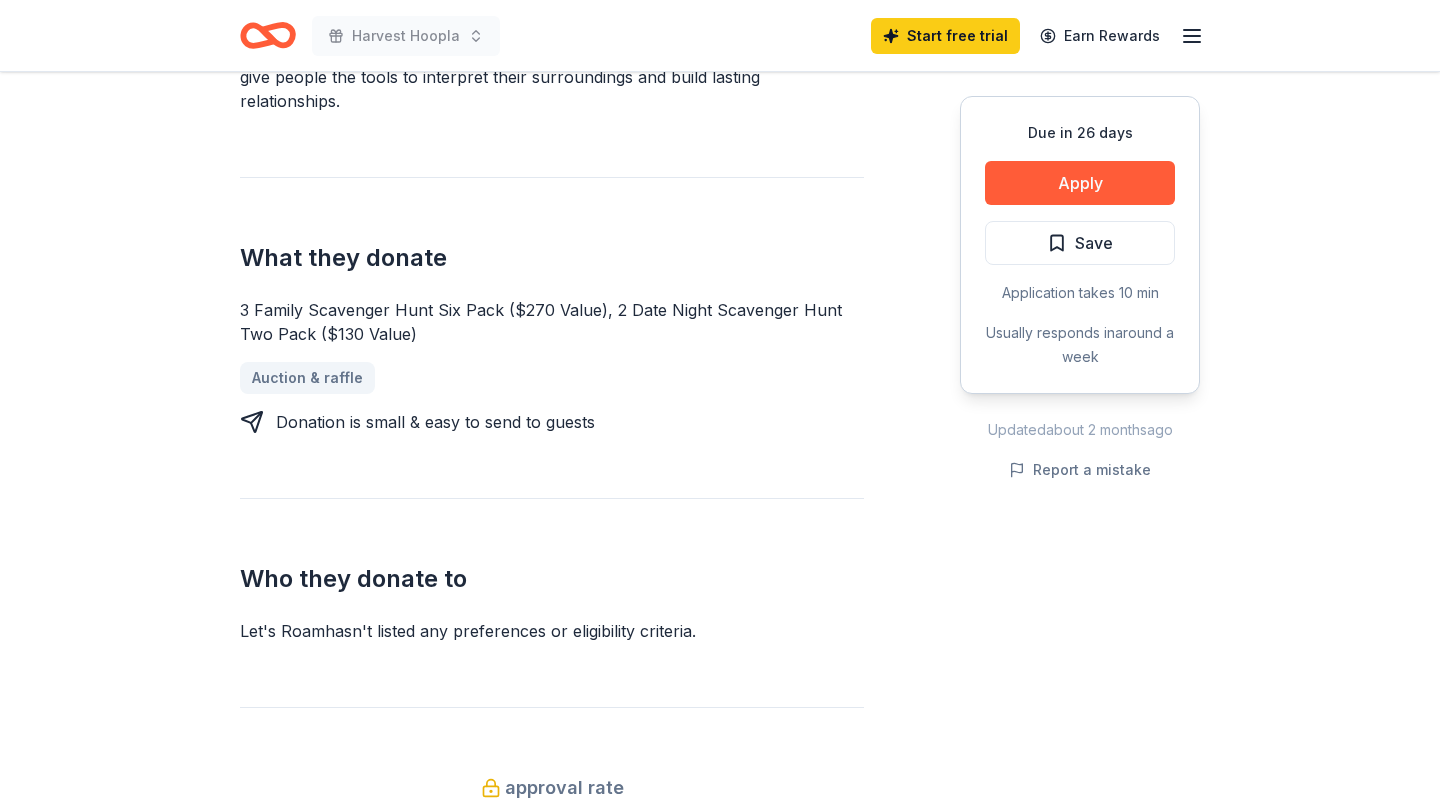 scroll, scrollTop: 354, scrollLeft: 0, axis: vertical 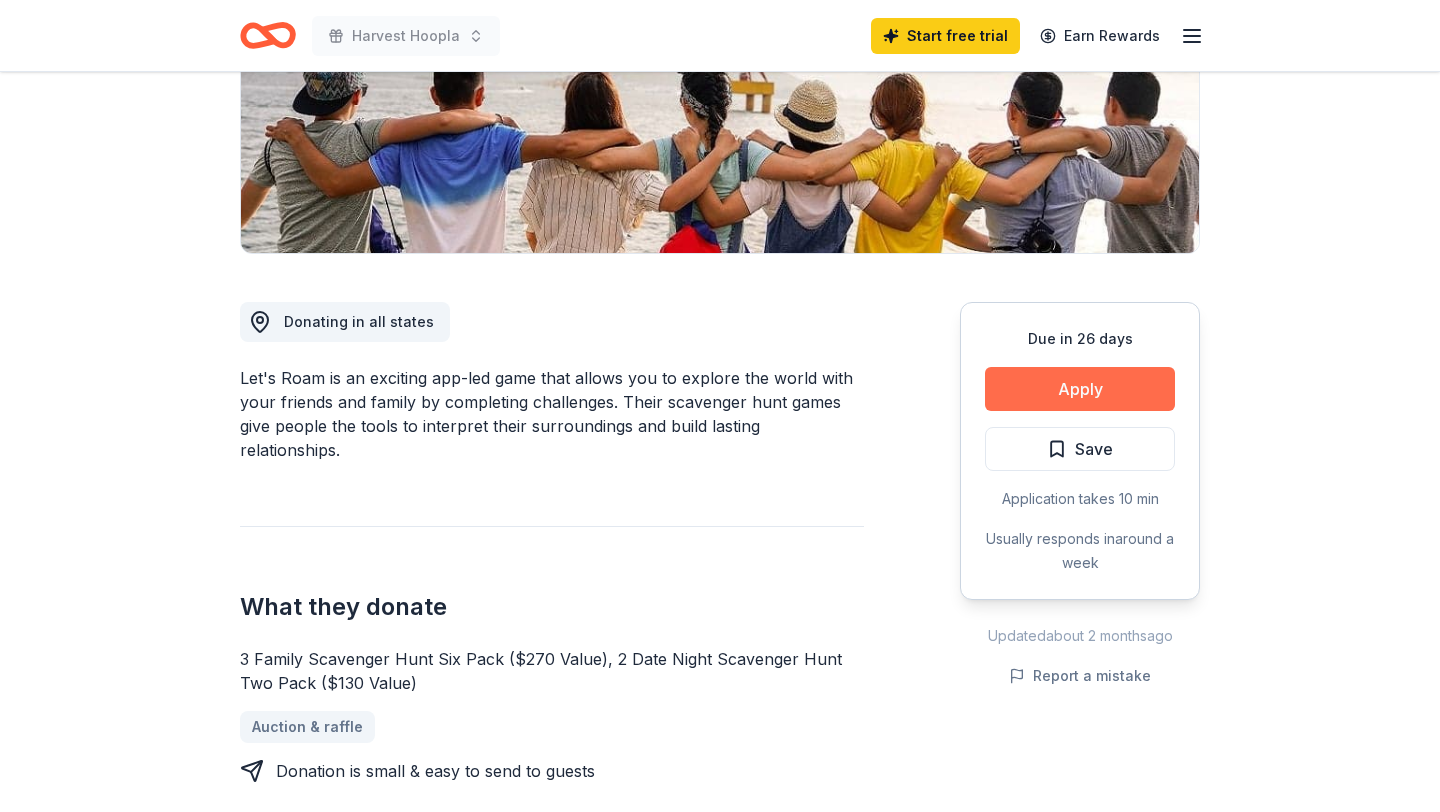 click on "Apply" at bounding box center [1080, 389] 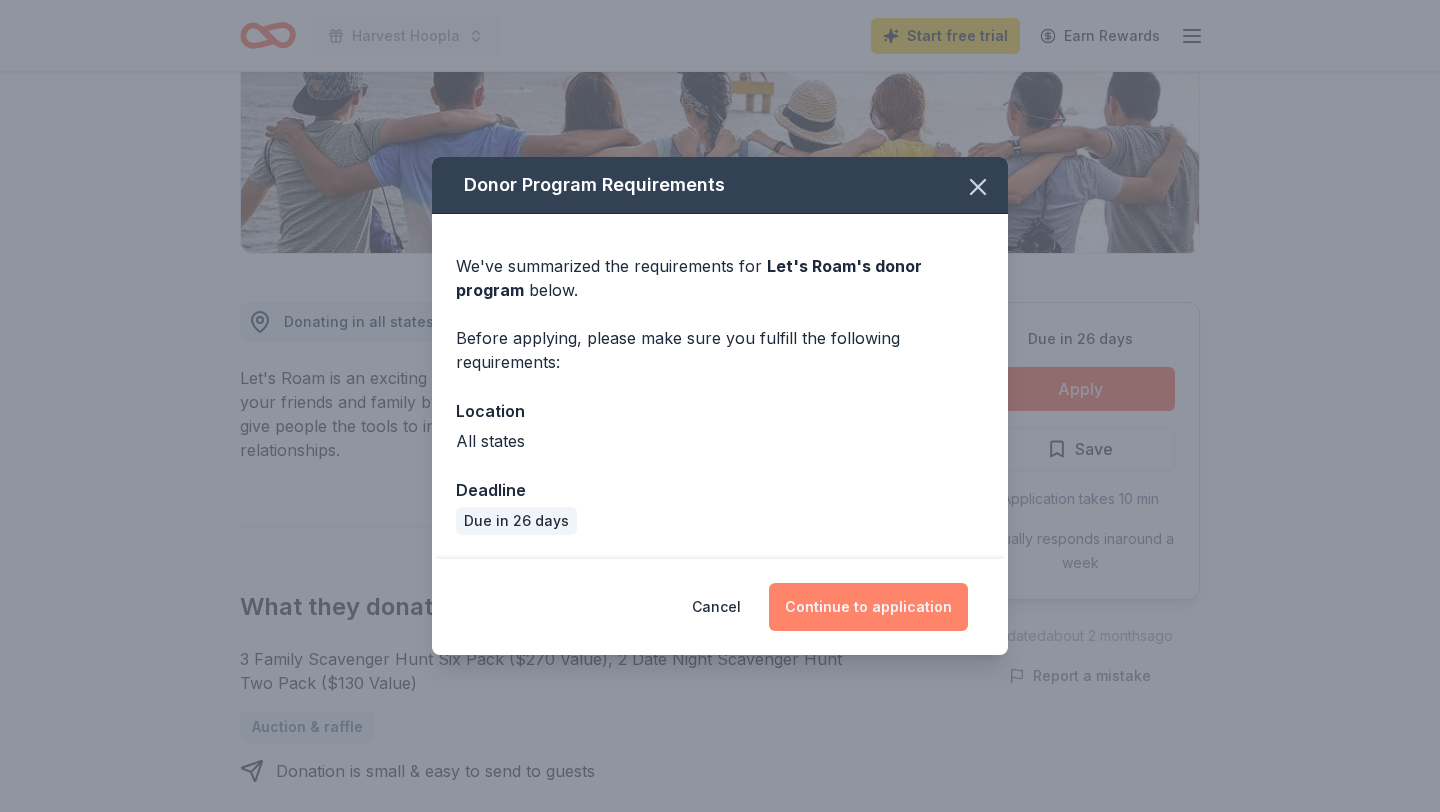 click on "Continue to application" at bounding box center [868, 607] 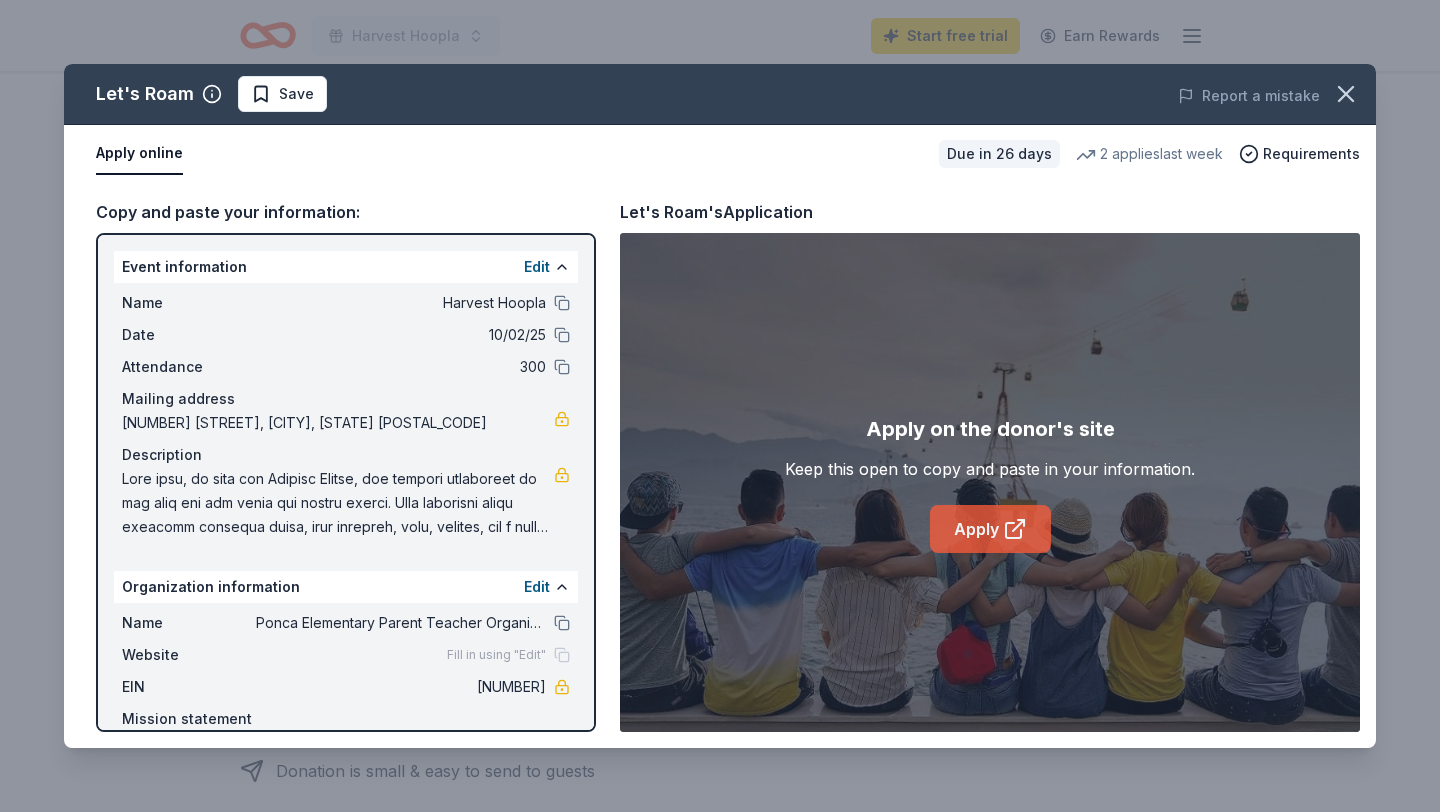 click on "Apply" at bounding box center (990, 529) 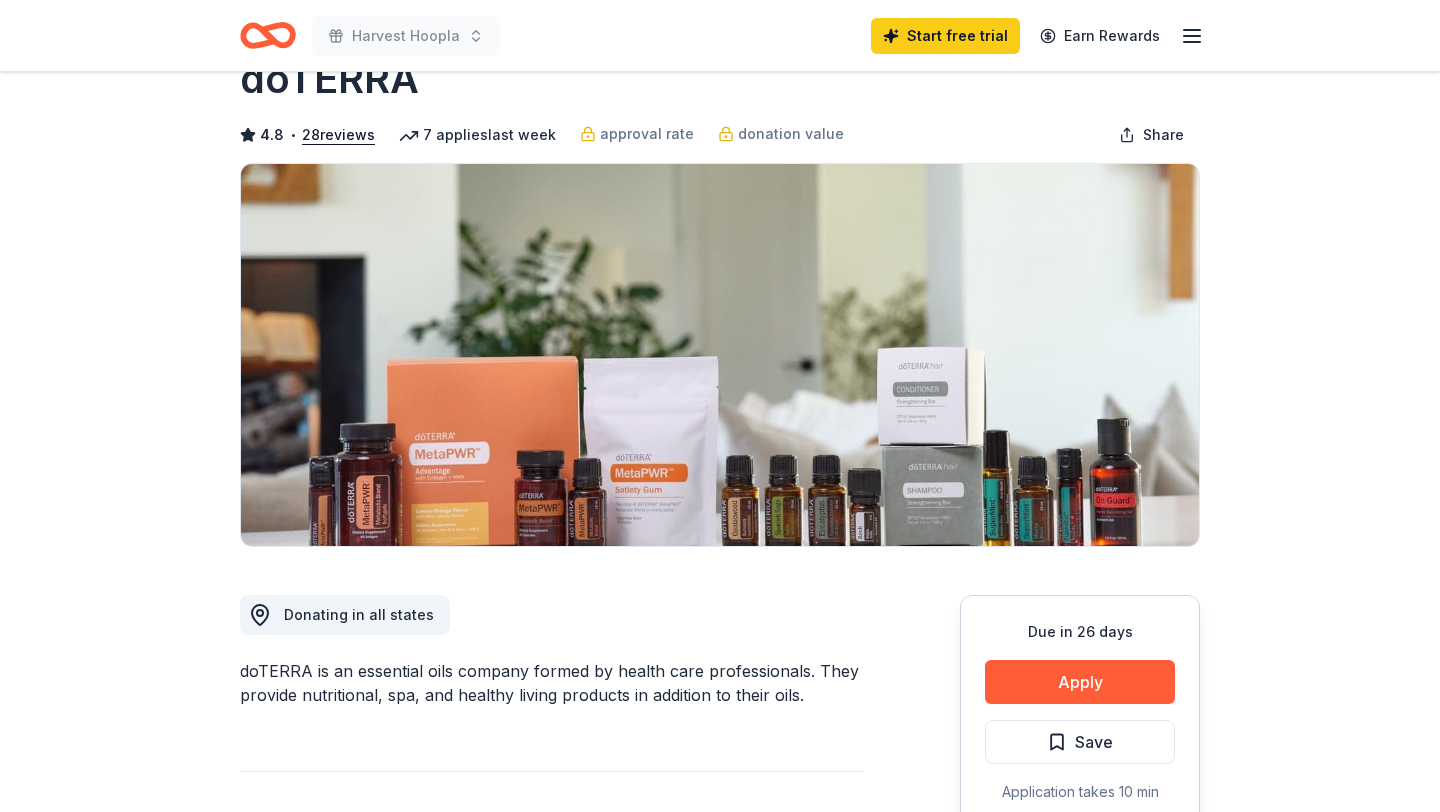 scroll, scrollTop: 82, scrollLeft: 0, axis: vertical 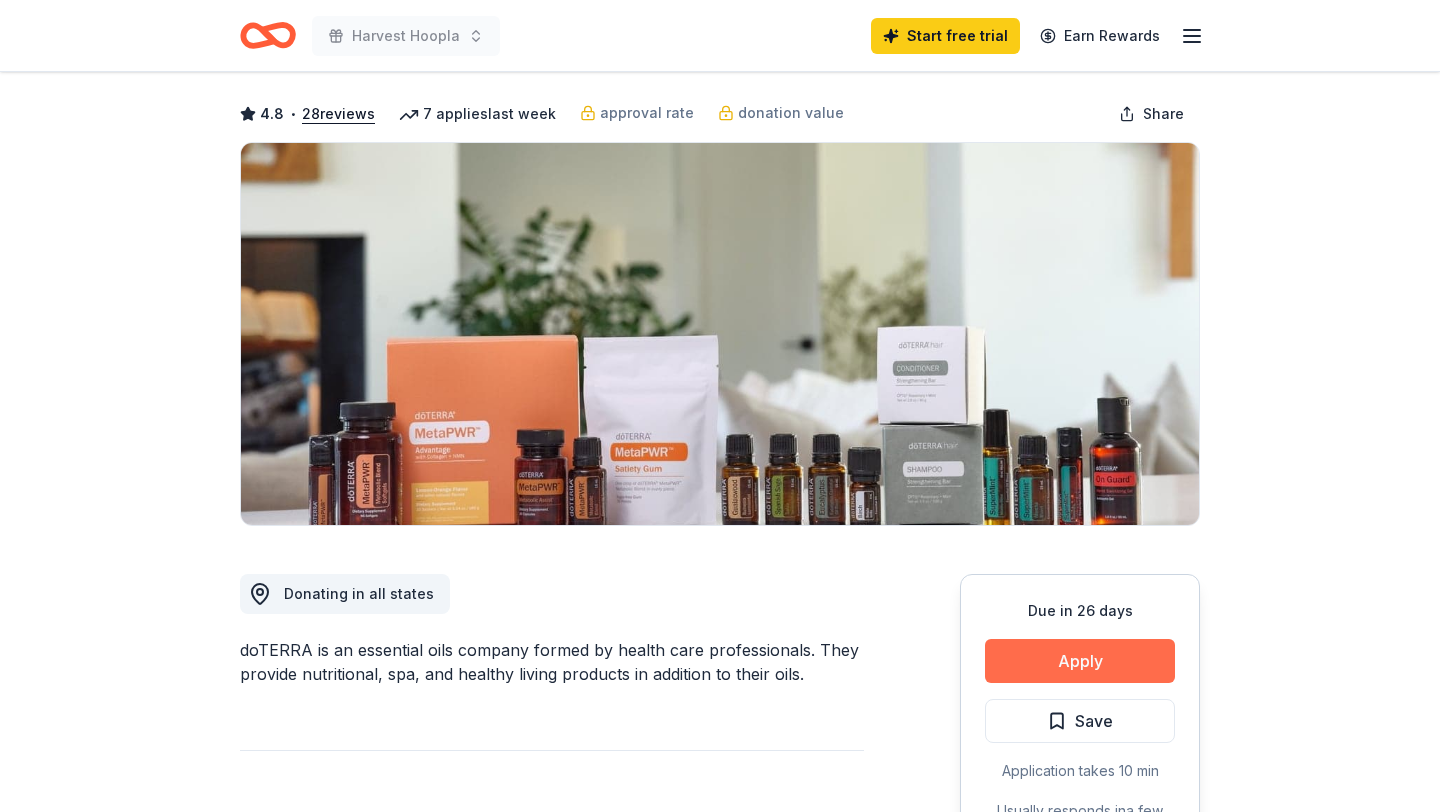 click on "Apply" at bounding box center [1080, 661] 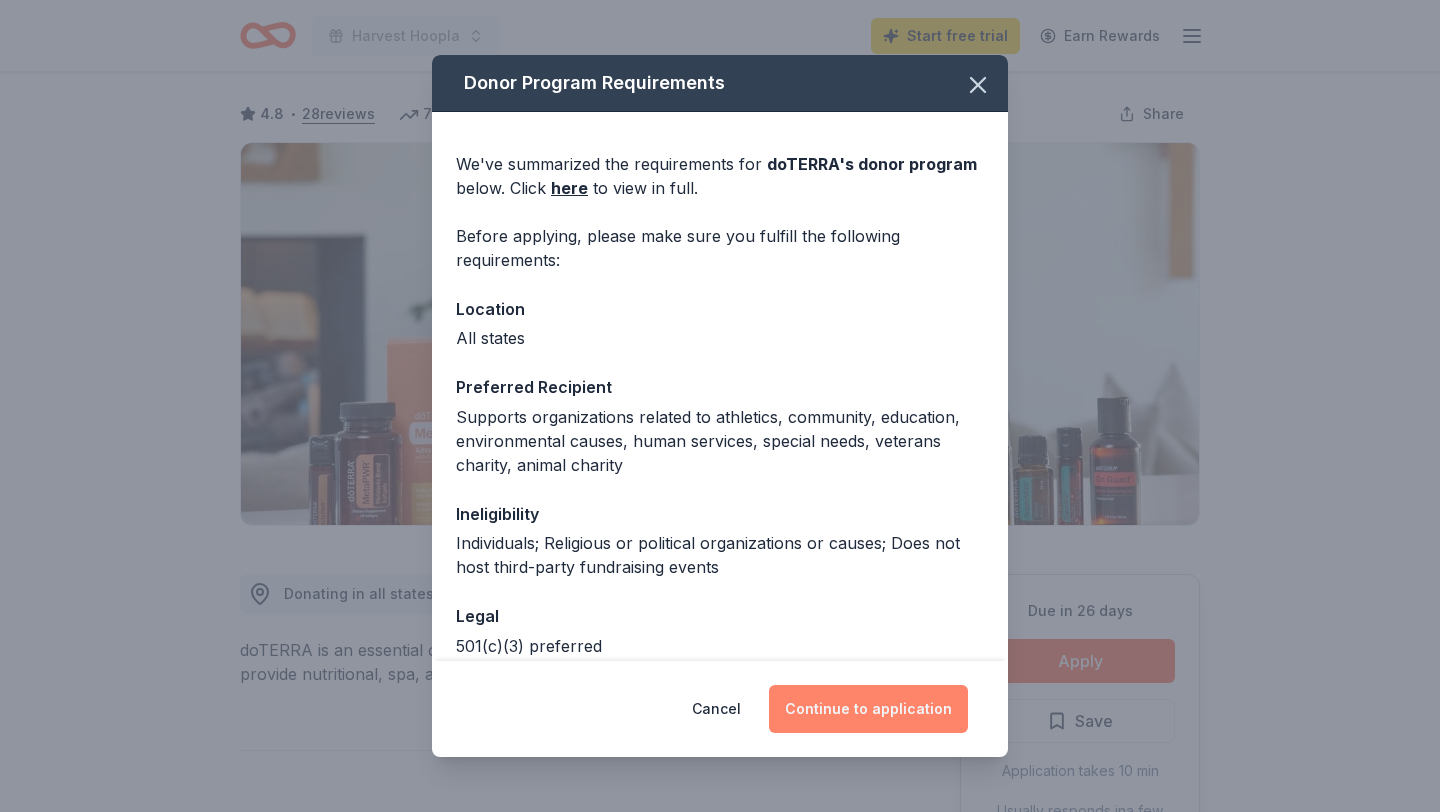 click on "Continue to application" at bounding box center (868, 709) 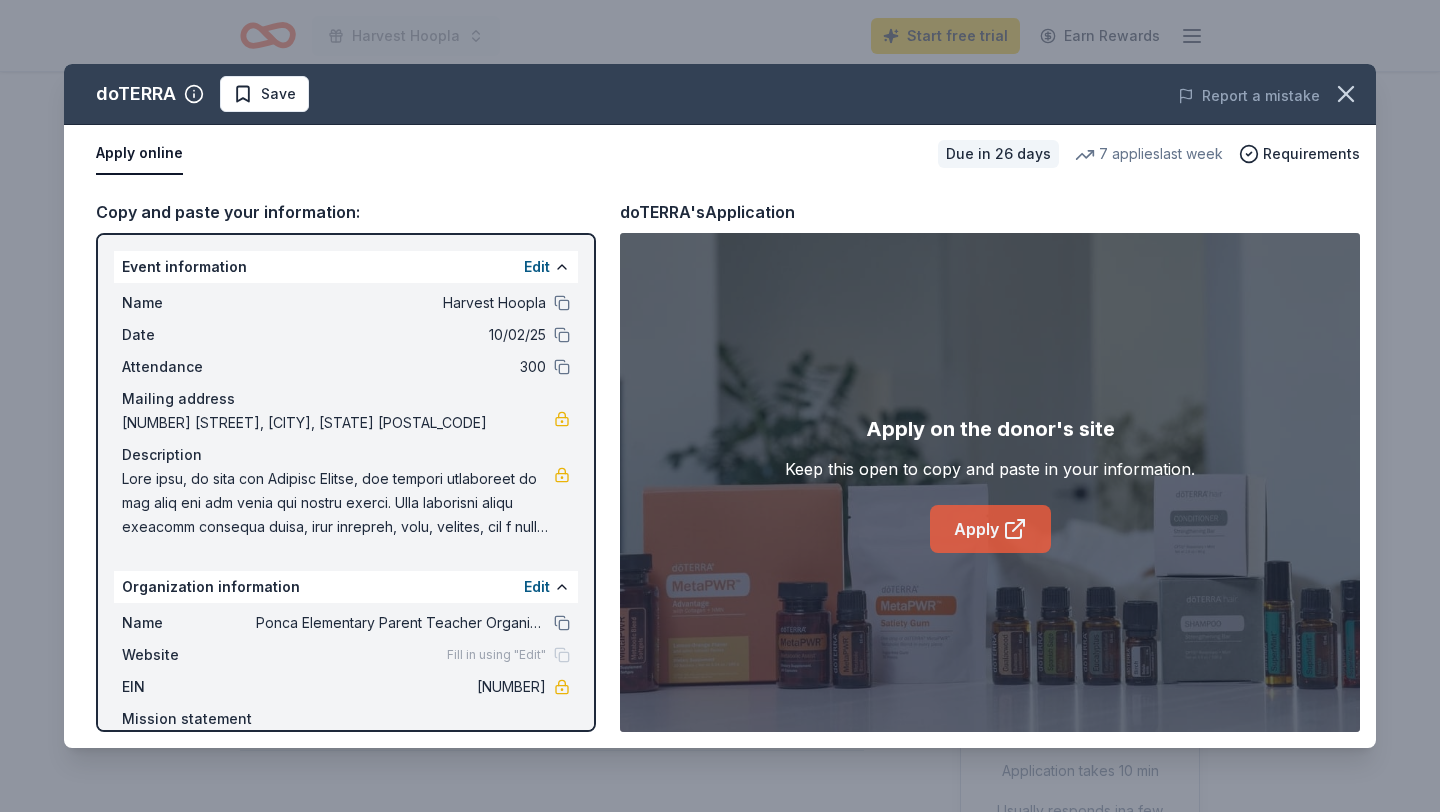 click on "Apply" at bounding box center [990, 529] 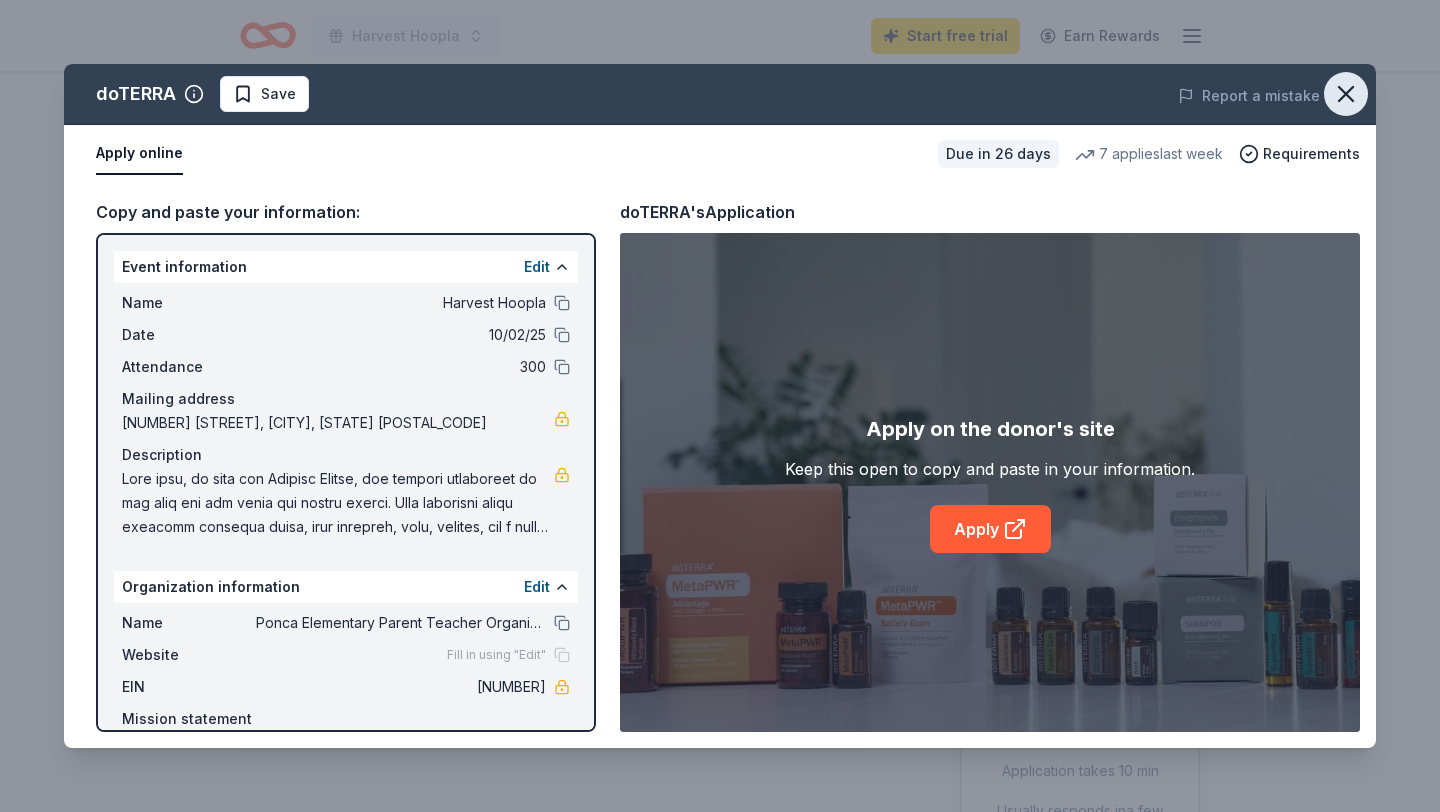 click 